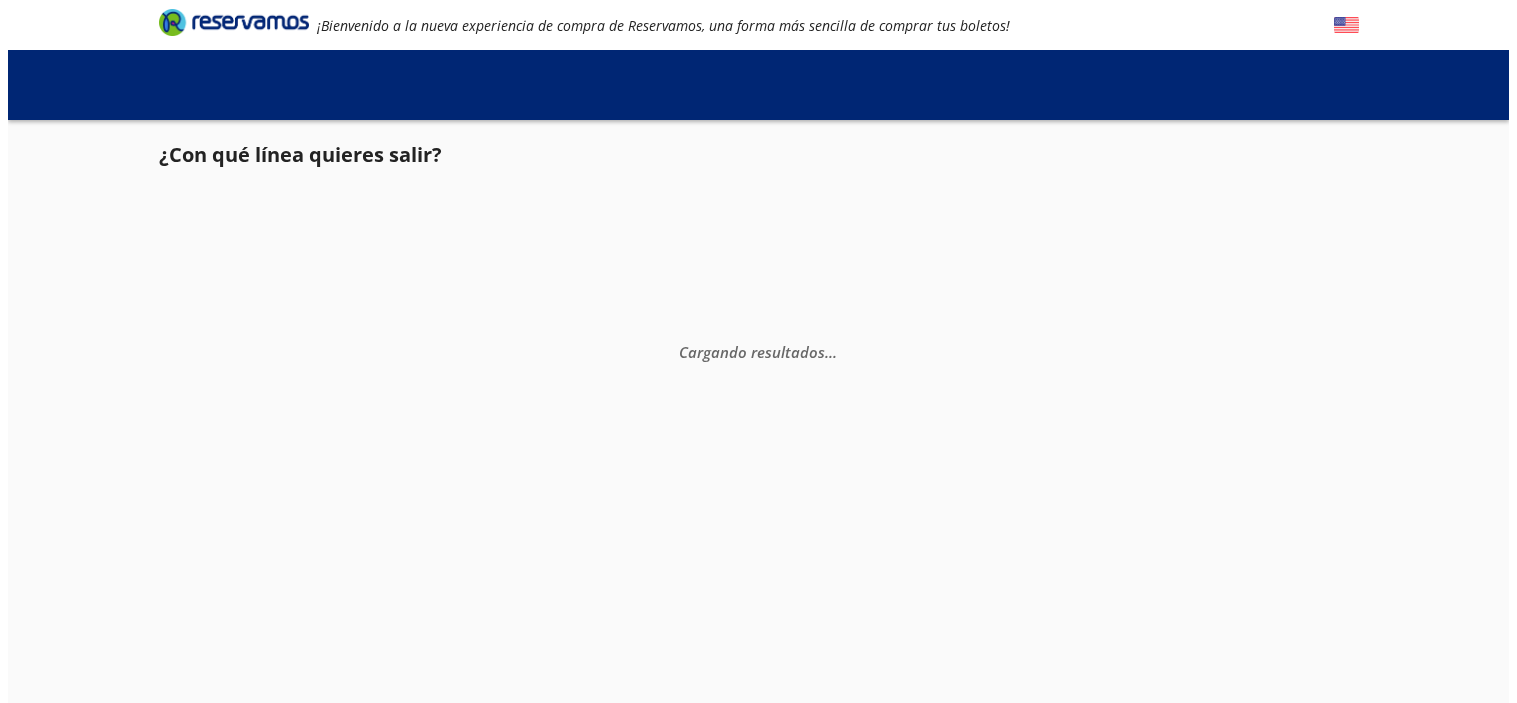 scroll, scrollTop: 0, scrollLeft: 0, axis: both 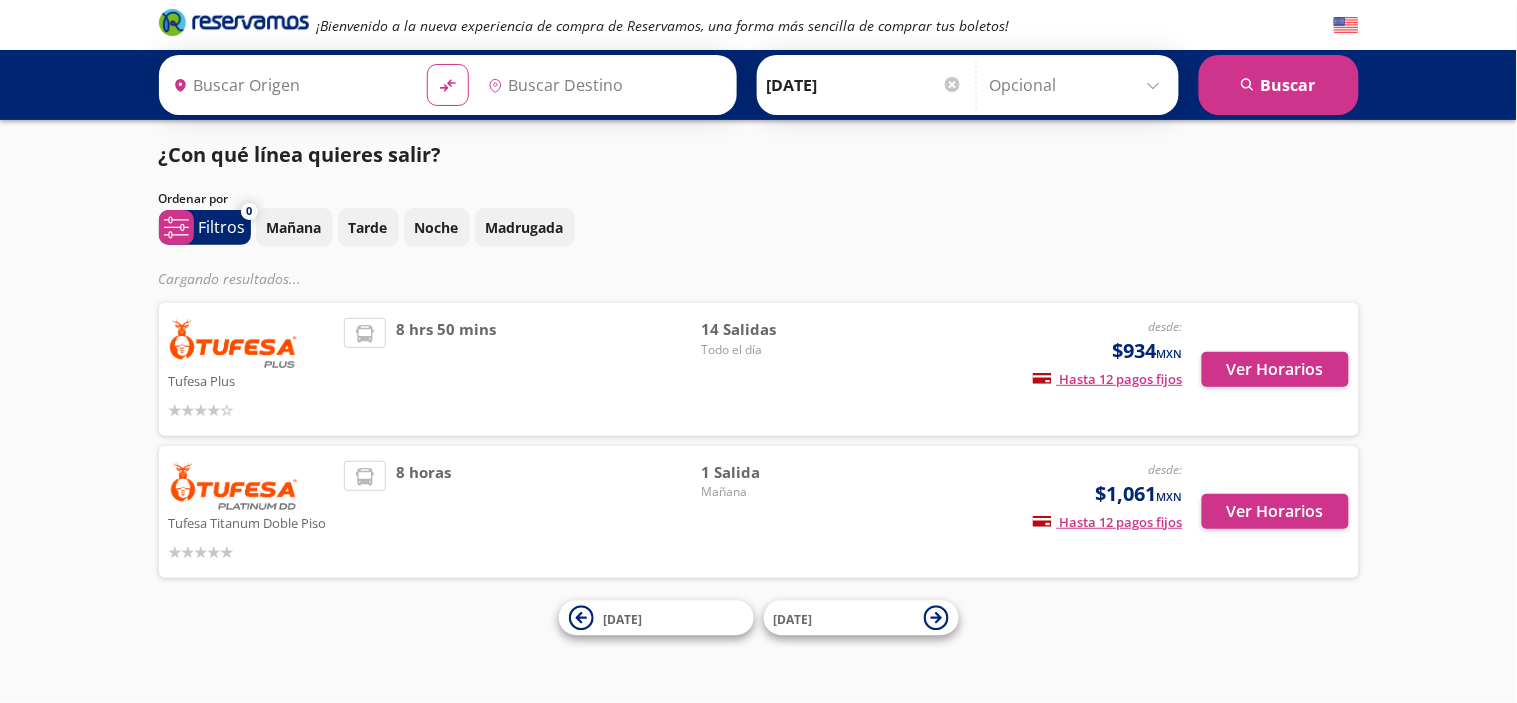 type on "Navojoa, [GEOGRAPHIC_DATA]" 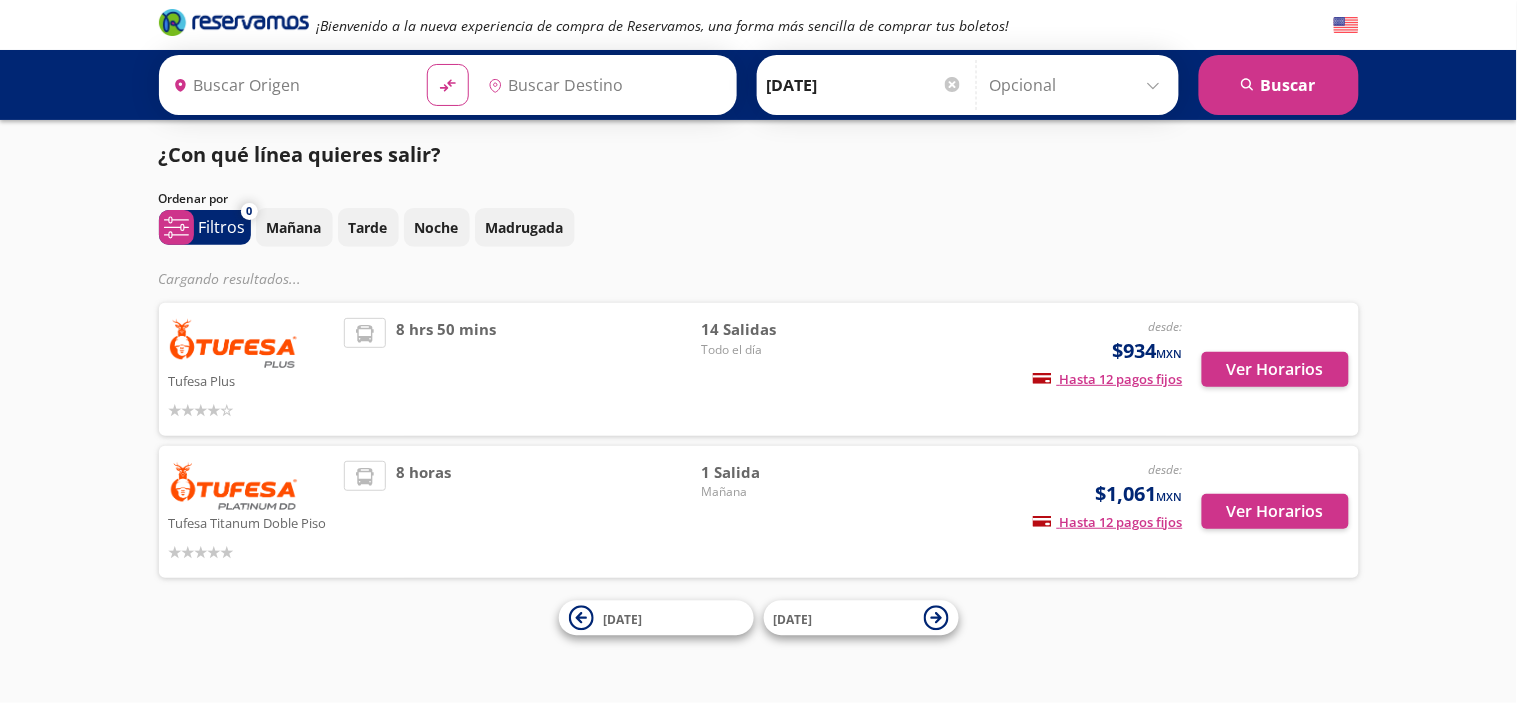 type on "[GEOGRAPHIC_DATA], [GEOGRAPHIC_DATA]" 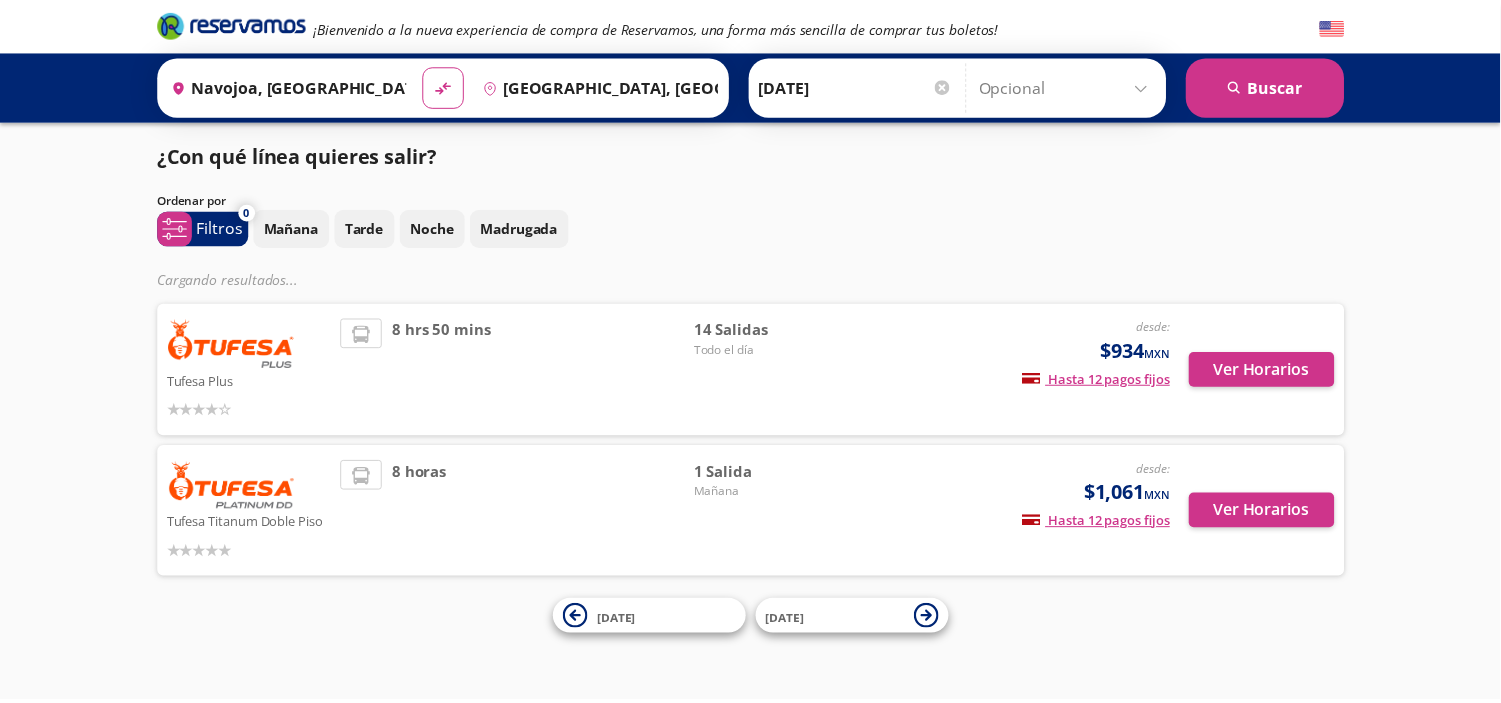 scroll, scrollTop: 0, scrollLeft: 0, axis: both 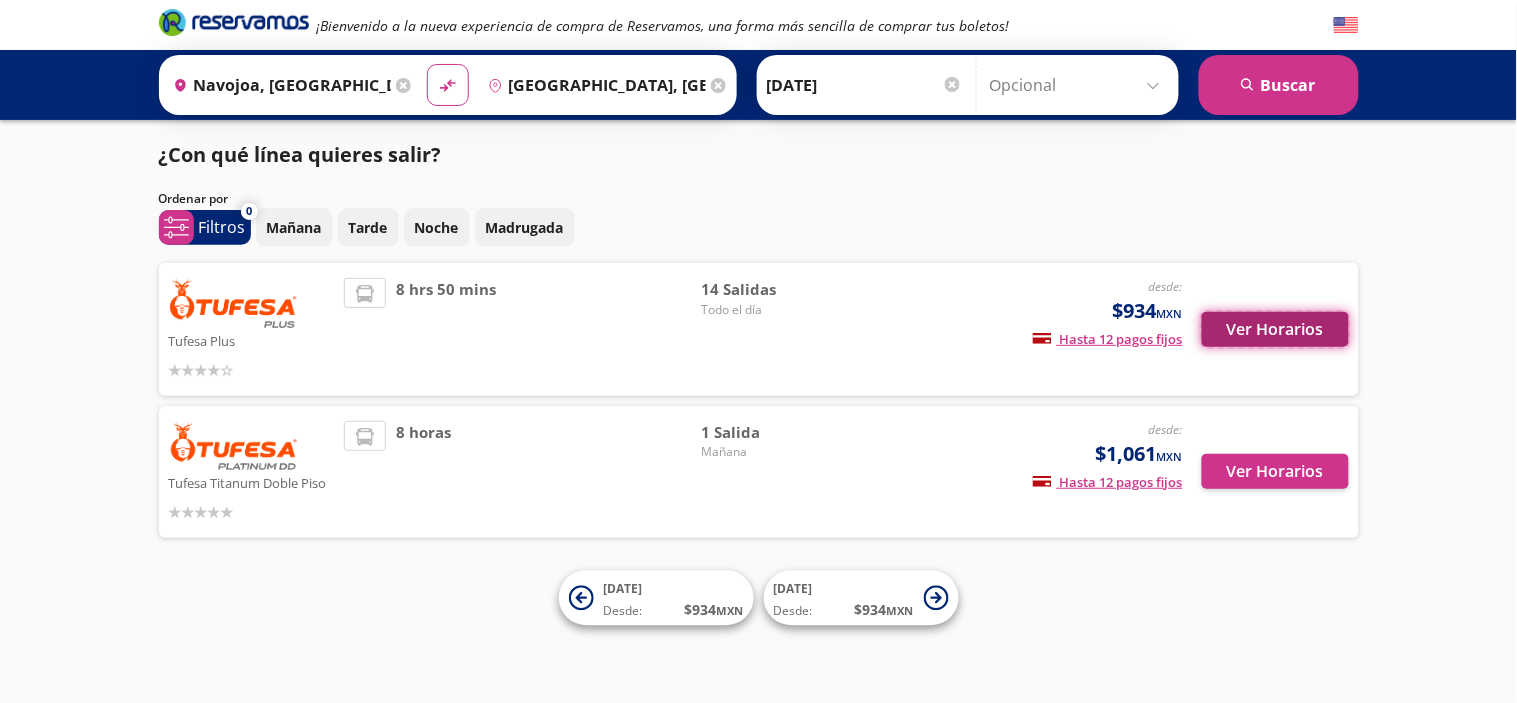 click on "Ver Horarios" at bounding box center [1275, 329] 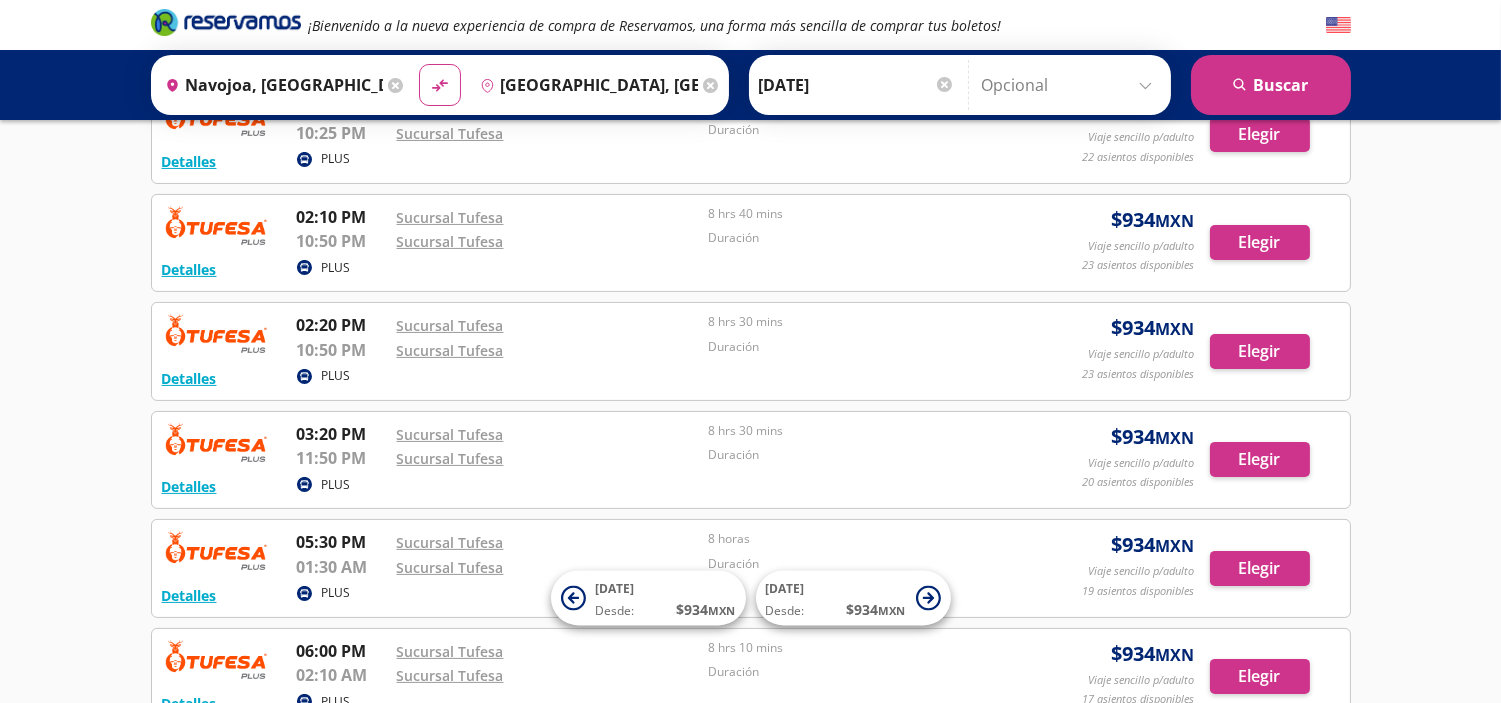 scroll, scrollTop: 841, scrollLeft: 0, axis: vertical 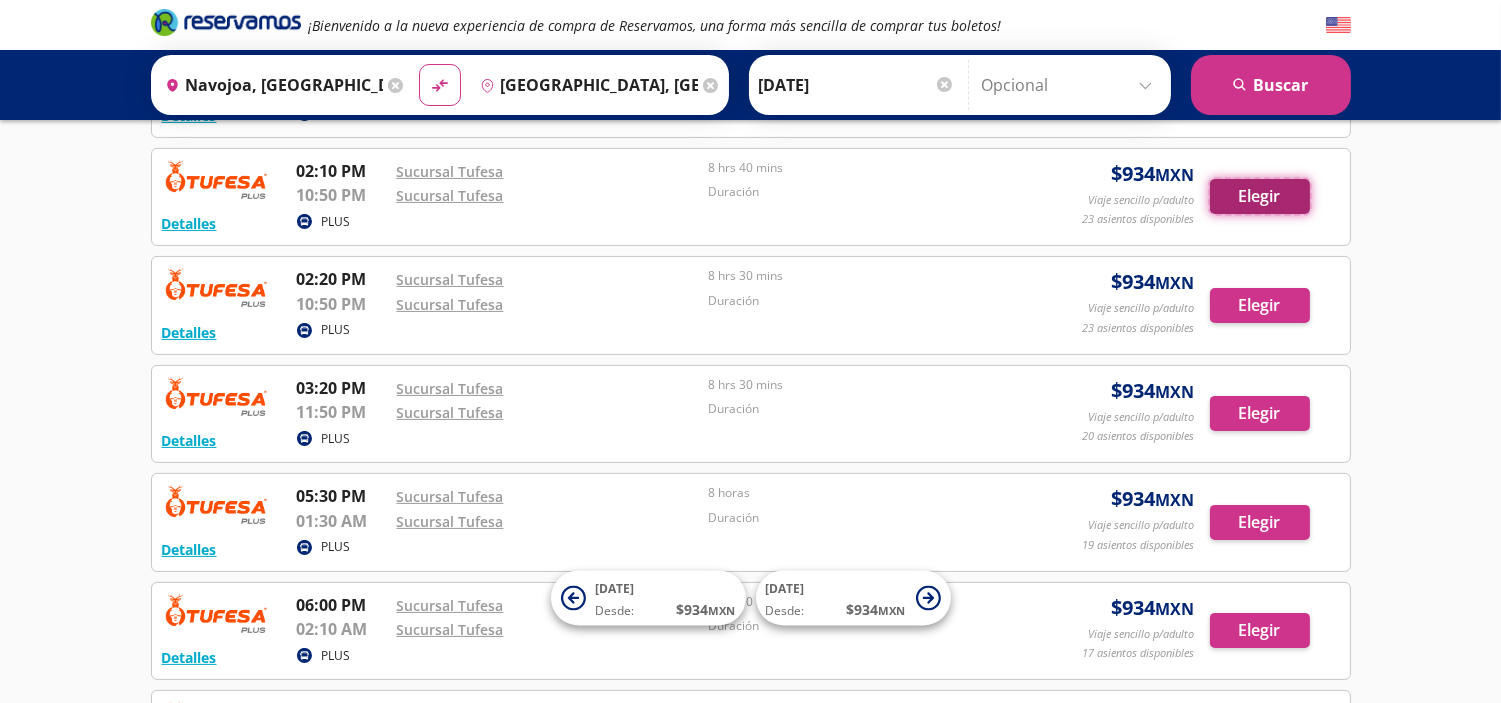 click on "Elegir" at bounding box center [1260, 196] 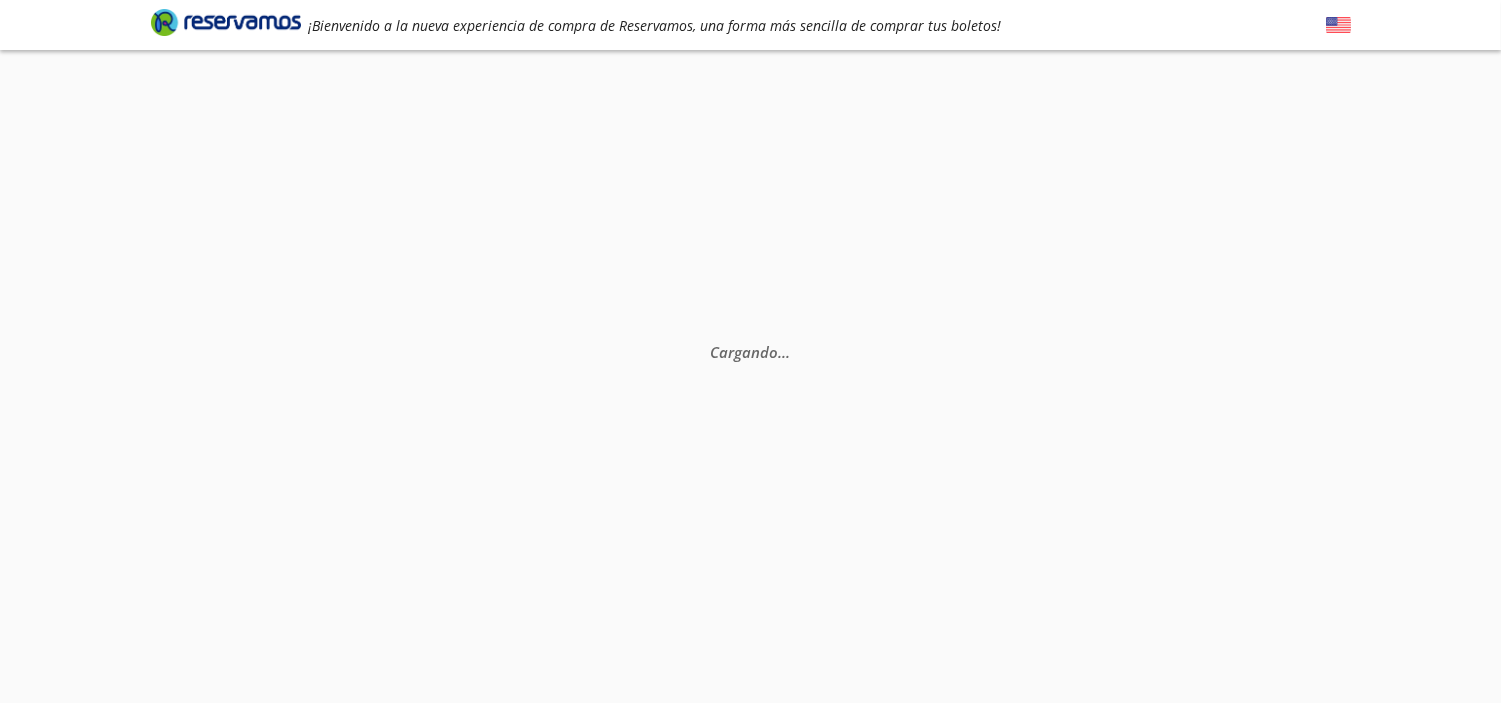 scroll, scrollTop: 0, scrollLeft: 0, axis: both 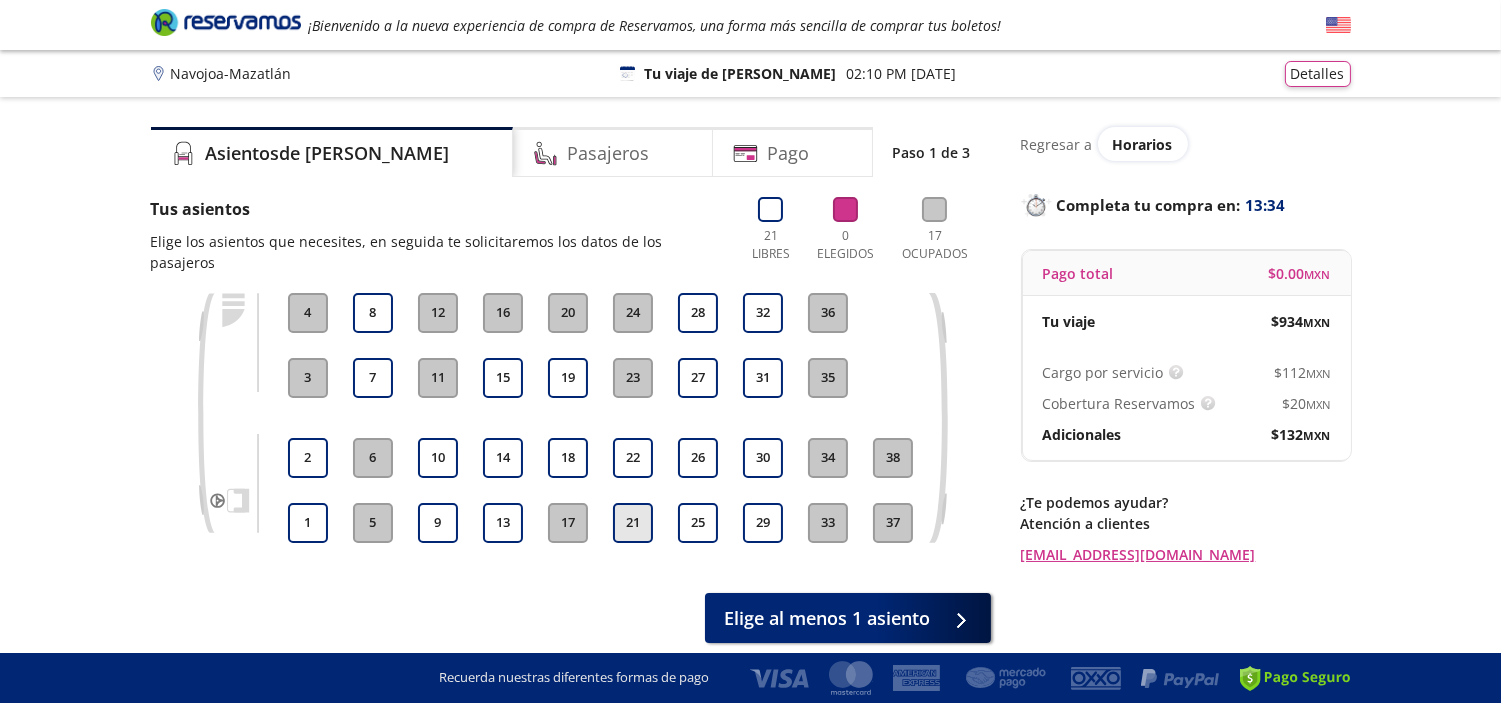 click on "21" at bounding box center [633, 523] 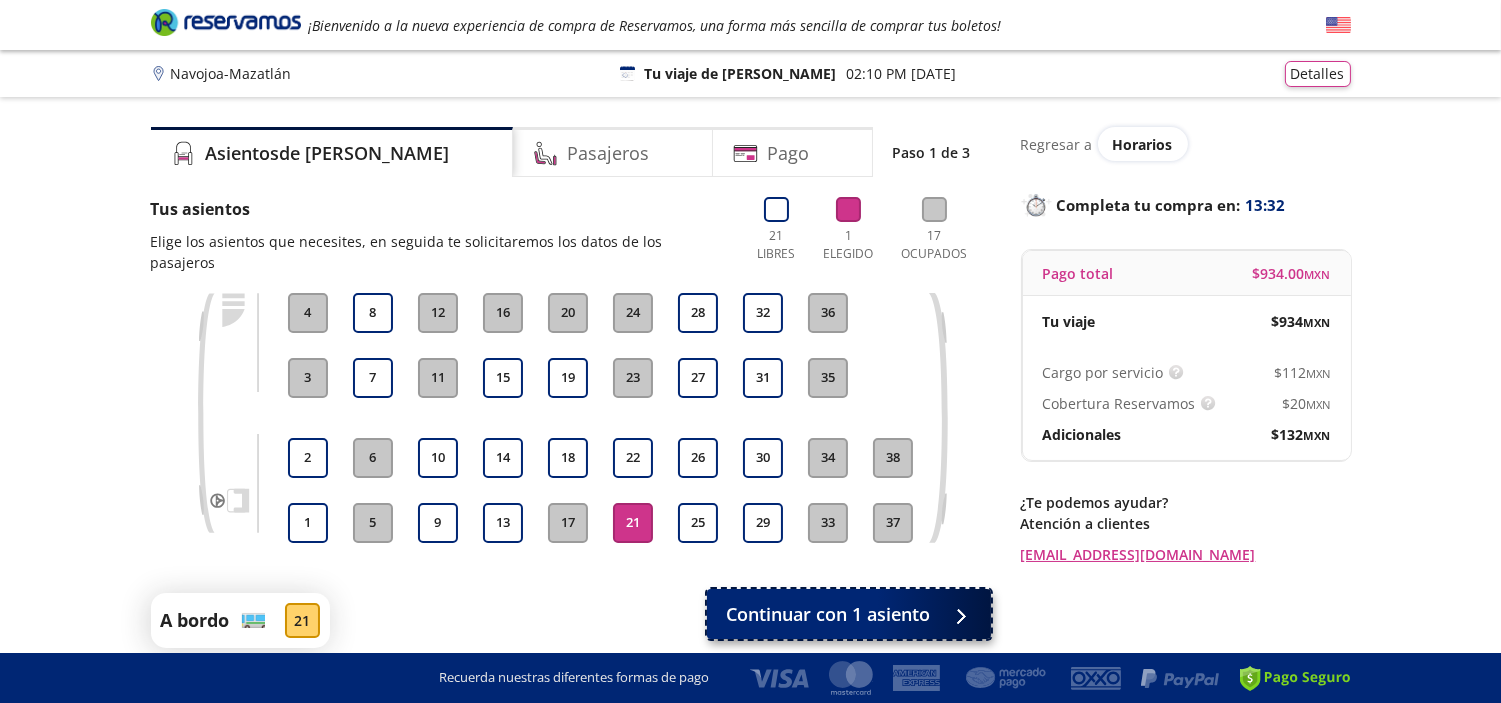 click on "Continuar con 1 asiento" at bounding box center [849, 614] 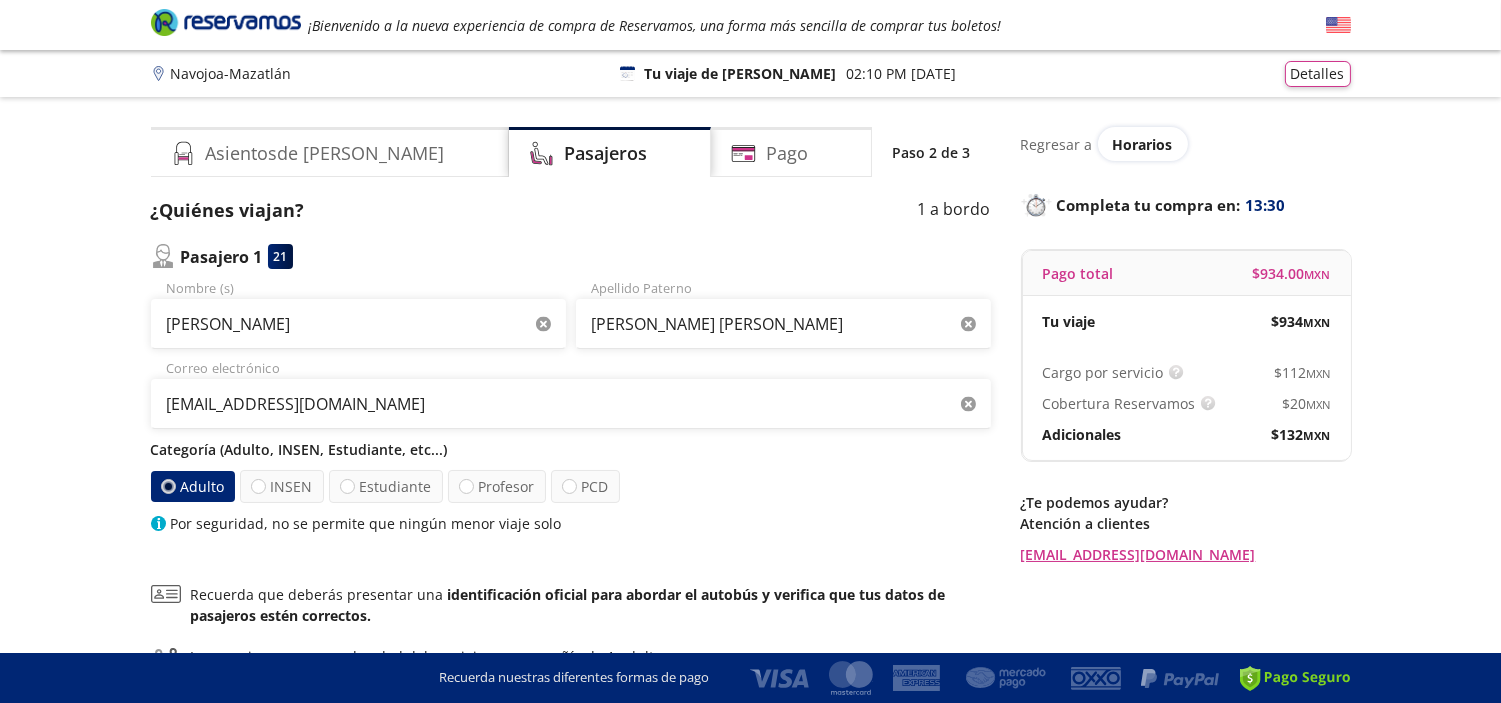 click 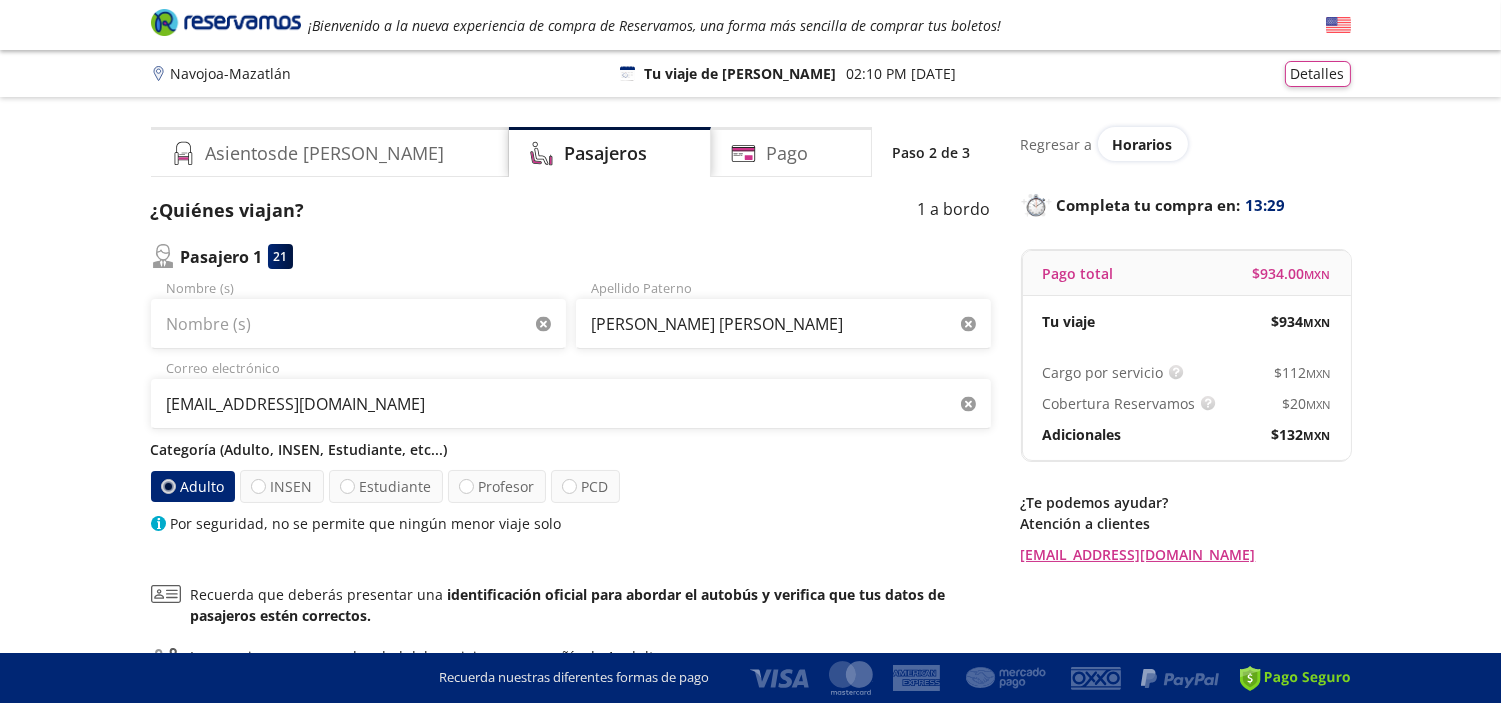 click 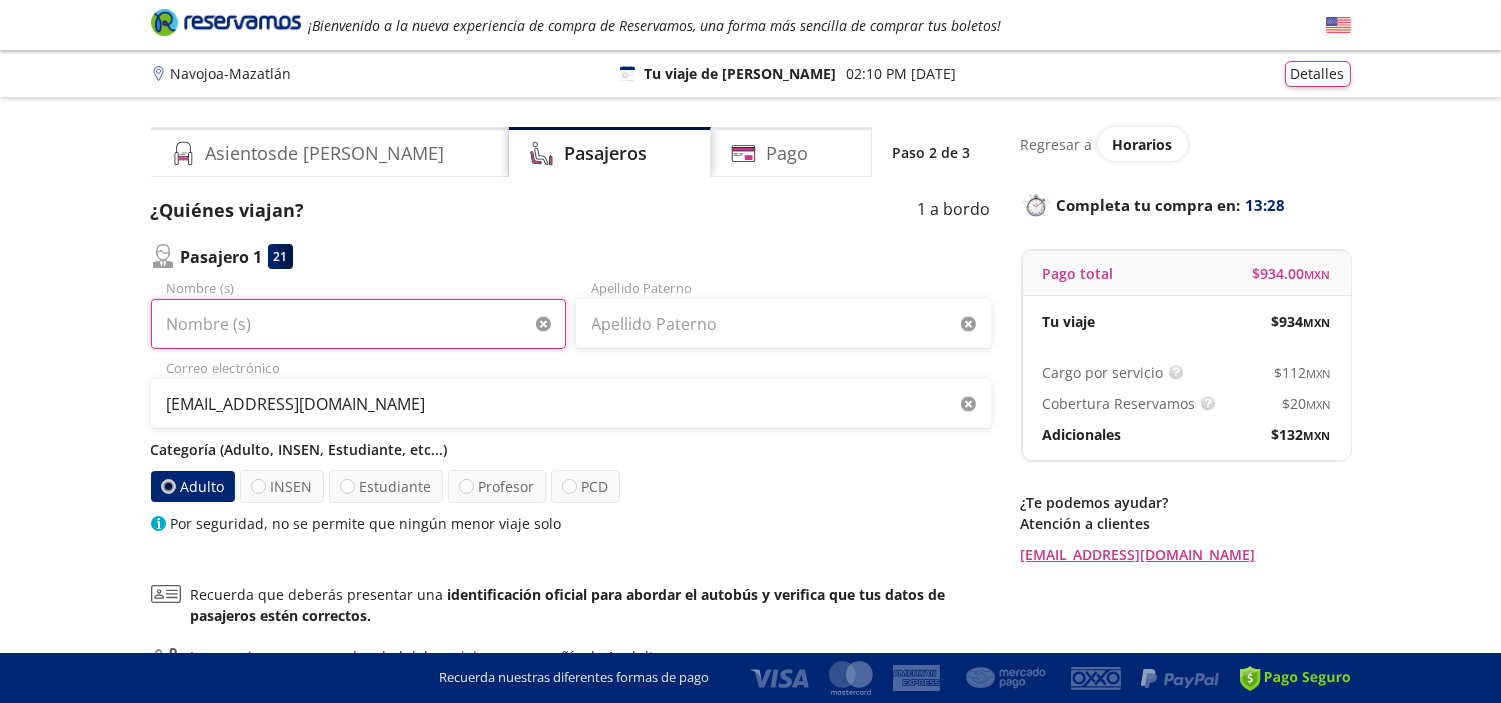 click on "Nombre (s)" at bounding box center [358, 324] 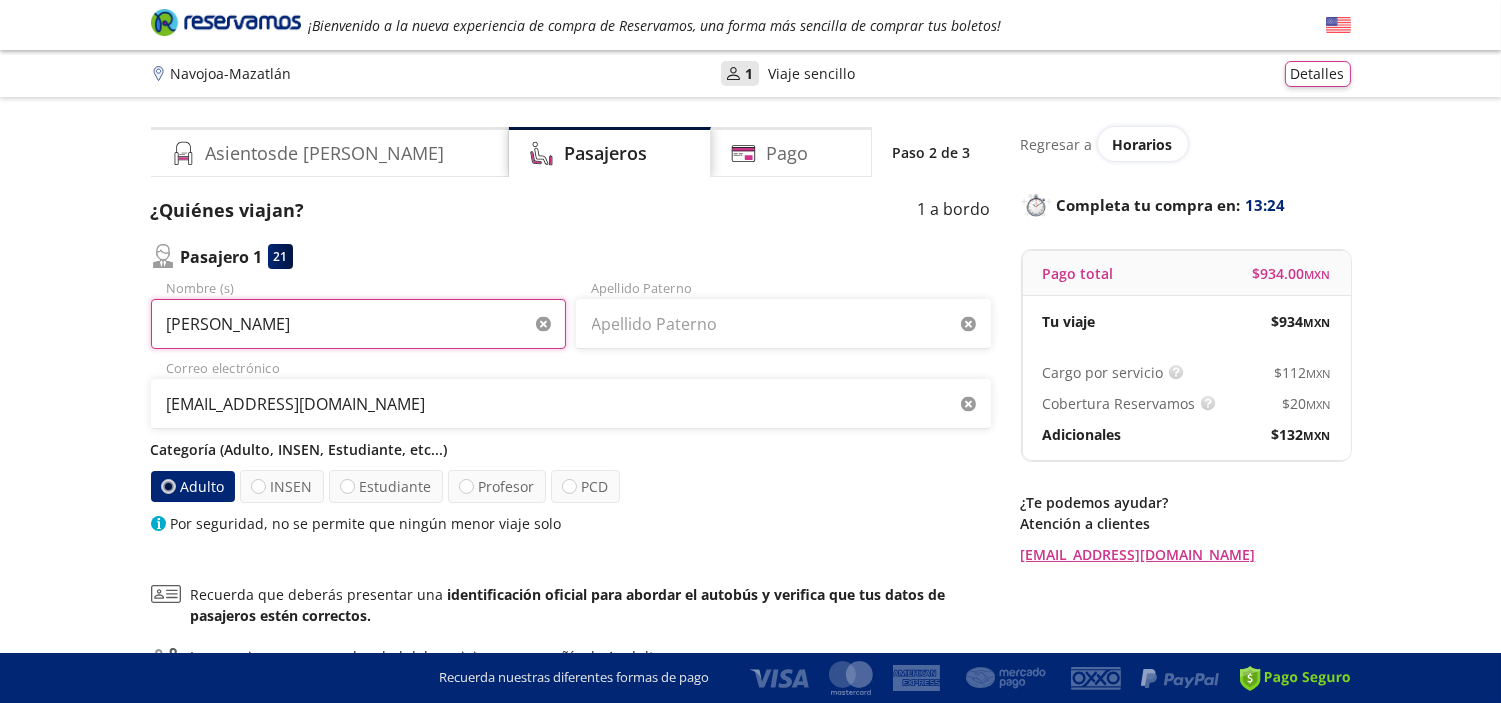 type on "JUAN" 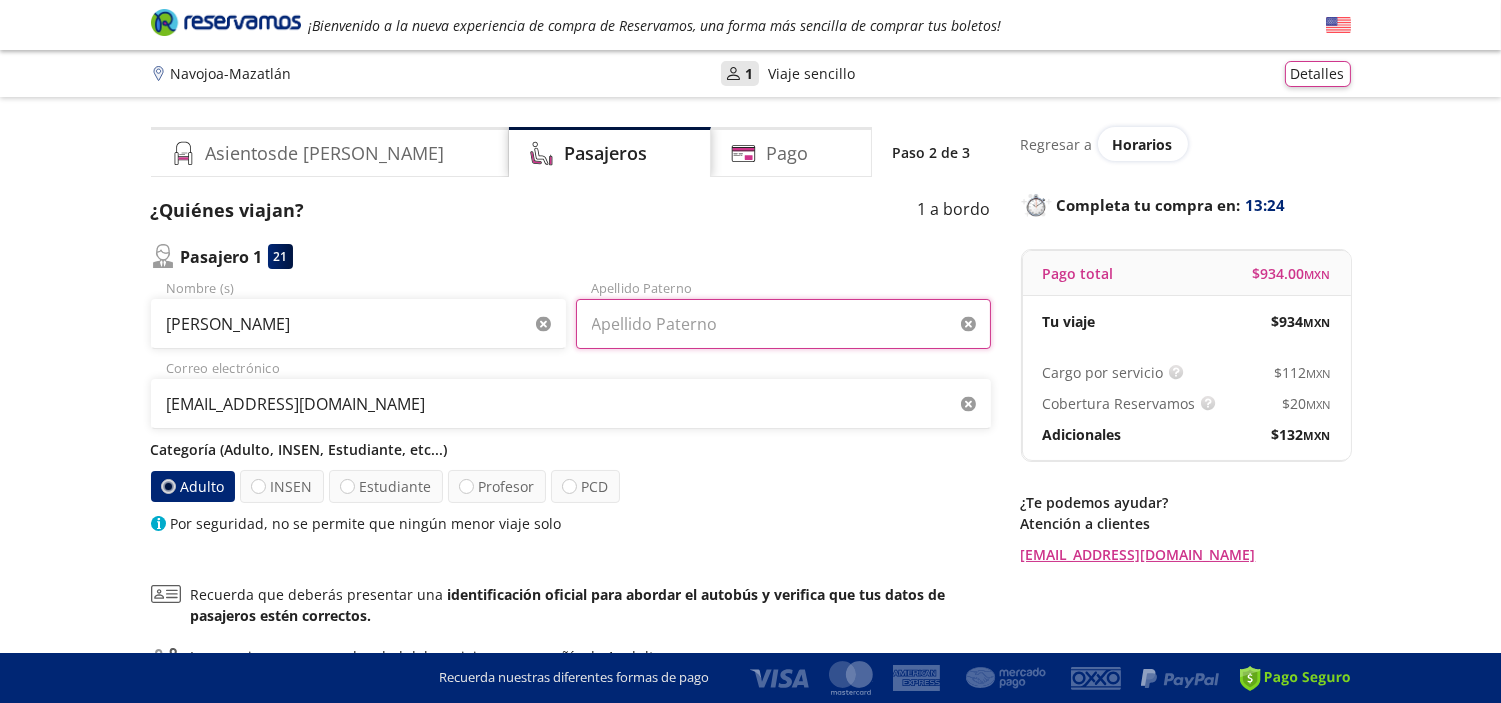 click on "Apellido Paterno" at bounding box center (783, 324) 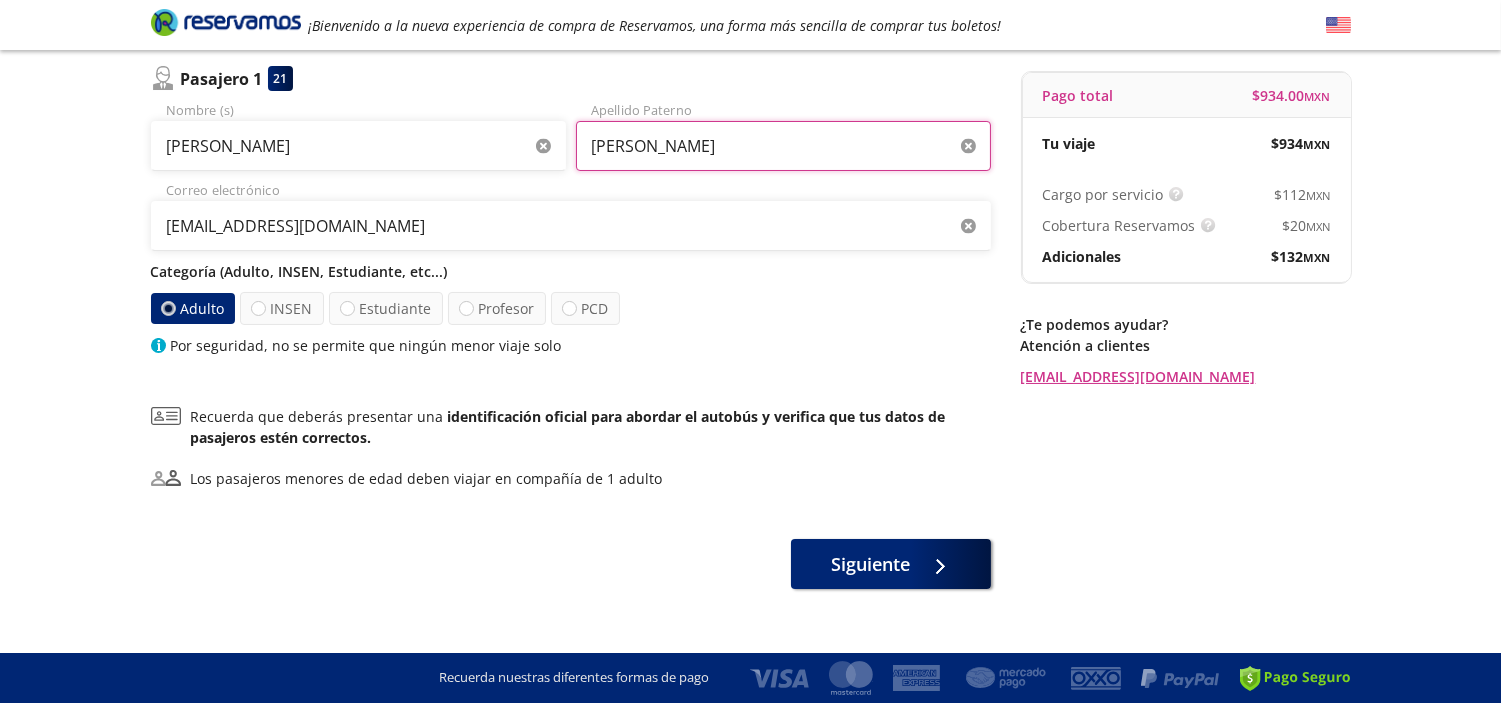 scroll, scrollTop: 203, scrollLeft: 0, axis: vertical 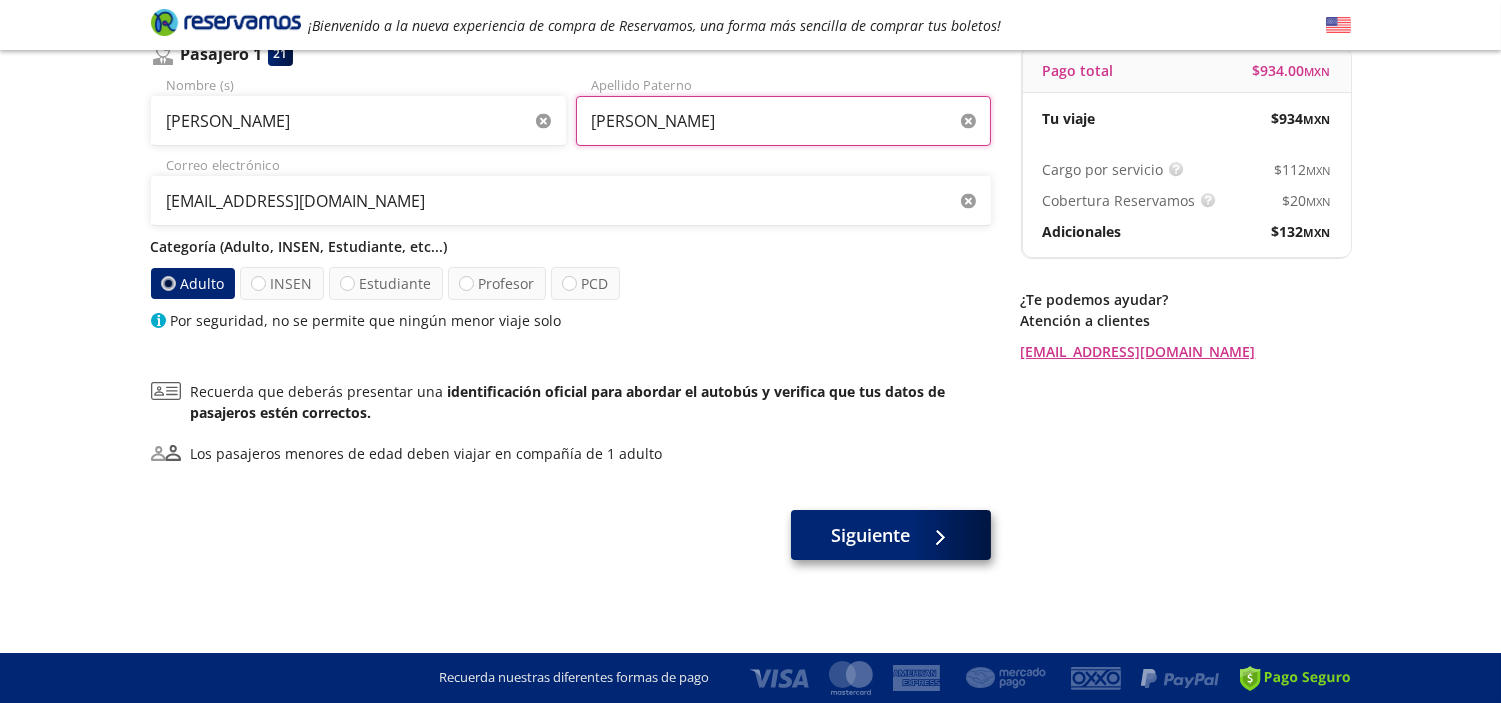type on "REYES NEVAREZ" 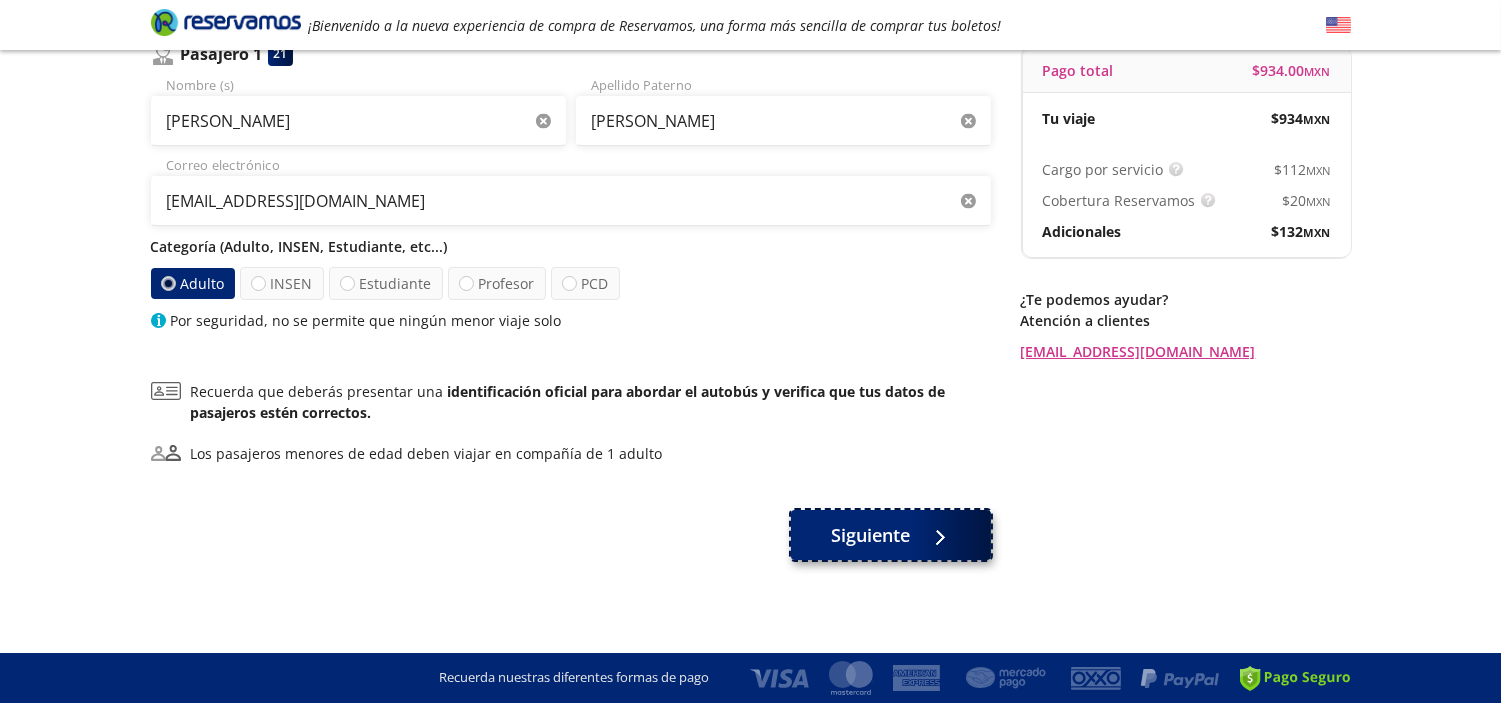 click on "Siguiente" at bounding box center (870, 535) 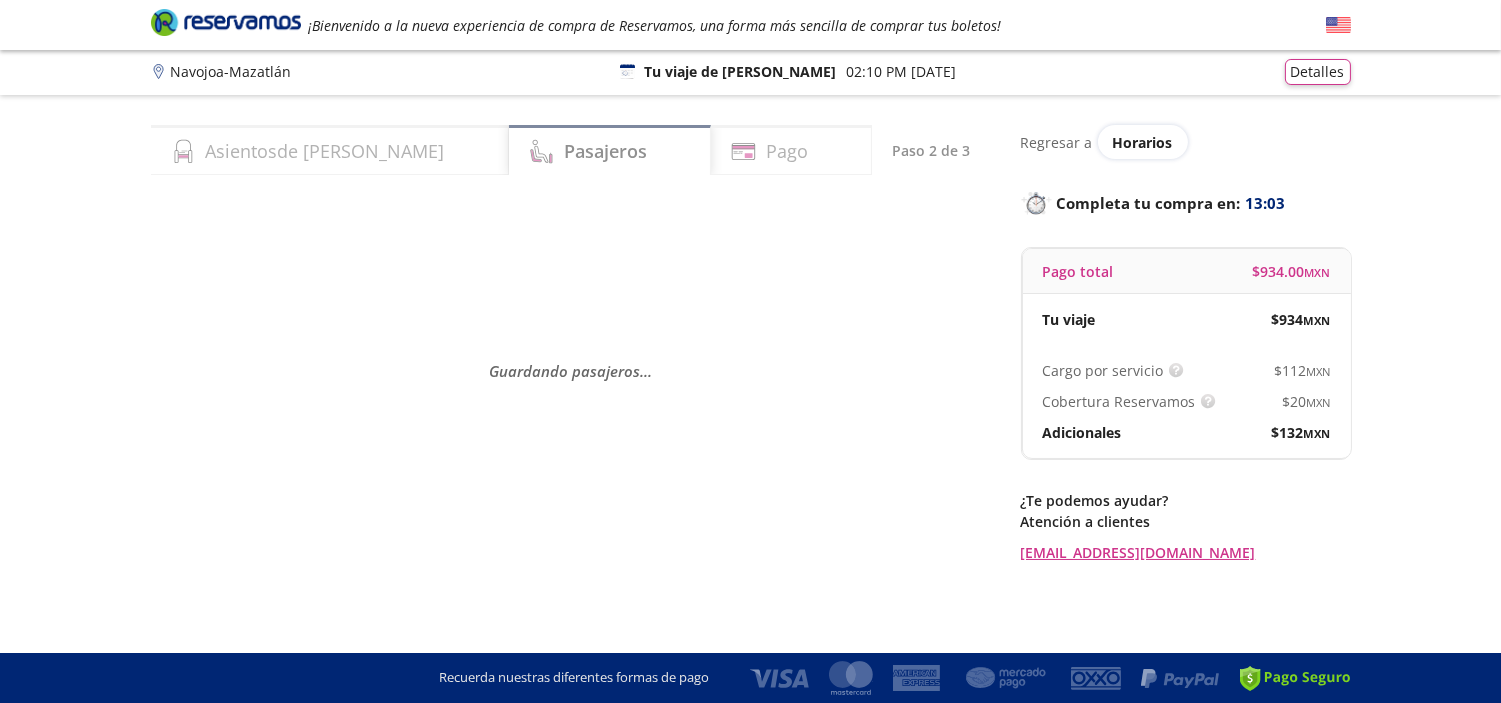 scroll, scrollTop: 0, scrollLeft: 0, axis: both 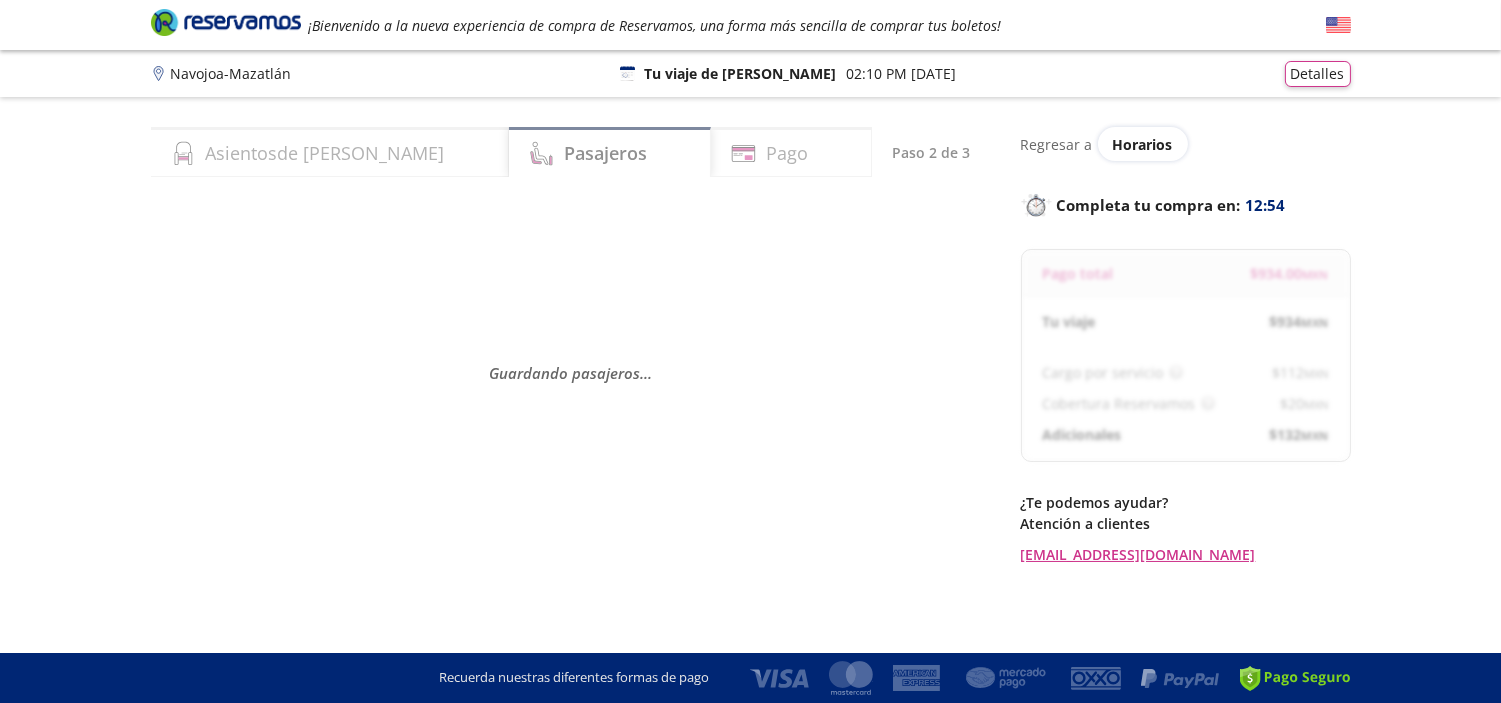 select on "MX" 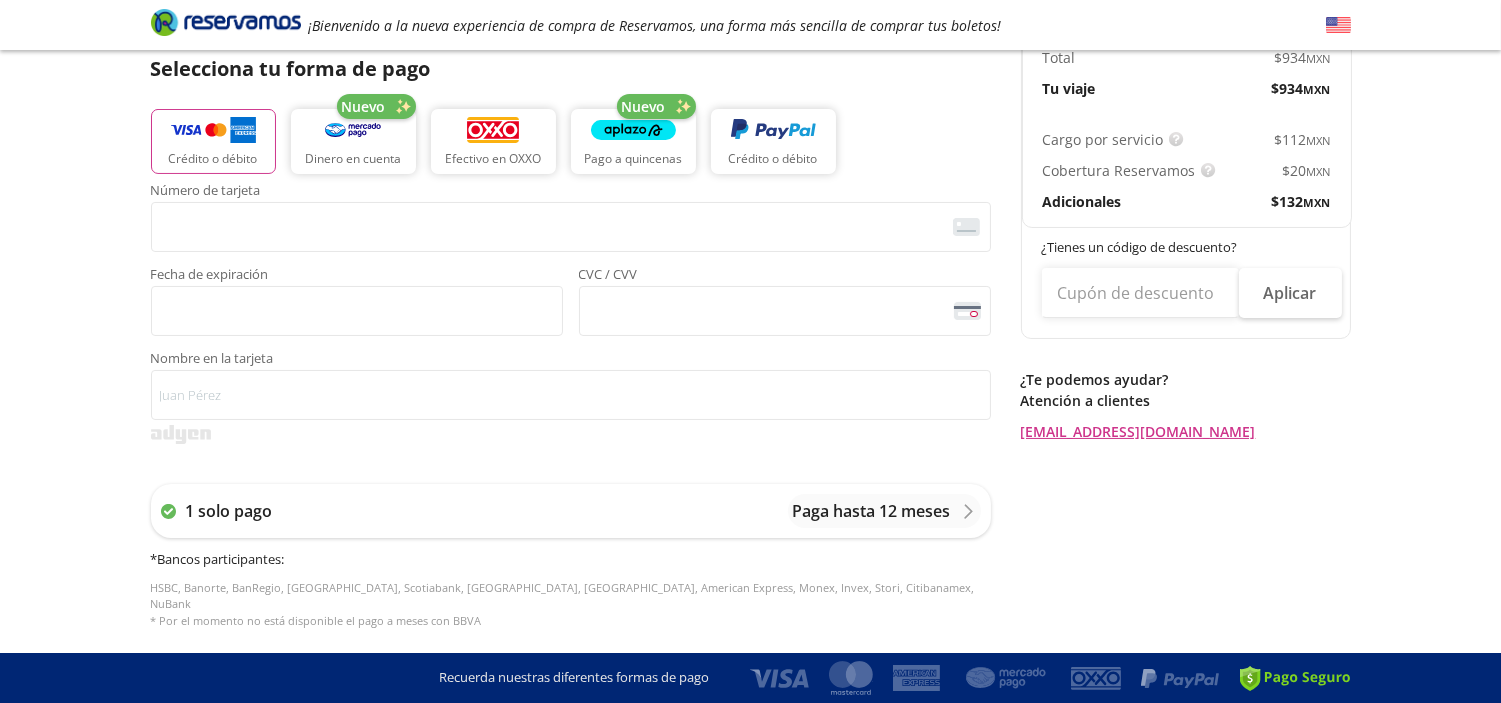 scroll, scrollTop: 418, scrollLeft: 0, axis: vertical 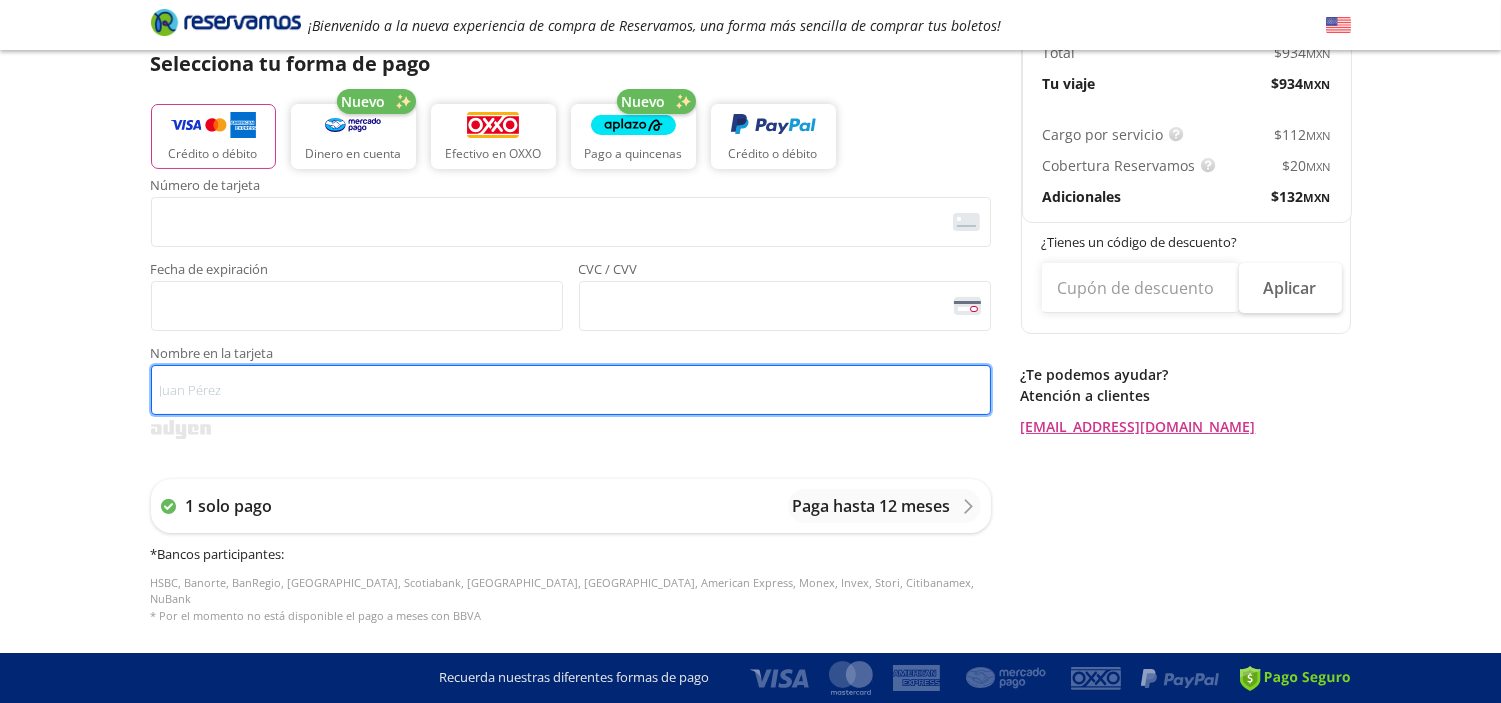 type on "[PERSON_NAME] [PERSON_NAME]" 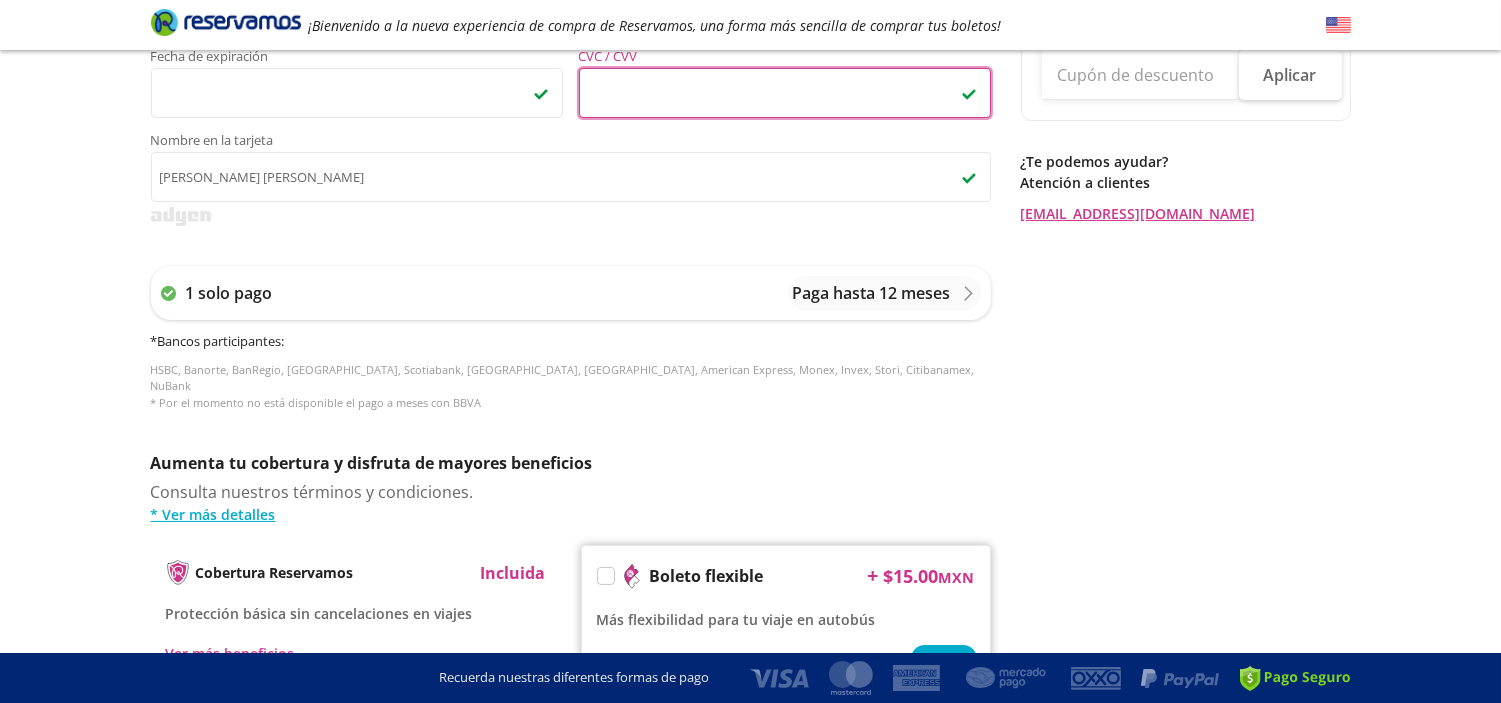scroll, scrollTop: 898, scrollLeft: 0, axis: vertical 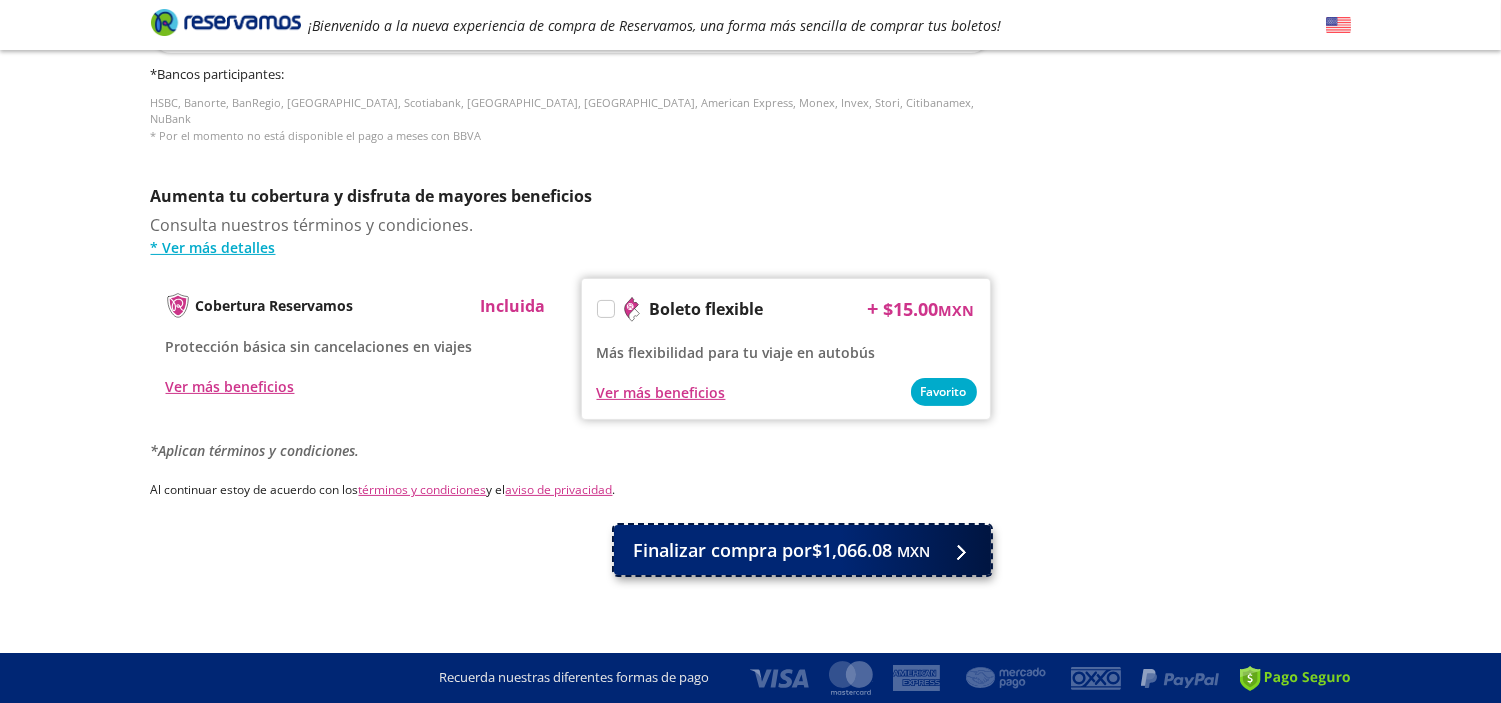 click on "Finalizar compra por  $1,066.08   MXN" at bounding box center [782, 550] 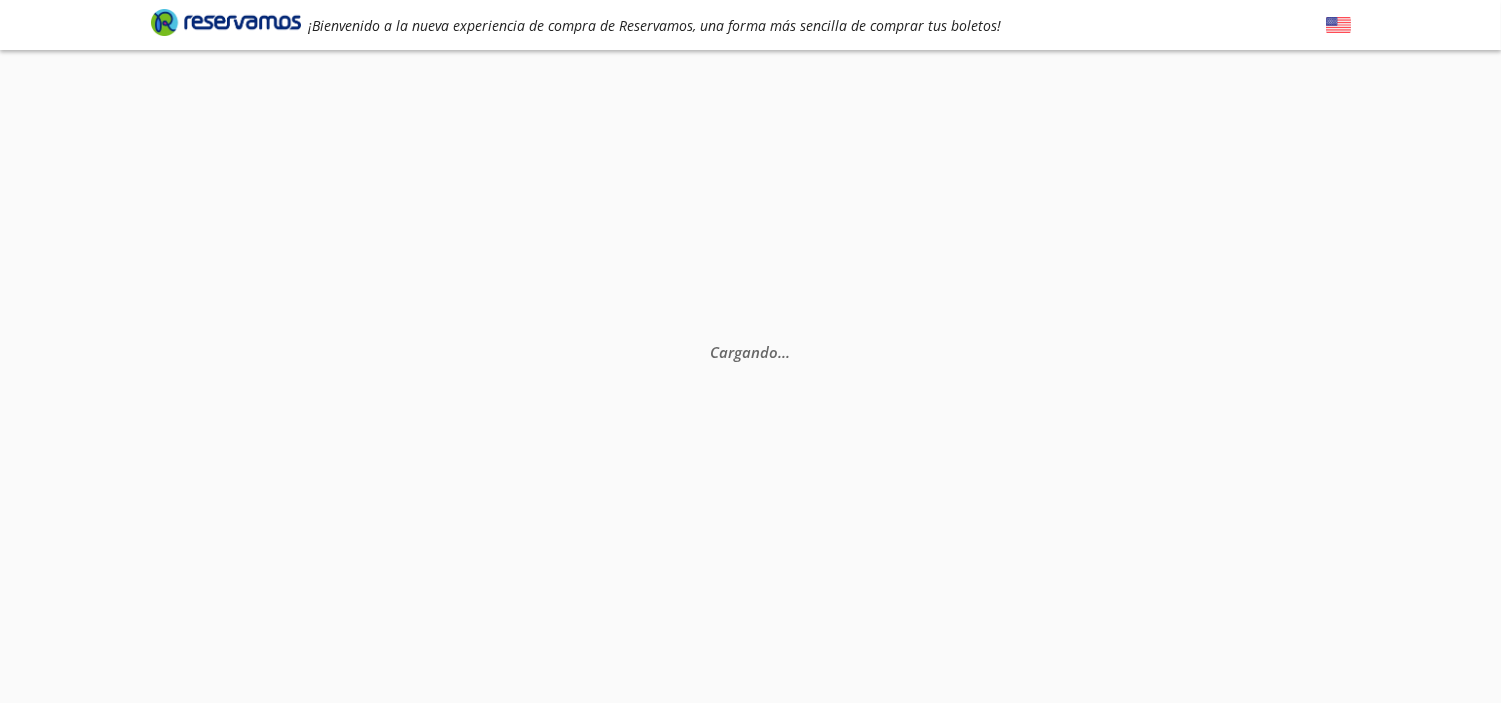 scroll, scrollTop: 0, scrollLeft: 0, axis: both 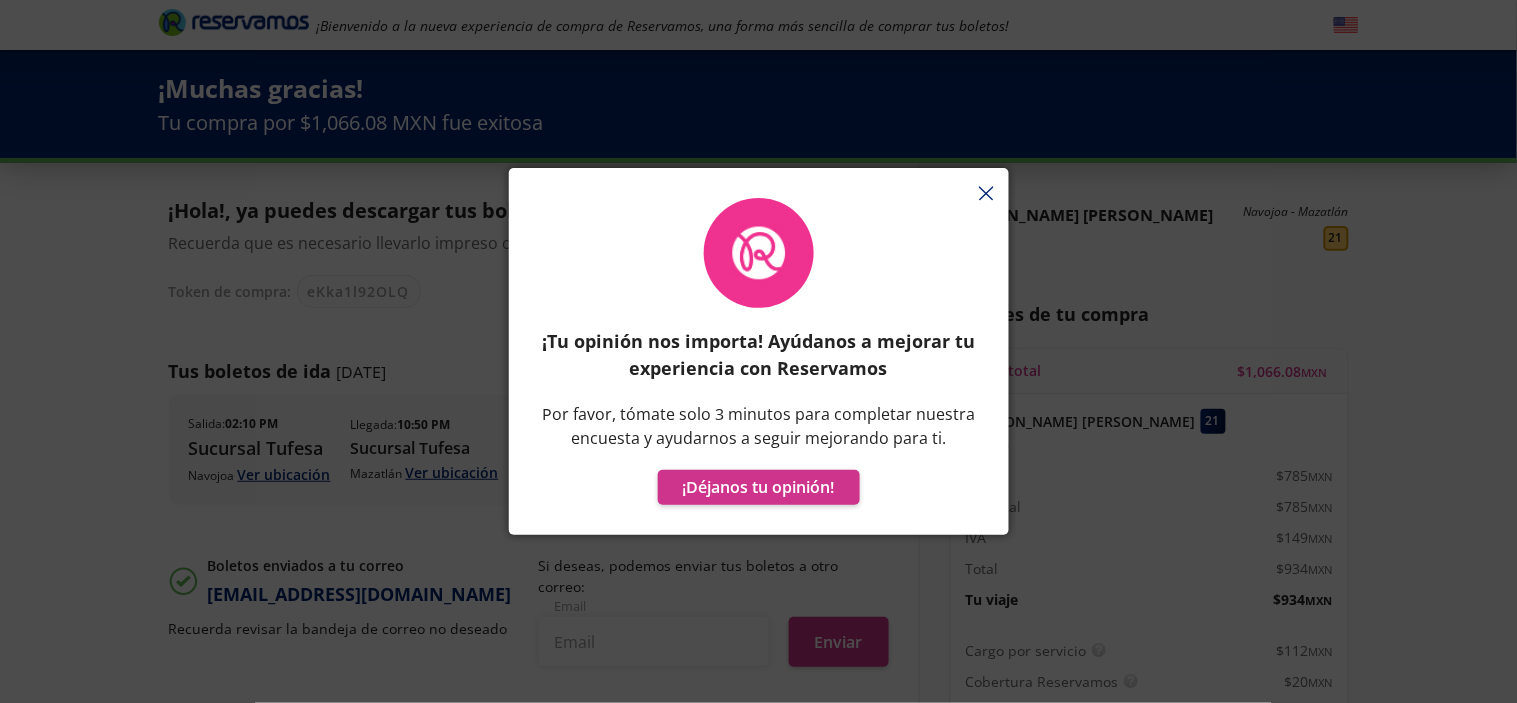 click on "¡Tu opinión nos importa! Ayúdanos a mejorar tu experiencia con Reservamos Por favor, tómate solo 3 minutos para completar nuestra encuesta y ayudarnos a seguir mejorando para ti. ¡Déjanos tu opinión!" at bounding box center (759, 361) 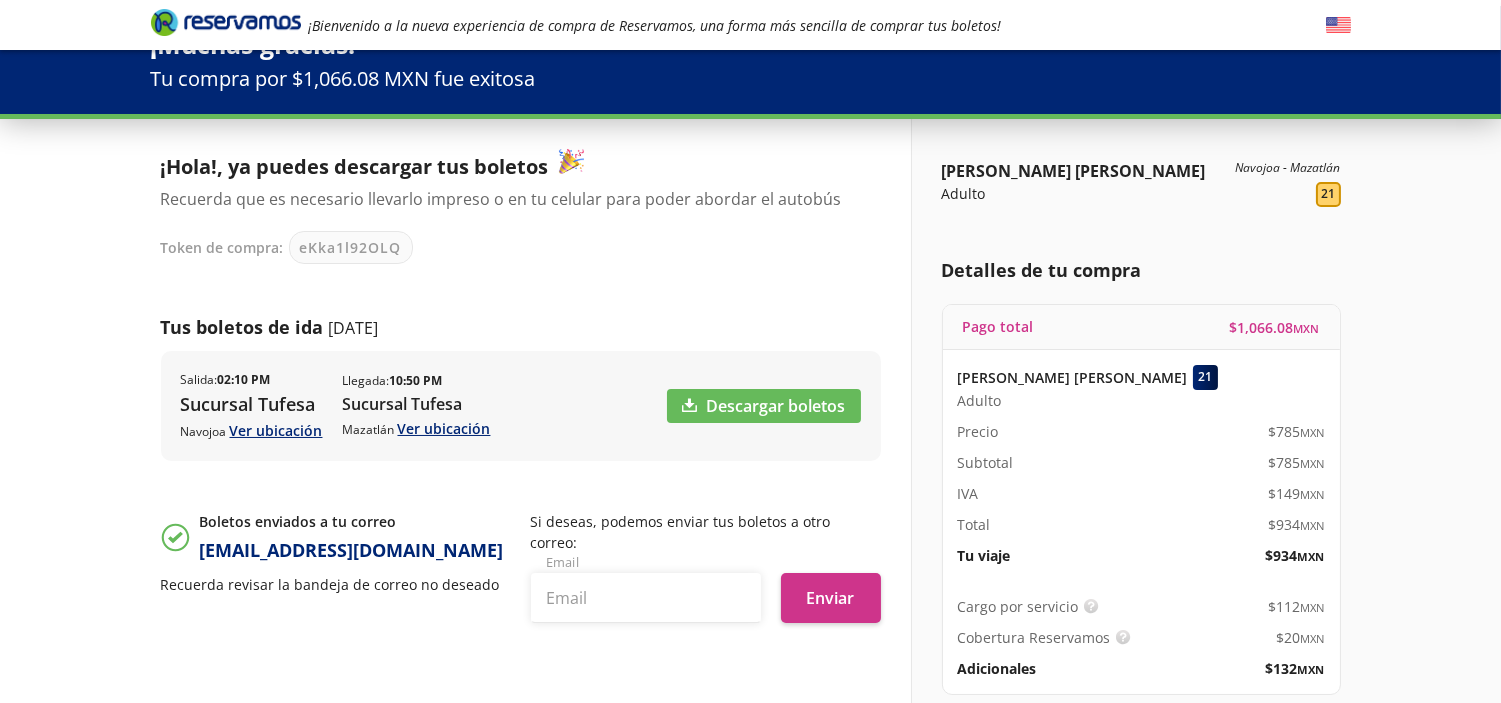 scroll, scrollTop: 46, scrollLeft: 0, axis: vertical 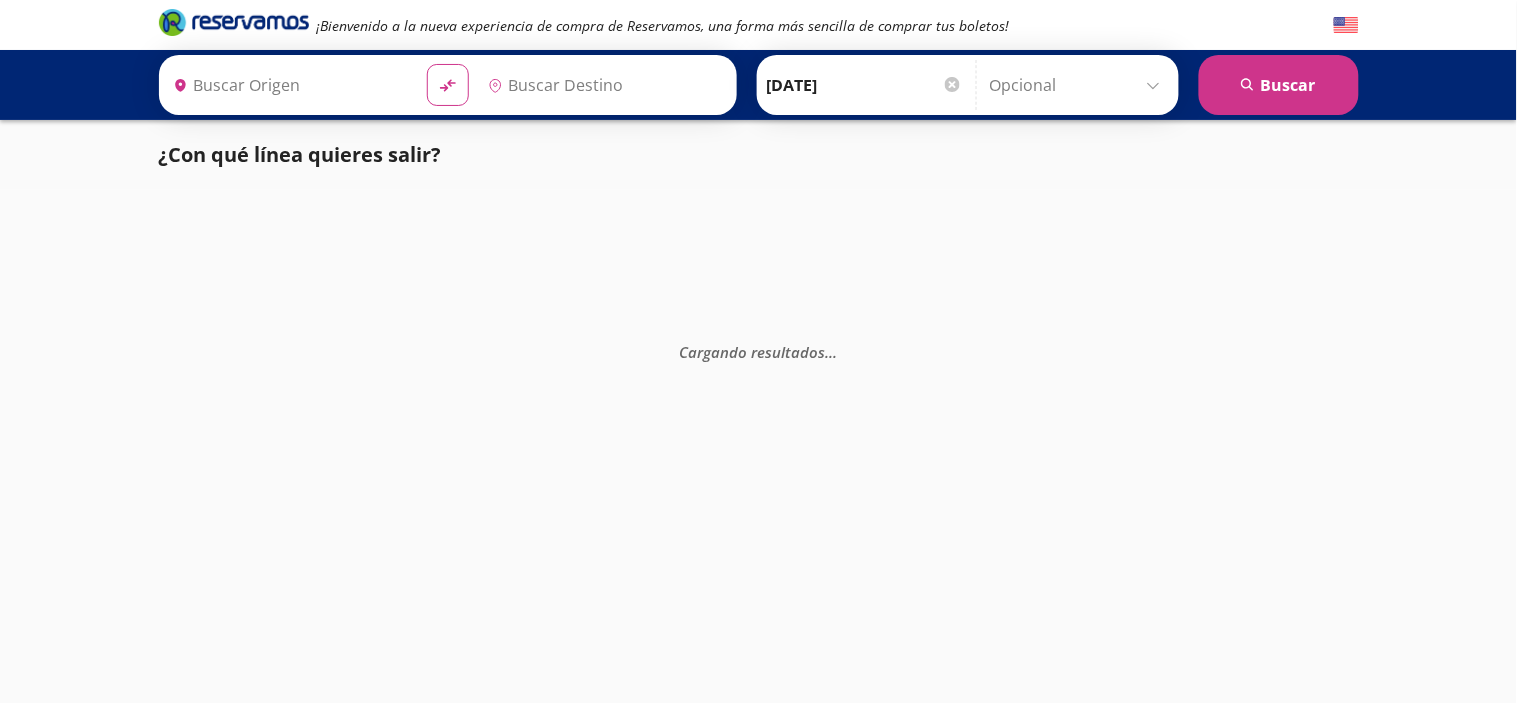 type on "Hermosillo, Sonora" 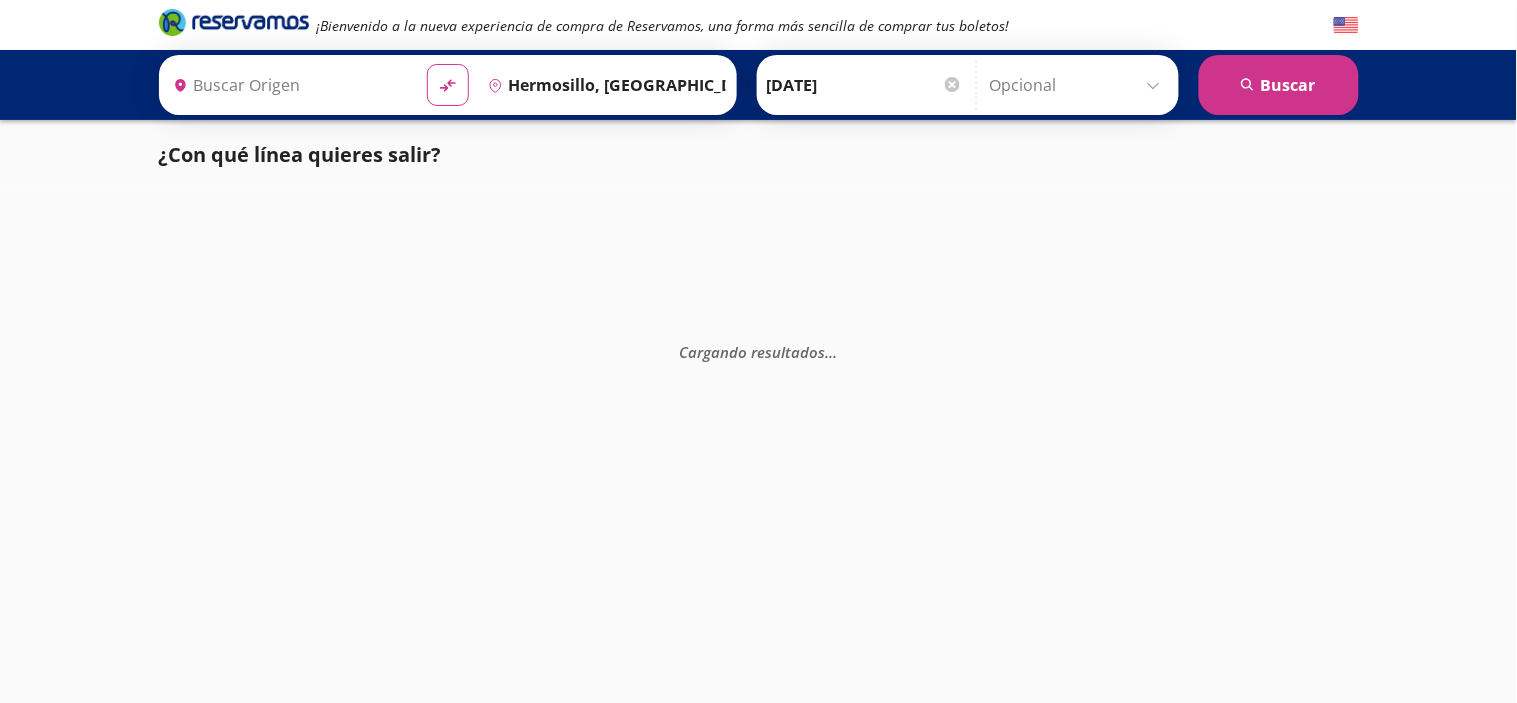 type on "Navojoa, [GEOGRAPHIC_DATA]" 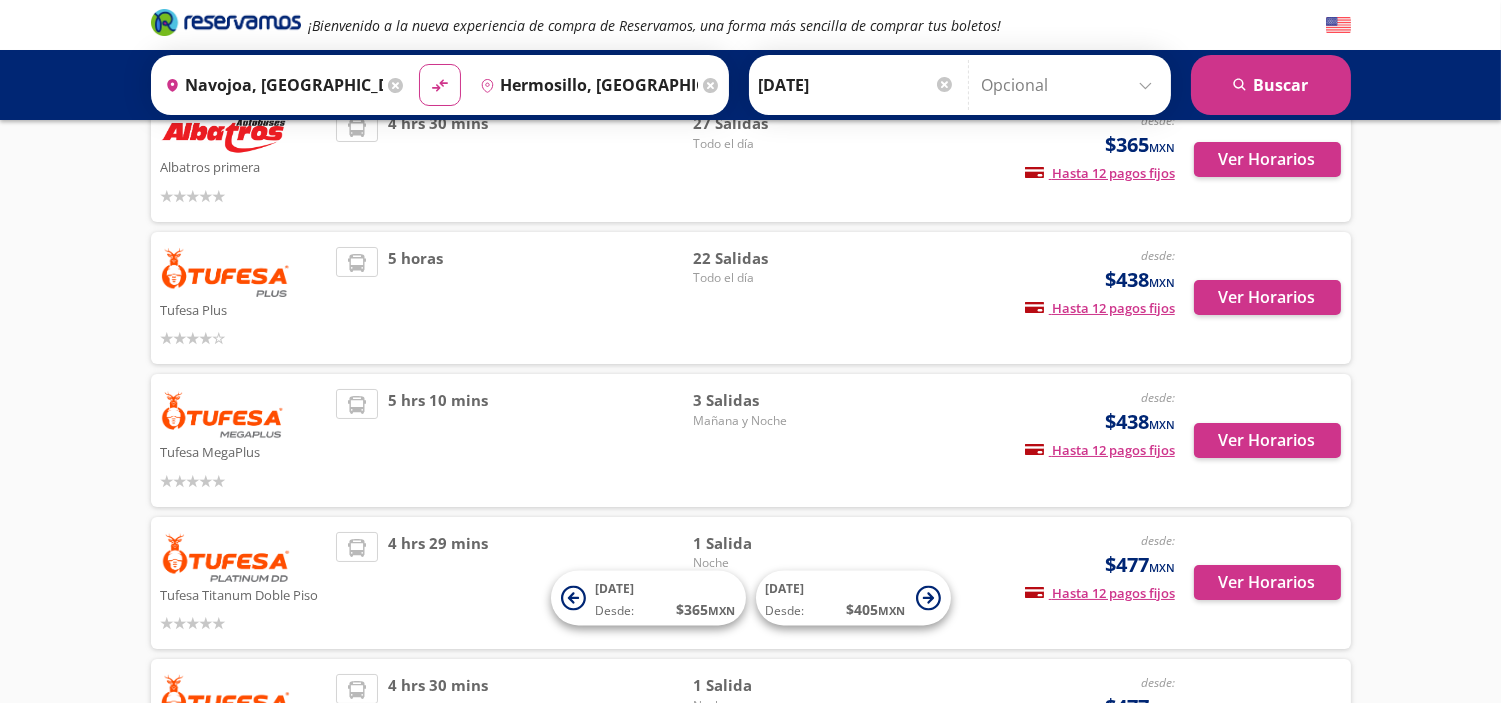 scroll, scrollTop: 167, scrollLeft: 0, axis: vertical 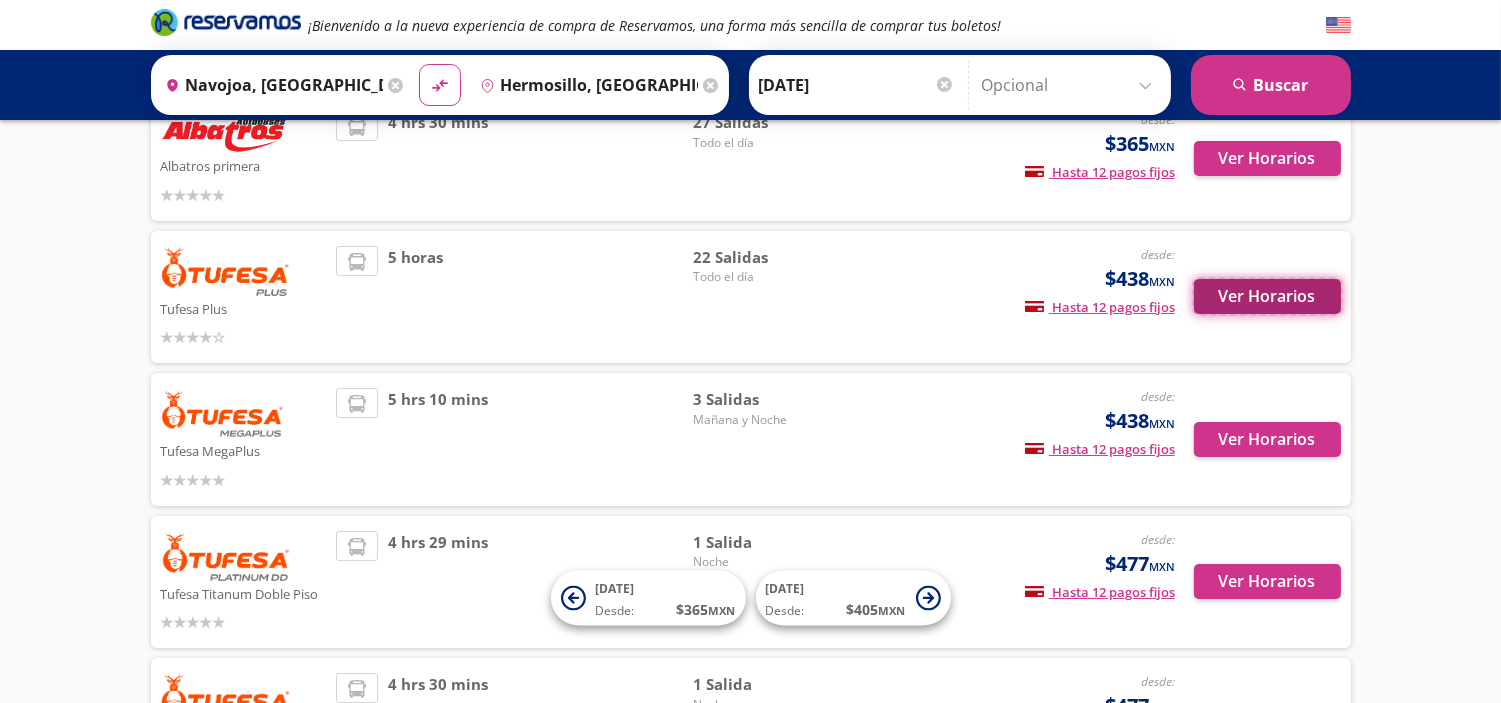 click on "Ver Horarios" at bounding box center (1267, 296) 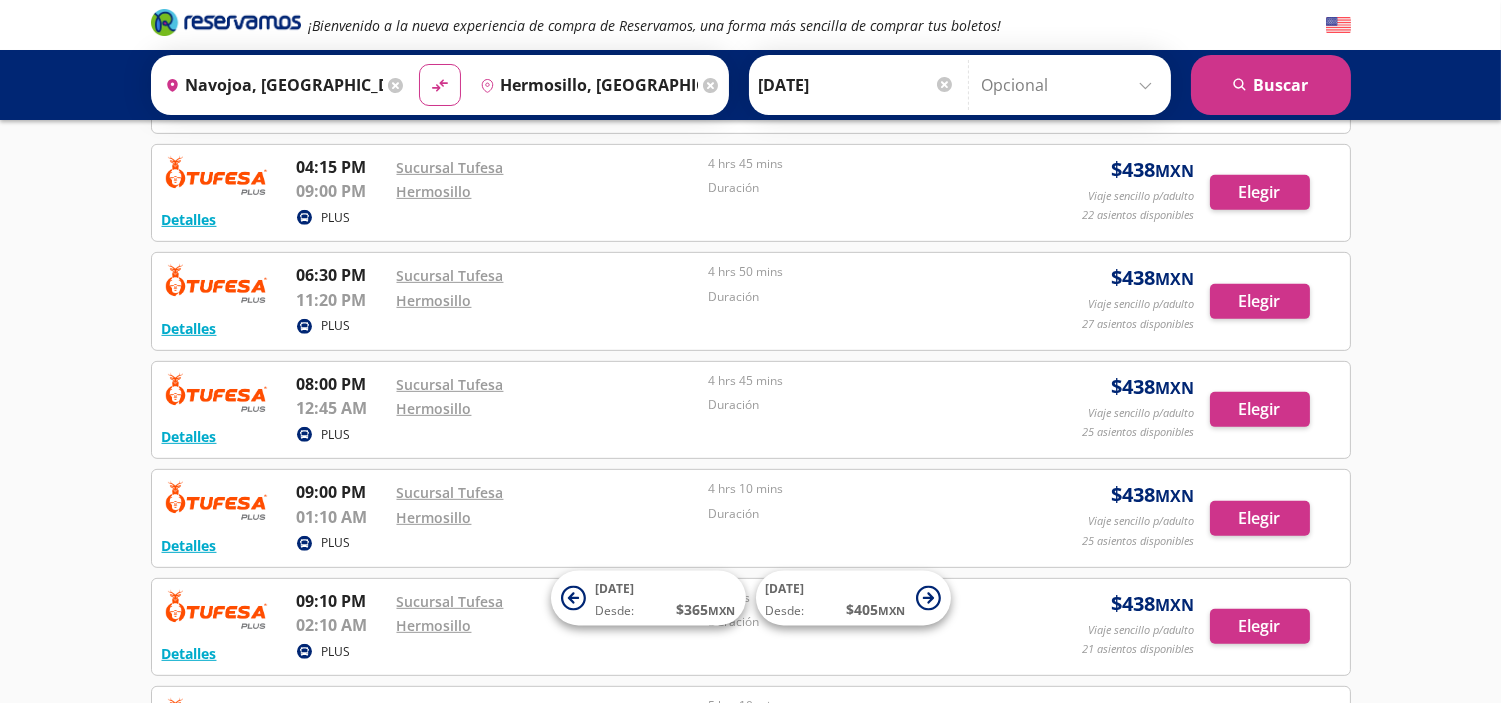 scroll, scrollTop: 1714, scrollLeft: 0, axis: vertical 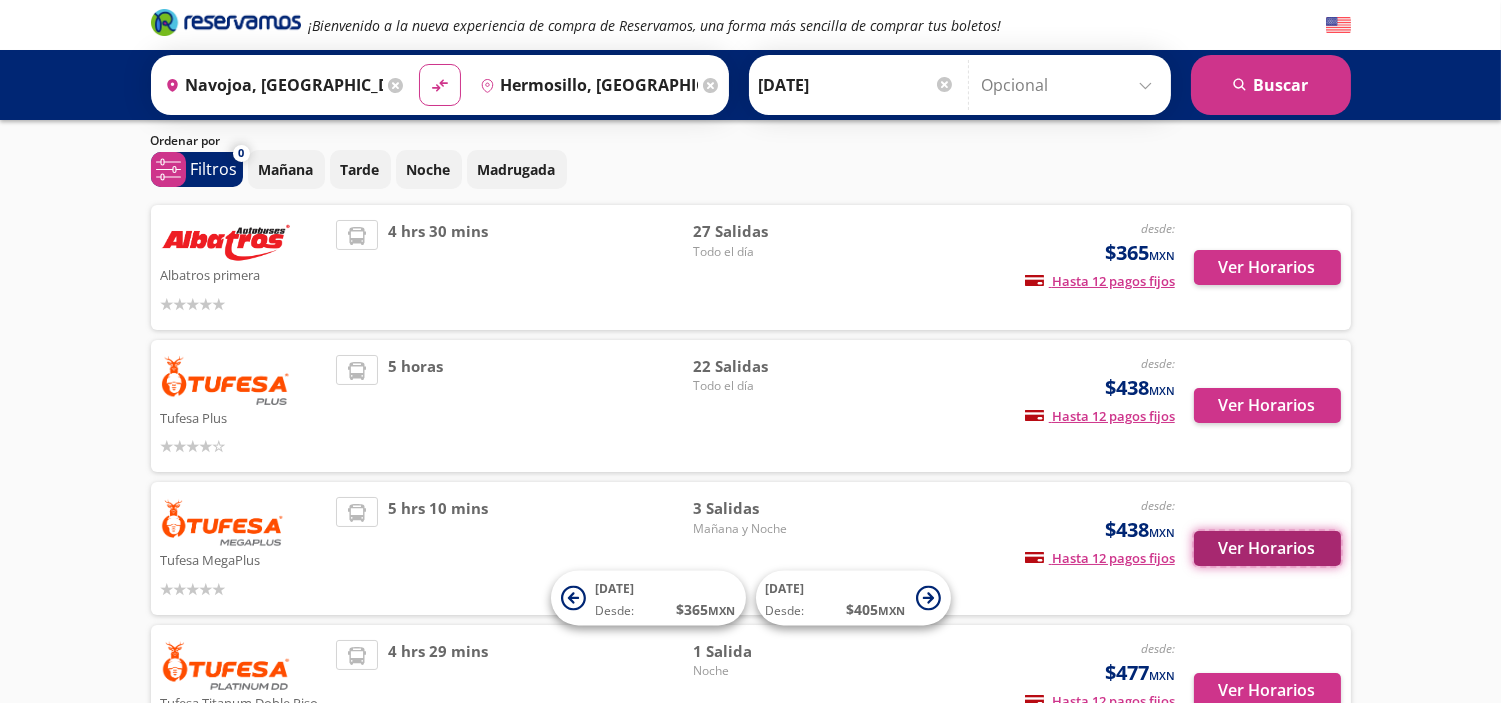click on "Ver Horarios" at bounding box center [1267, 548] 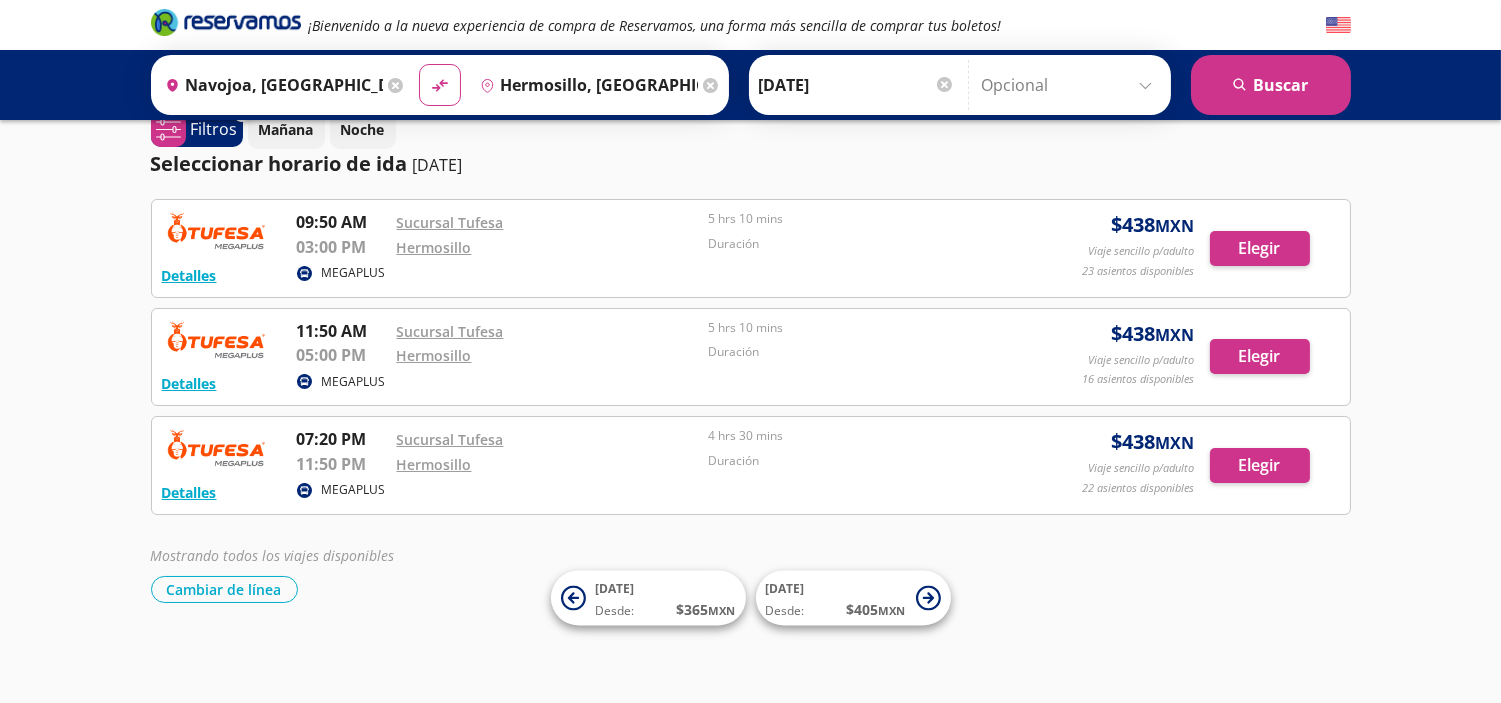scroll, scrollTop: 0, scrollLeft: 0, axis: both 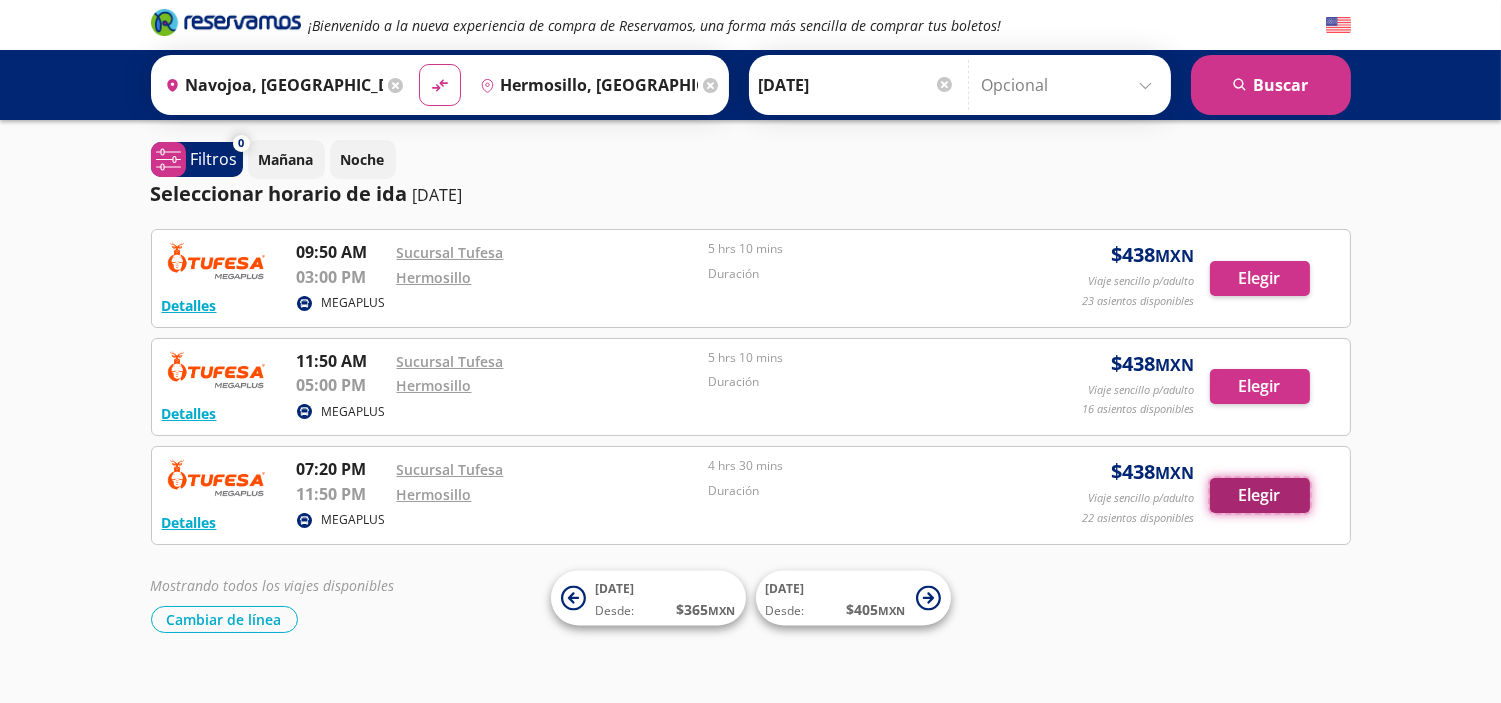 click on "Elegir" at bounding box center (1260, 495) 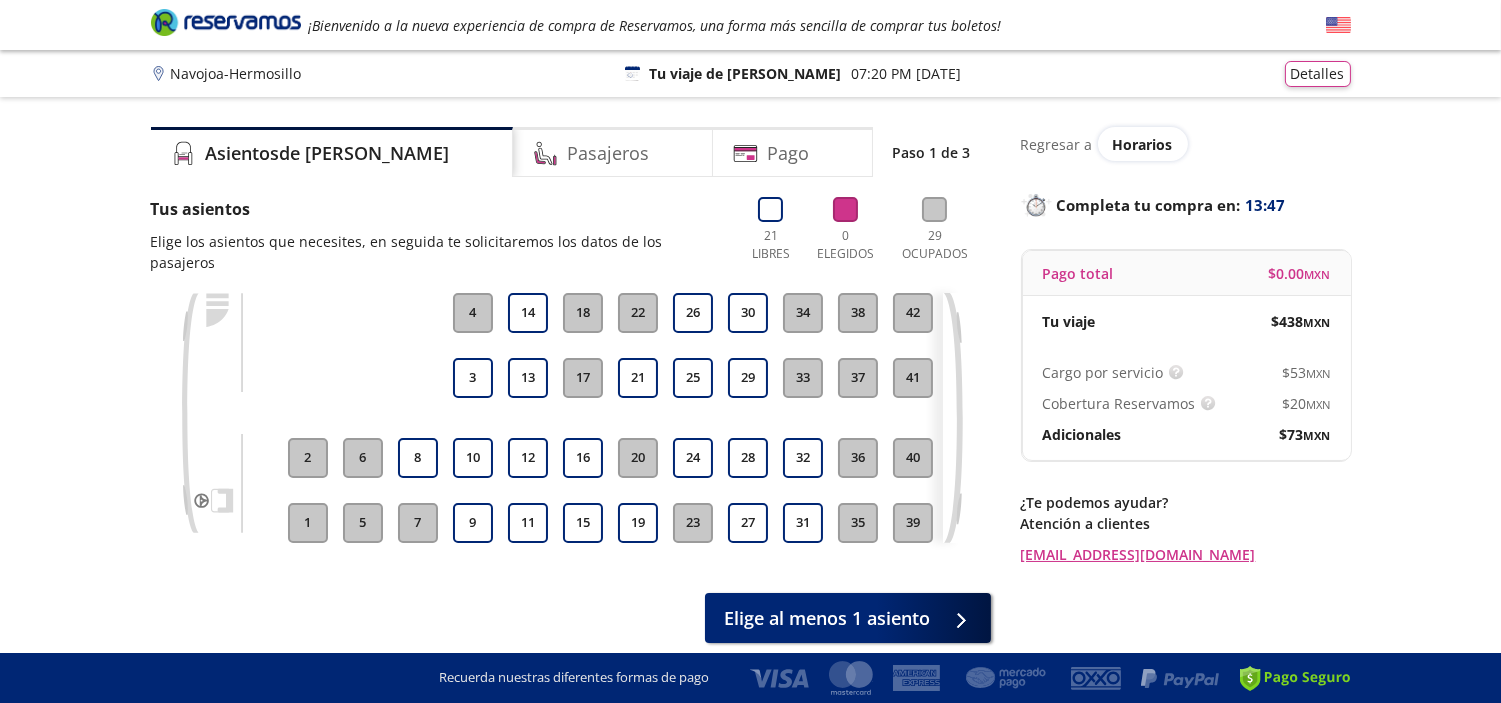 scroll, scrollTop: 0, scrollLeft: 185, axis: horizontal 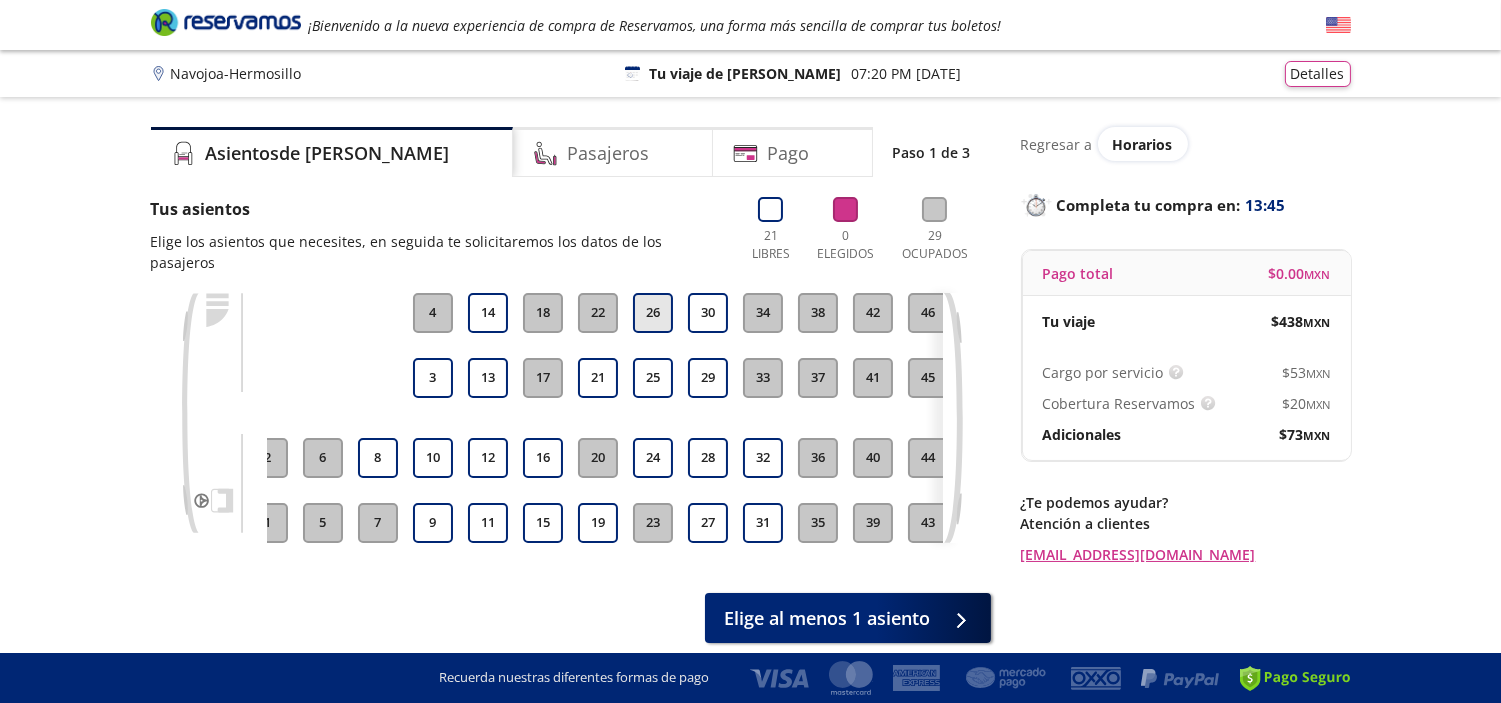 click on "26" at bounding box center [653, 313] 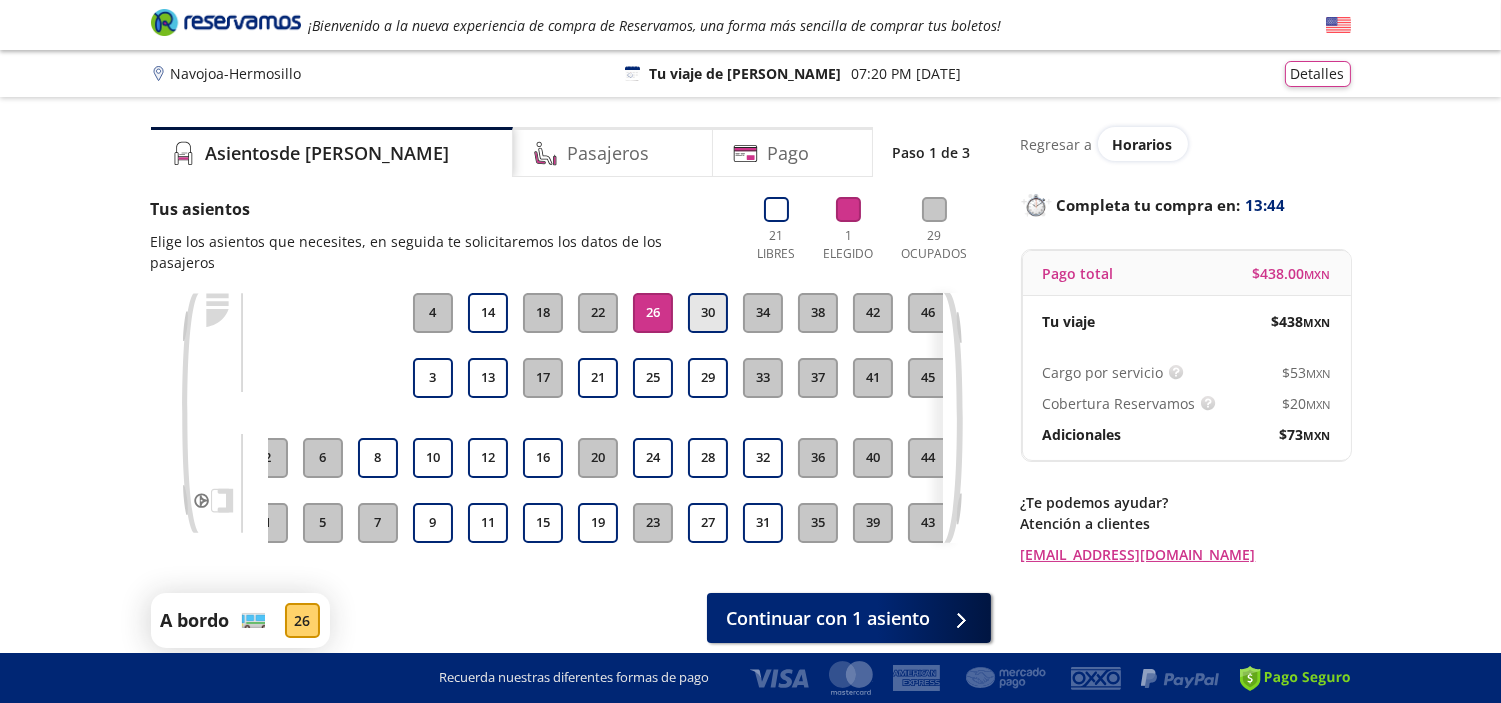 click on "30" at bounding box center (708, 313) 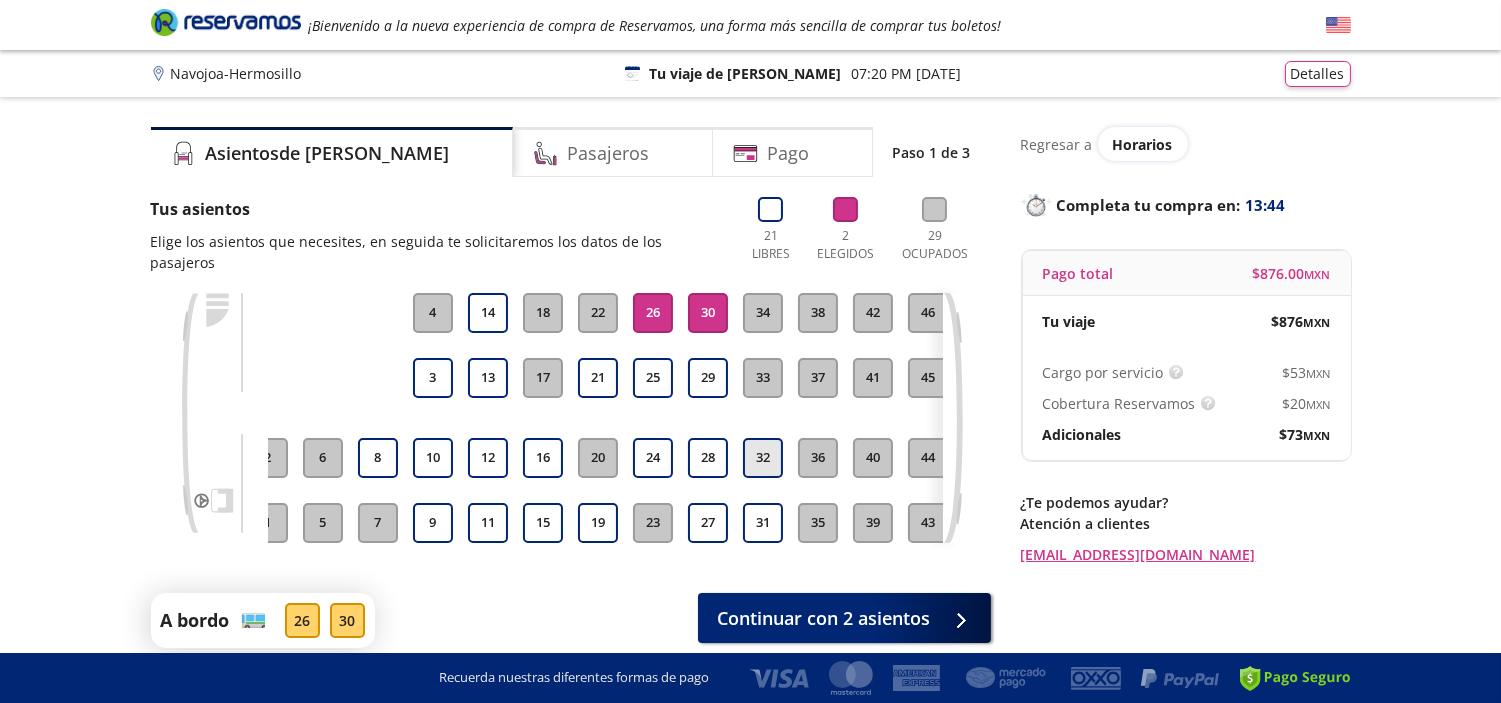 scroll, scrollTop: 80, scrollLeft: 0, axis: vertical 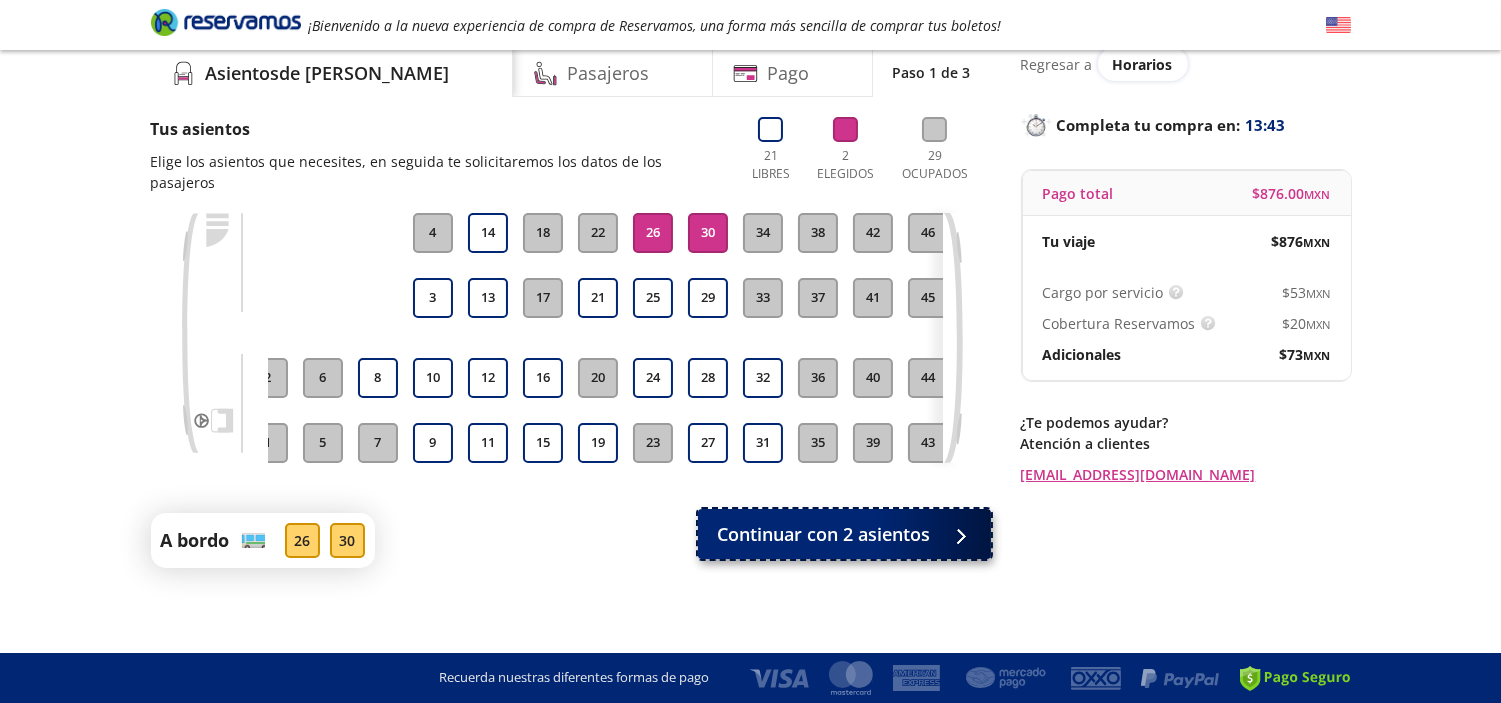 click on "Continuar con 2 asientos" at bounding box center [824, 534] 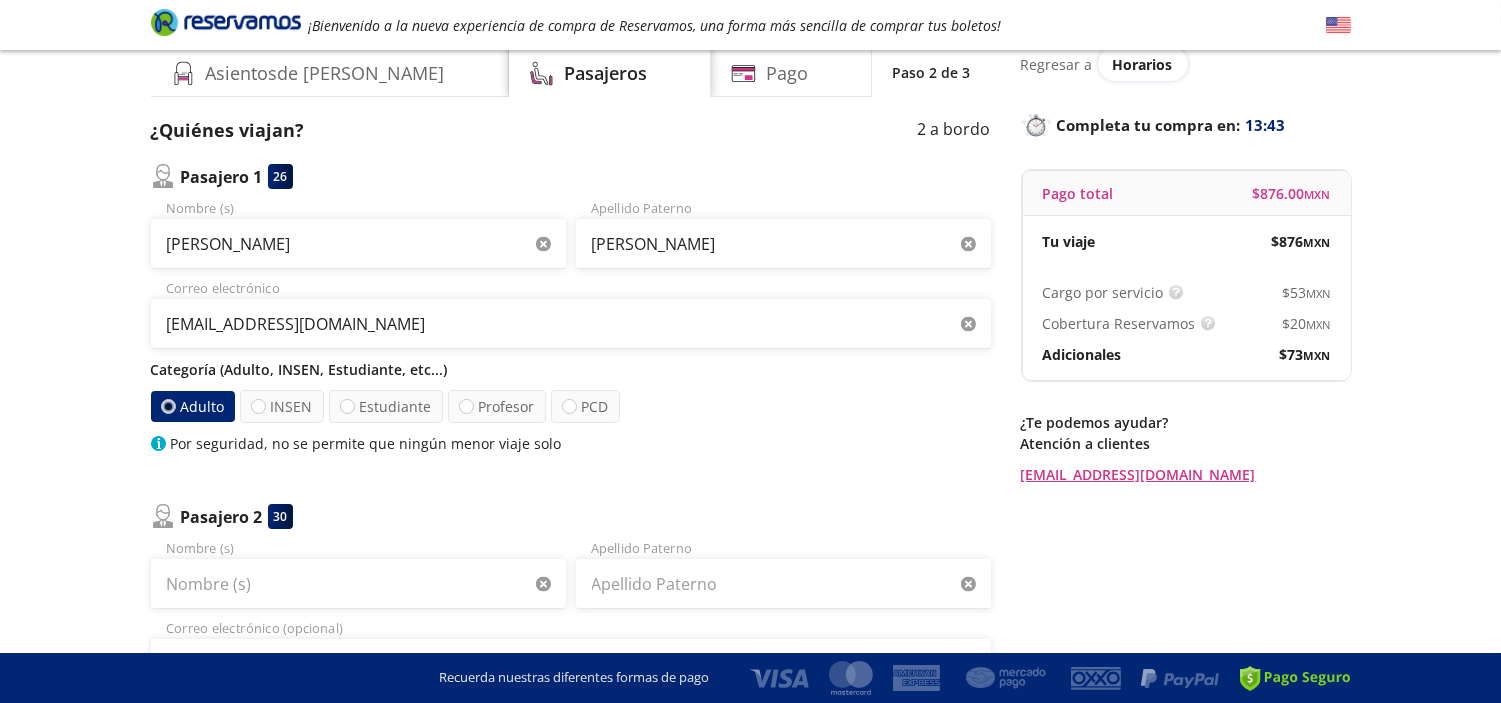 scroll, scrollTop: 0, scrollLeft: 0, axis: both 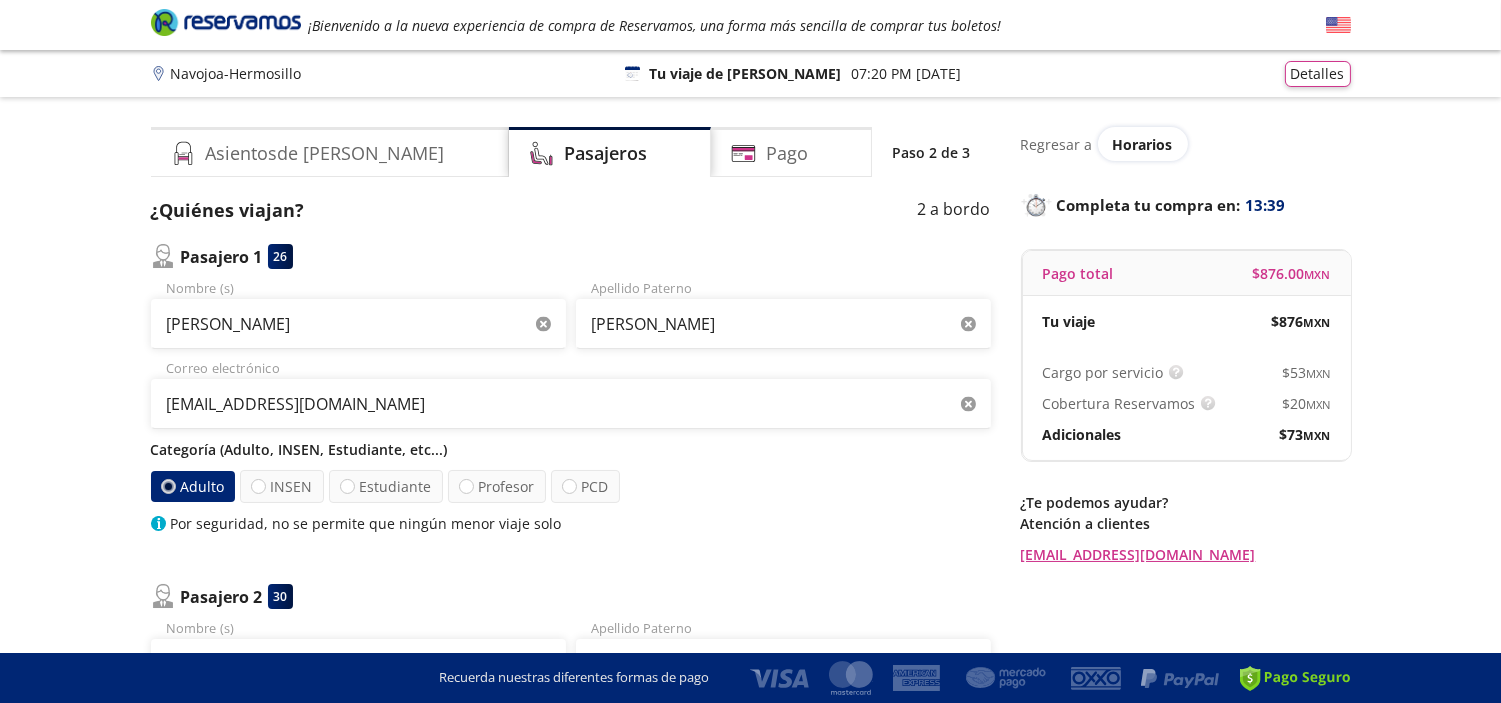 click 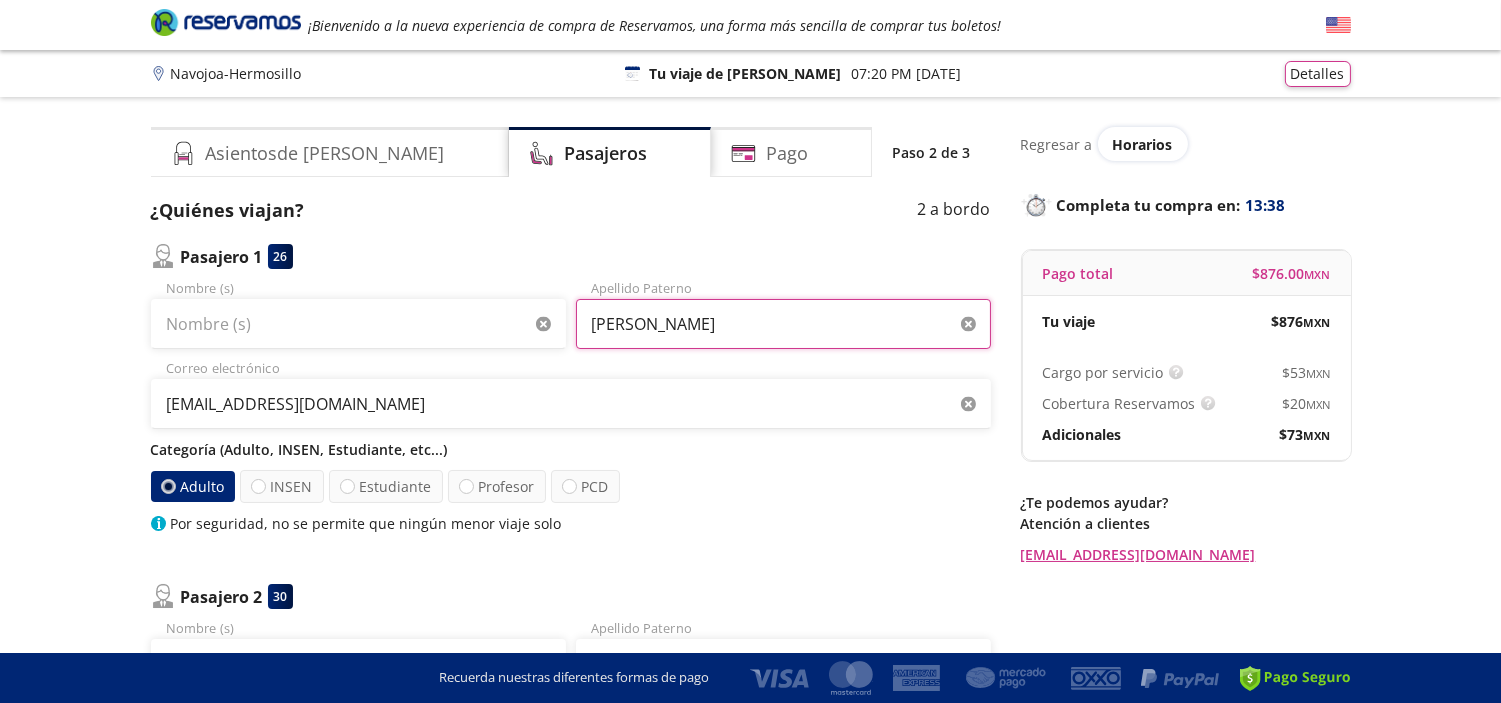 click on "REYES NEVAREZ" at bounding box center [783, 324] 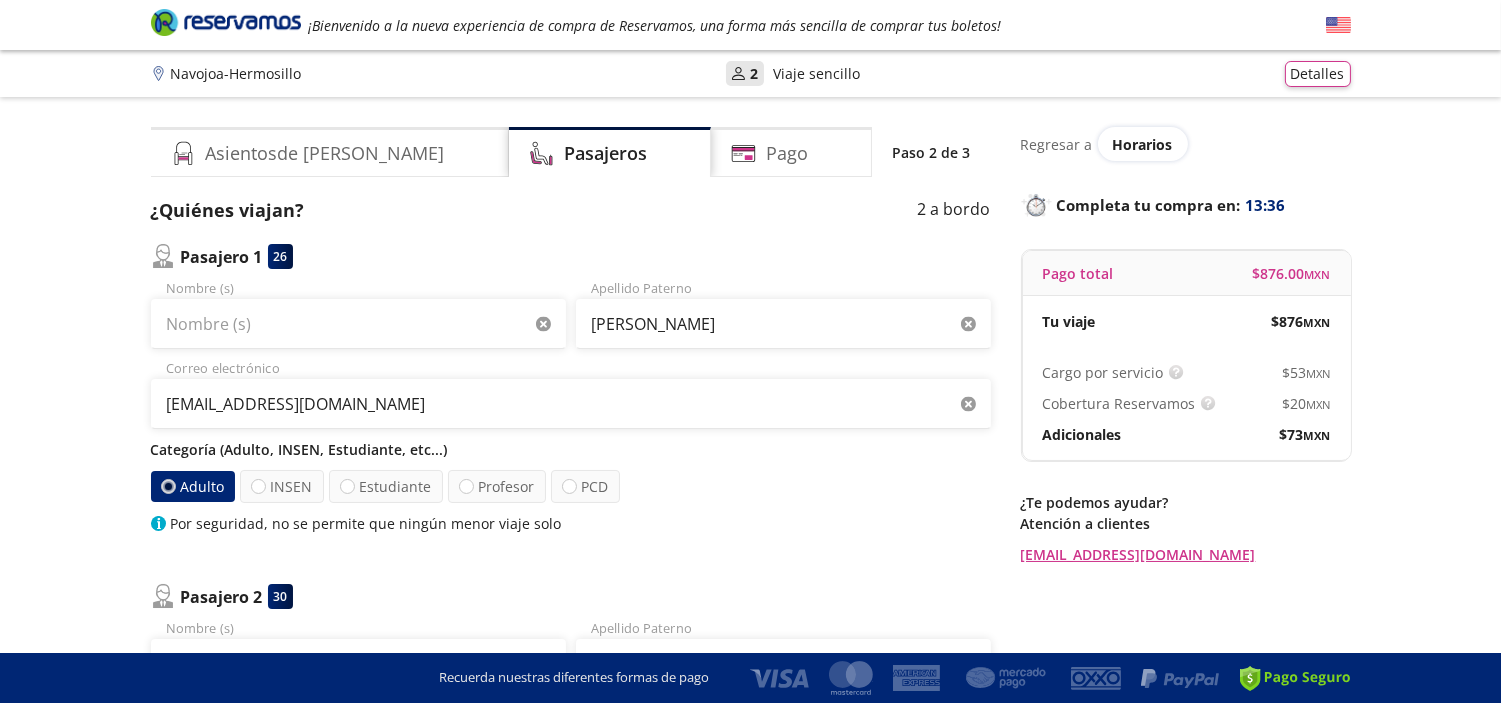 click 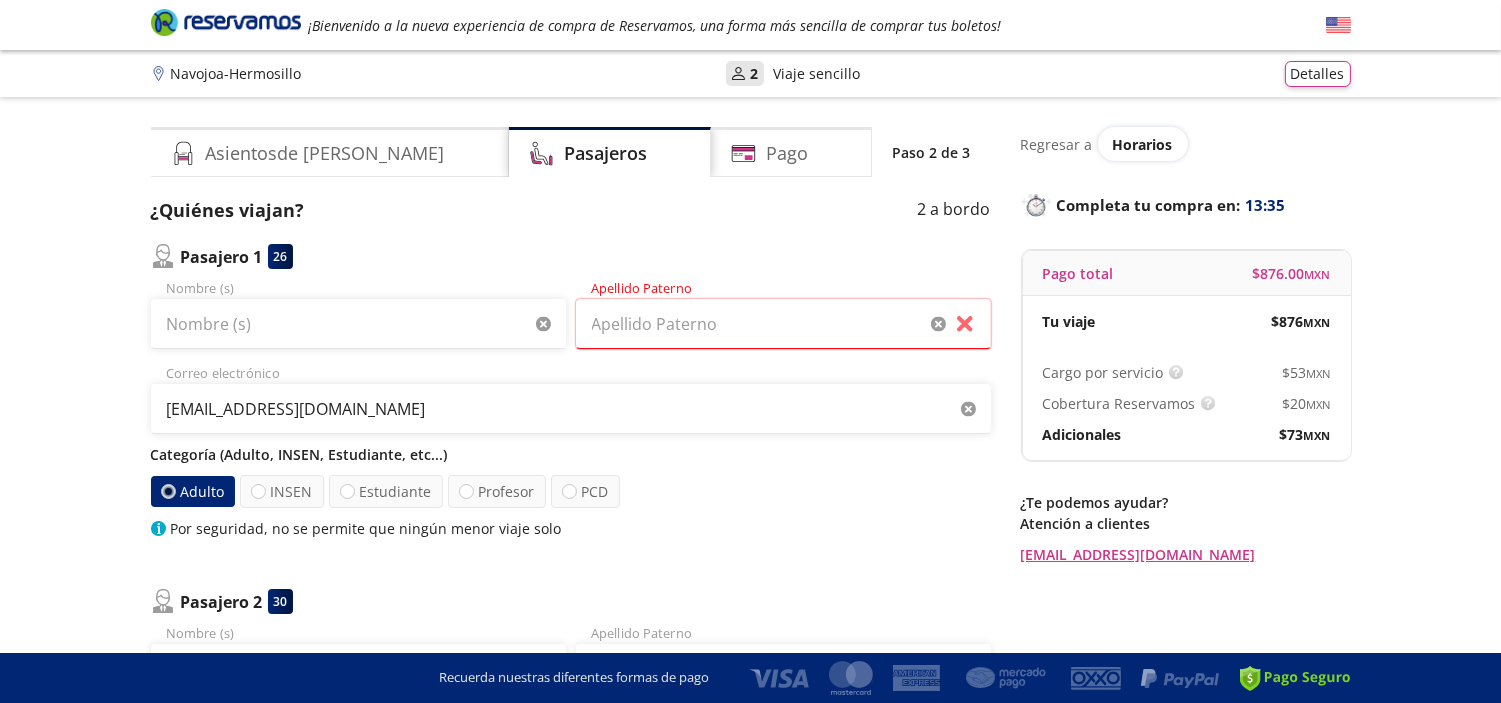 click on "Pasajero 1 26 Nombre (s) Apellido Paterno vuelosbylsa@gmail.com Correo electrónico Categoría (Adulto, INSEN, Estudiante, etc...) Adulto INSEN Estudiante Profesor PCD Por seguridad, no se permite que ningún menor viaje solo" at bounding box center [571, 391] 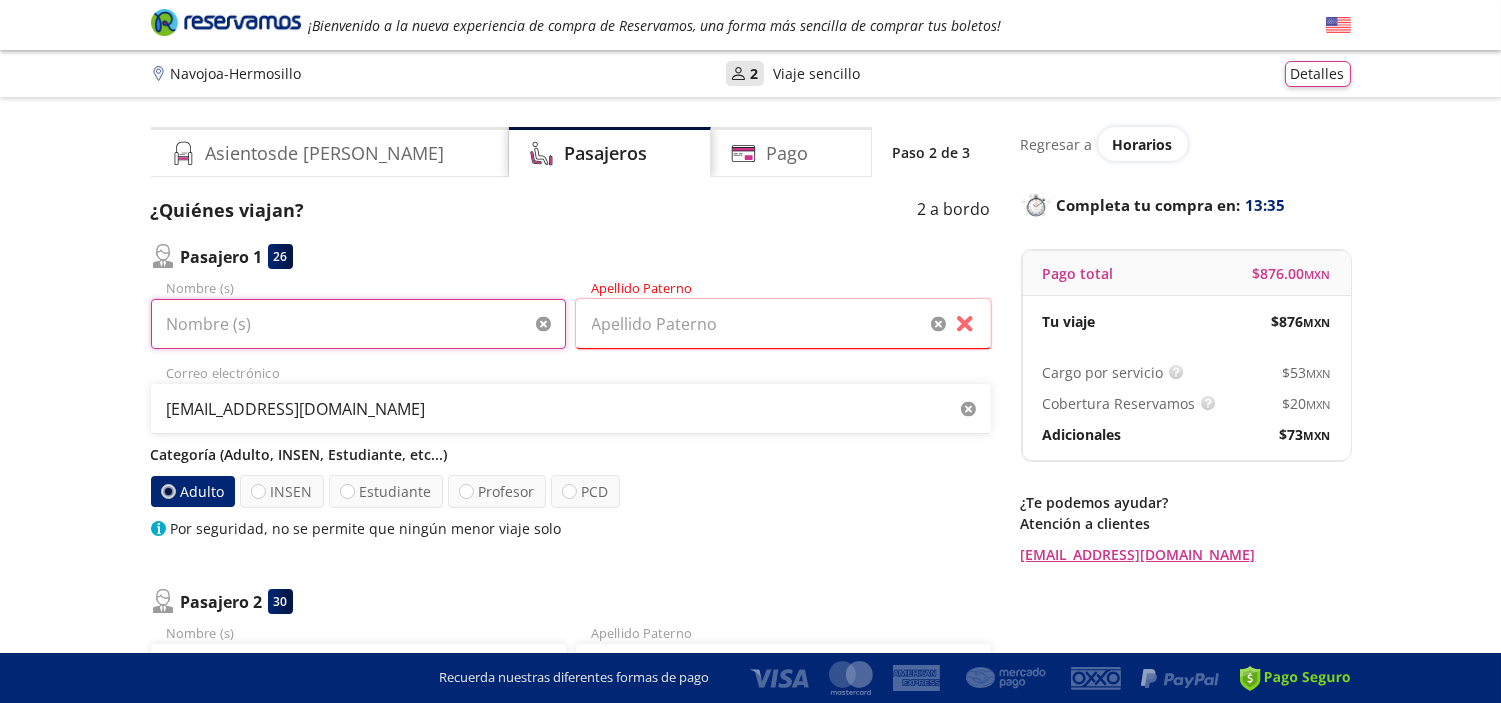 click on "Nombre (s)" at bounding box center (358, 324) 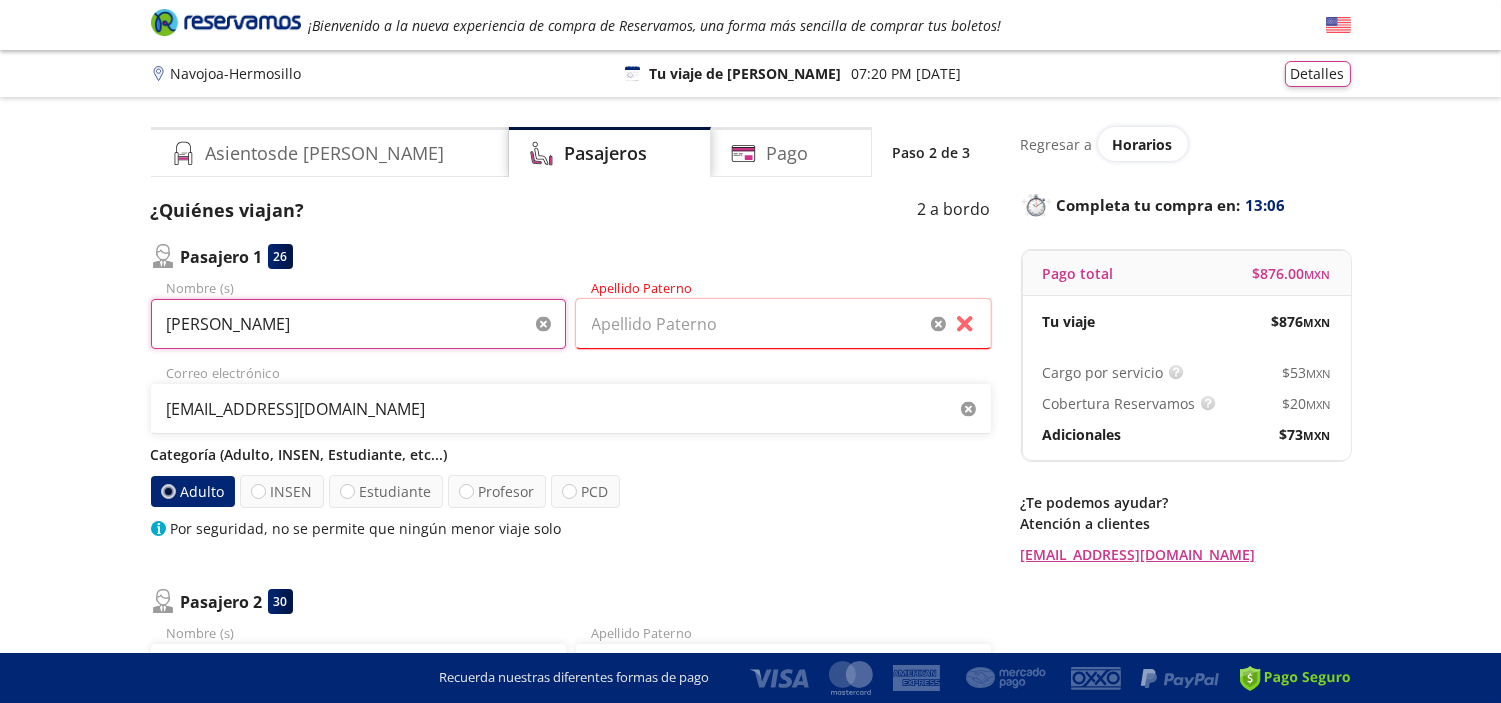 type on "FRANCISCO" 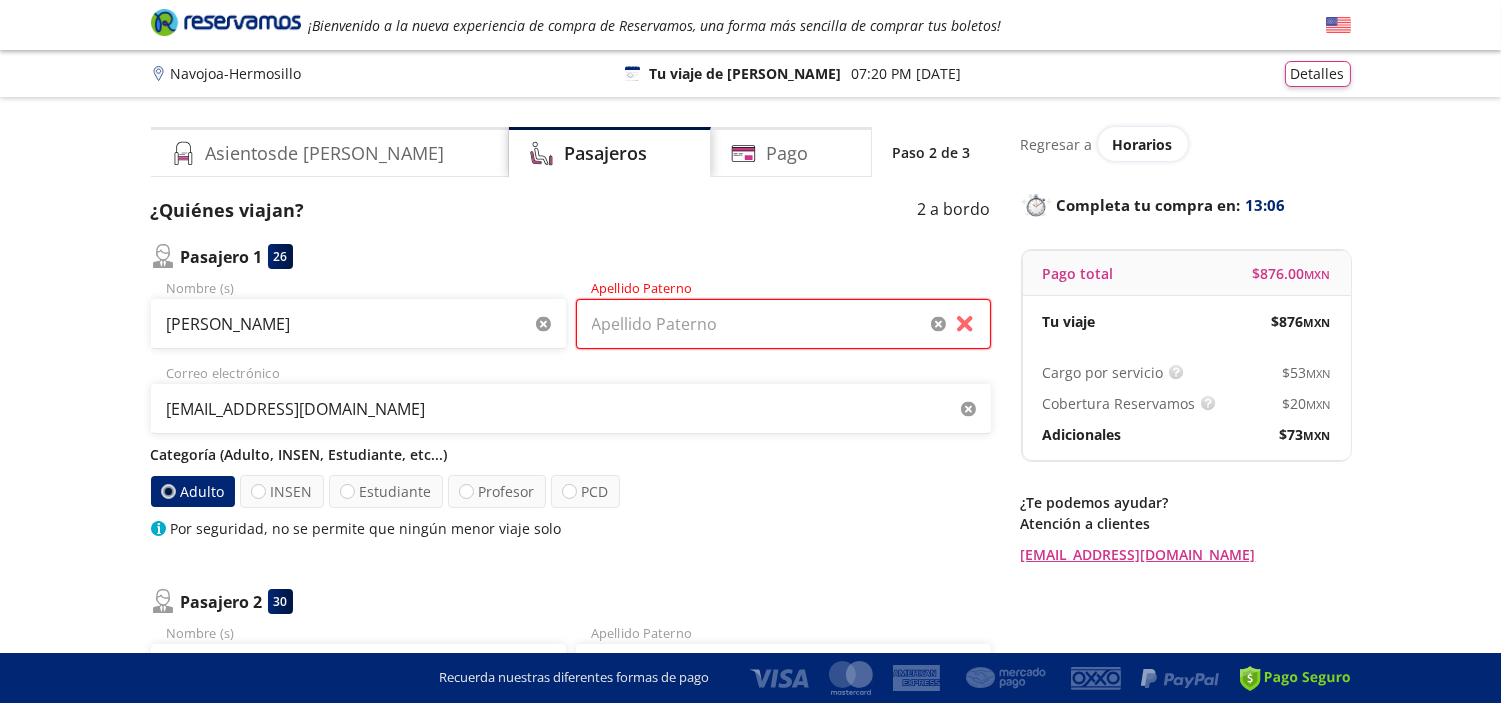 click on "Apellido Paterno" at bounding box center [783, 324] 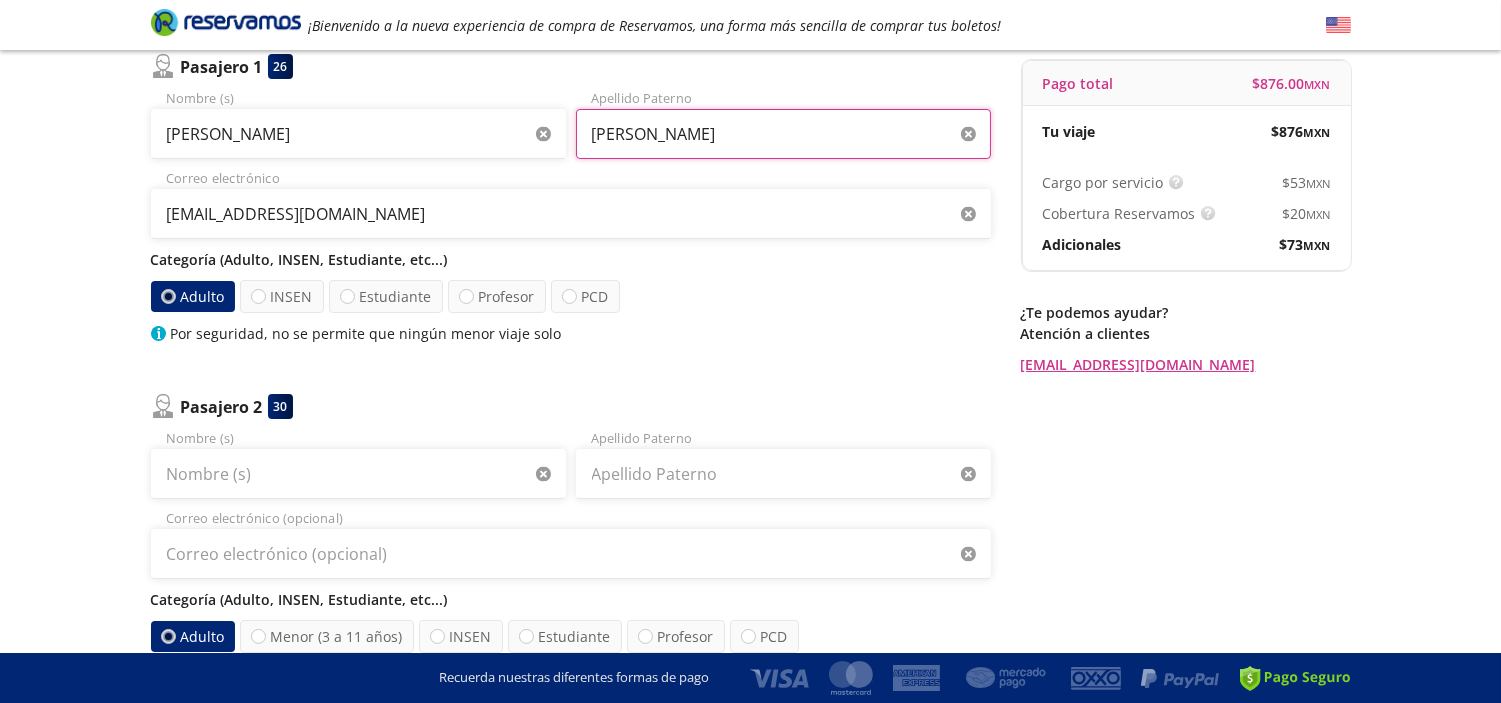 scroll, scrollTop: 195, scrollLeft: 0, axis: vertical 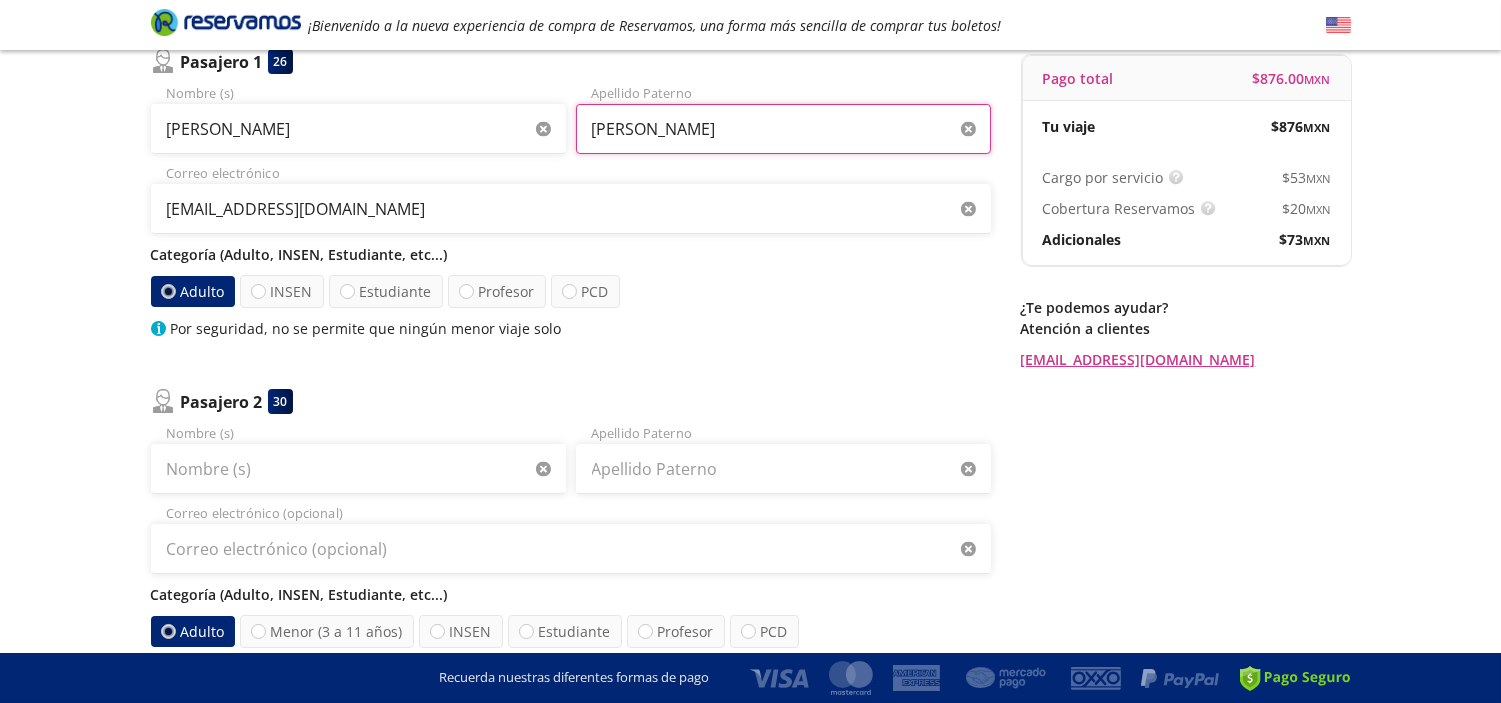 type on "[PERSON_NAME]" 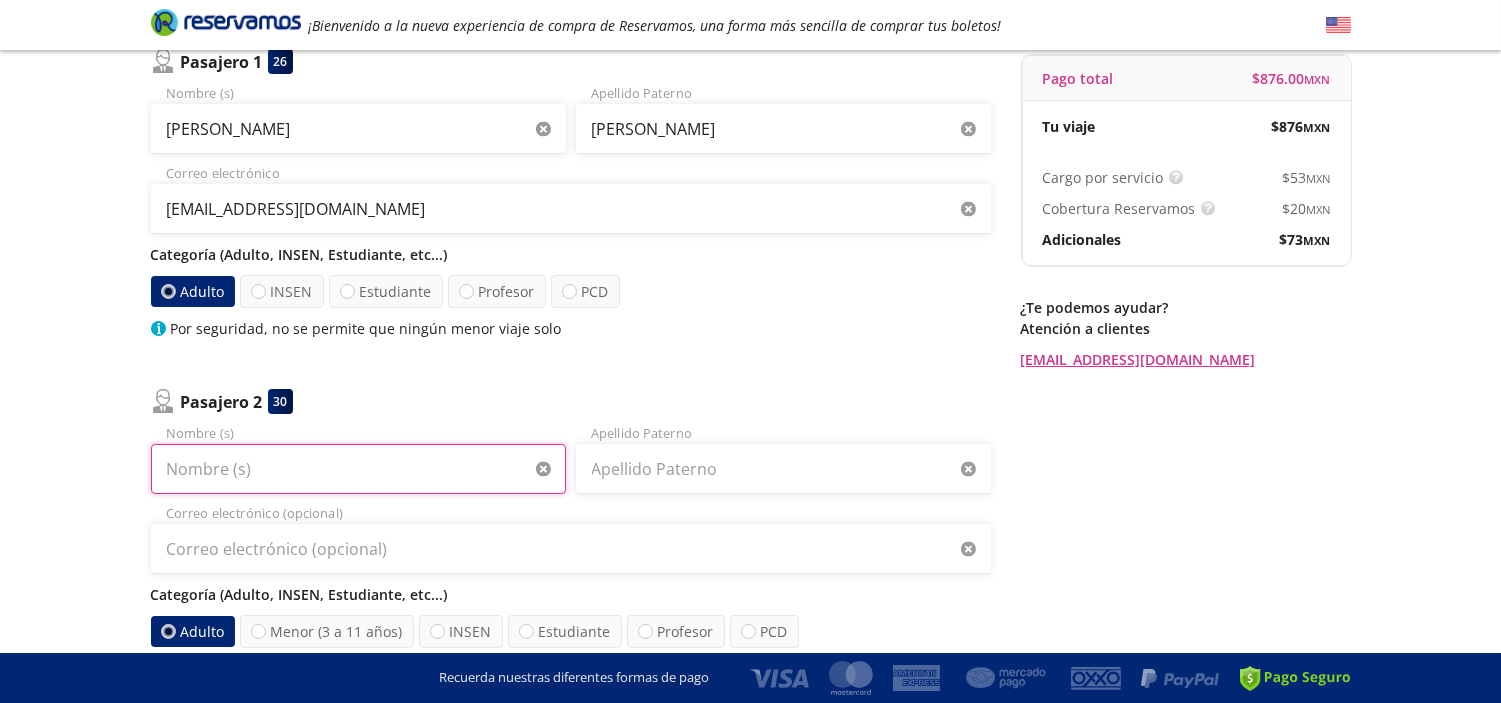 click on "Nombre (s)" at bounding box center (358, 469) 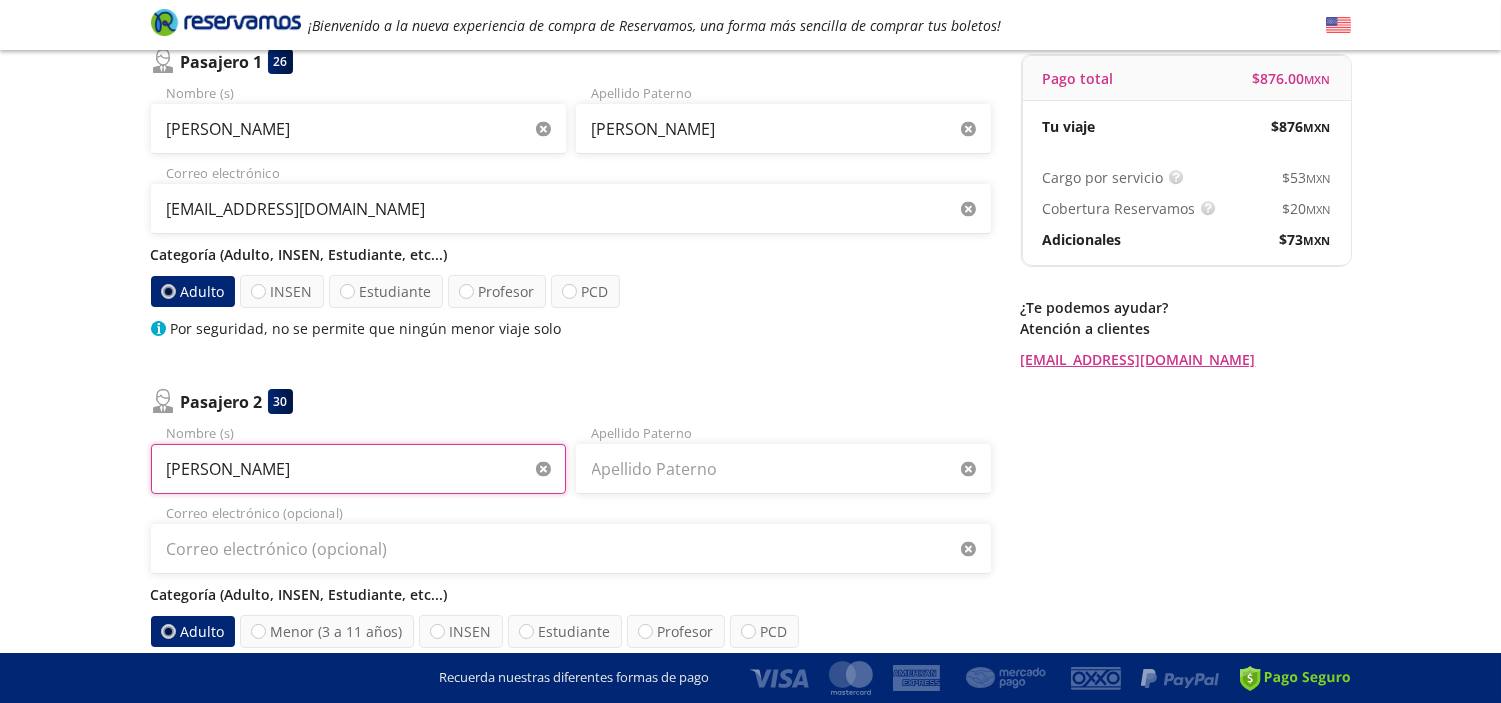 type on "DILAN EDGARDO" 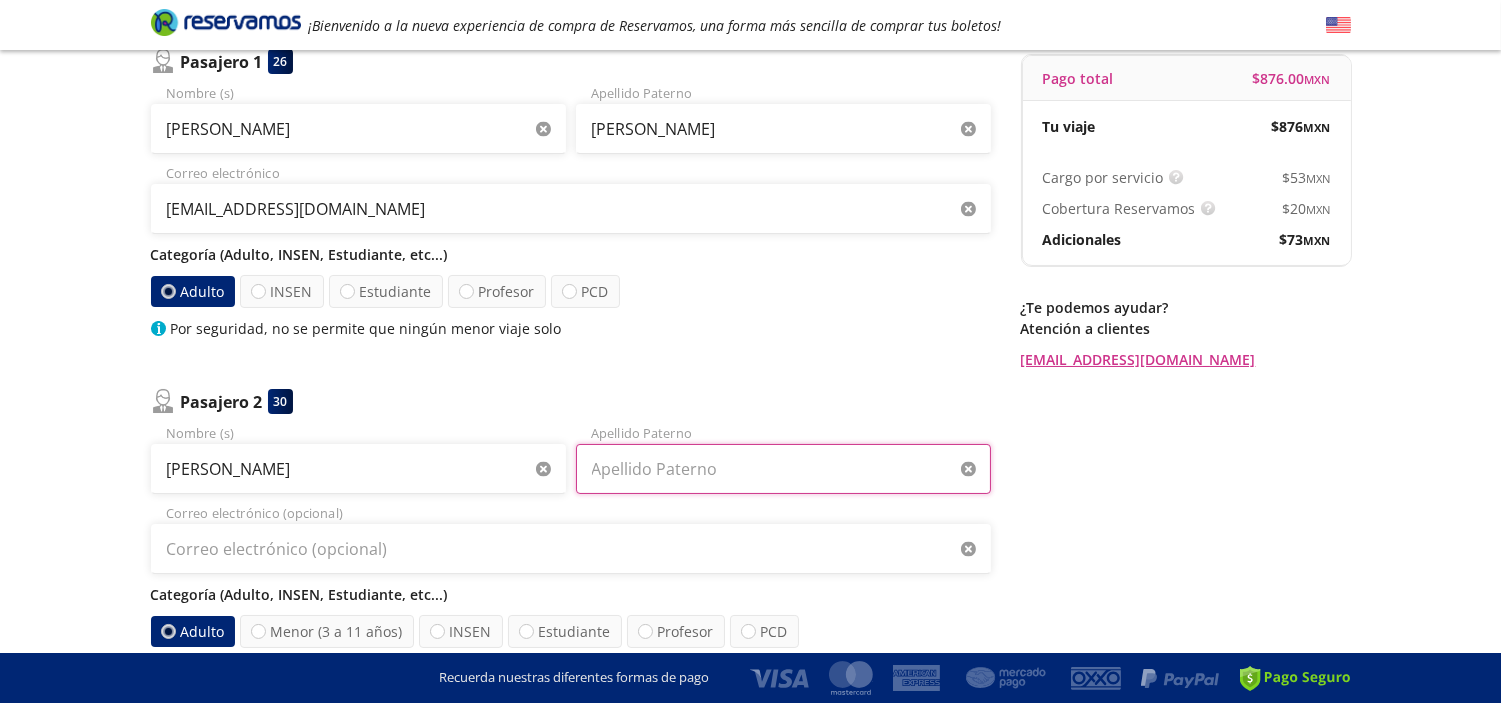 click on "Apellido Paterno" at bounding box center (783, 469) 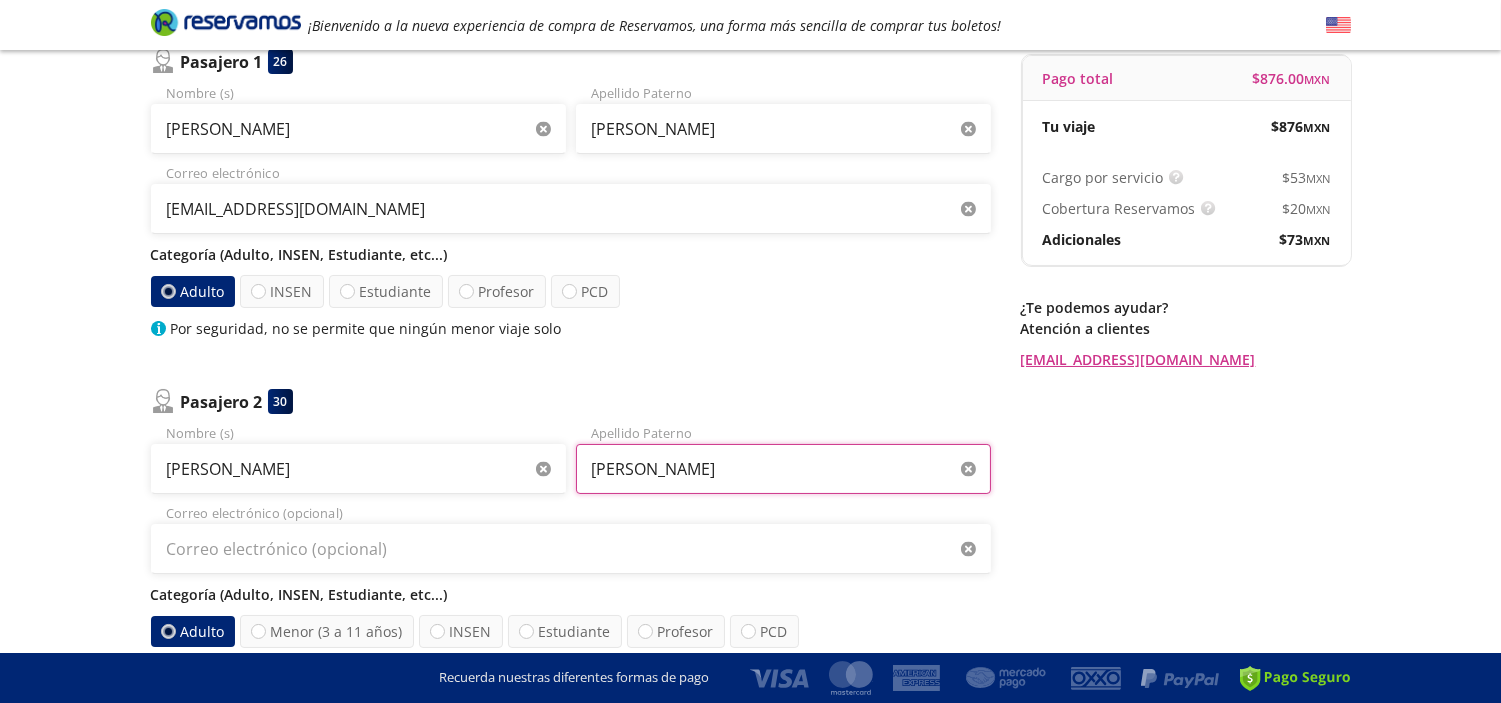 type on "CONTRERAS" 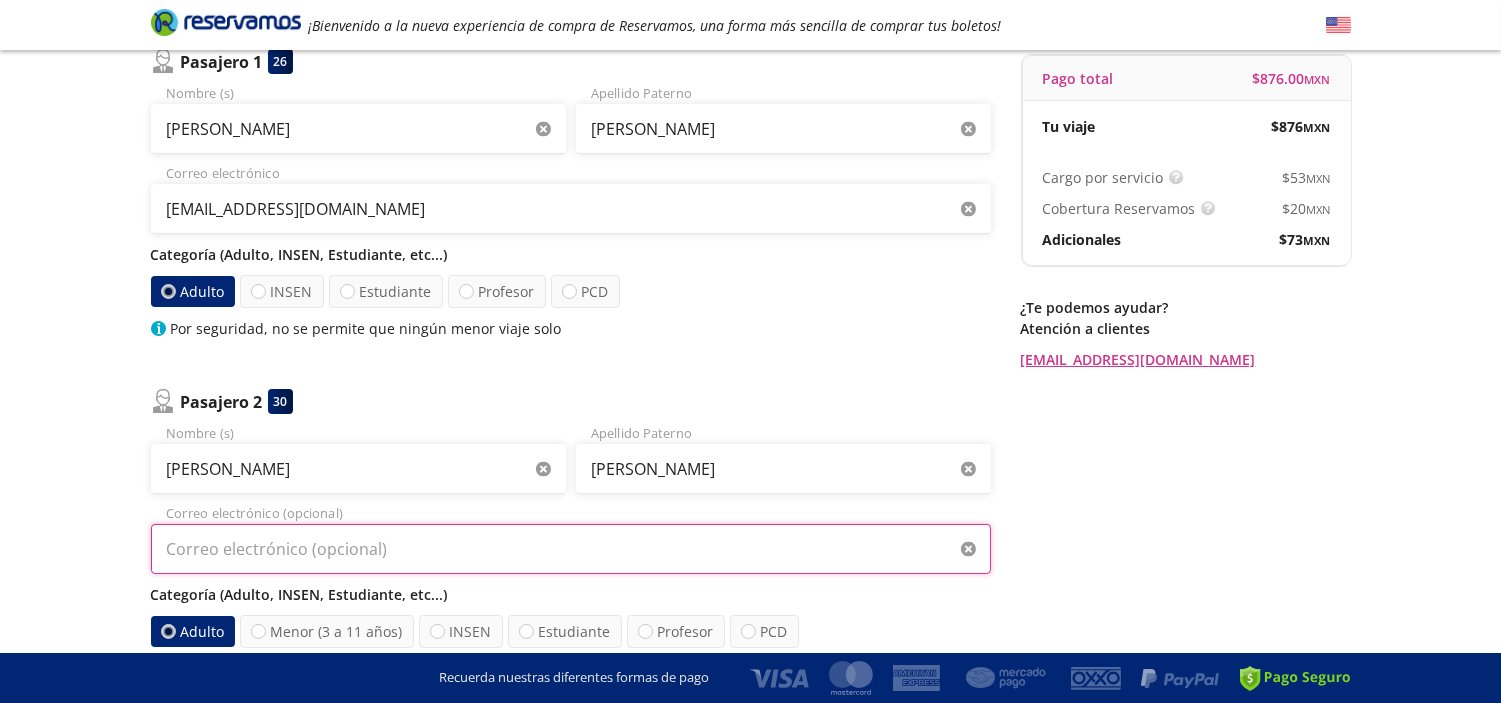 click on "Correo electrónico (opcional)" at bounding box center [571, 549] 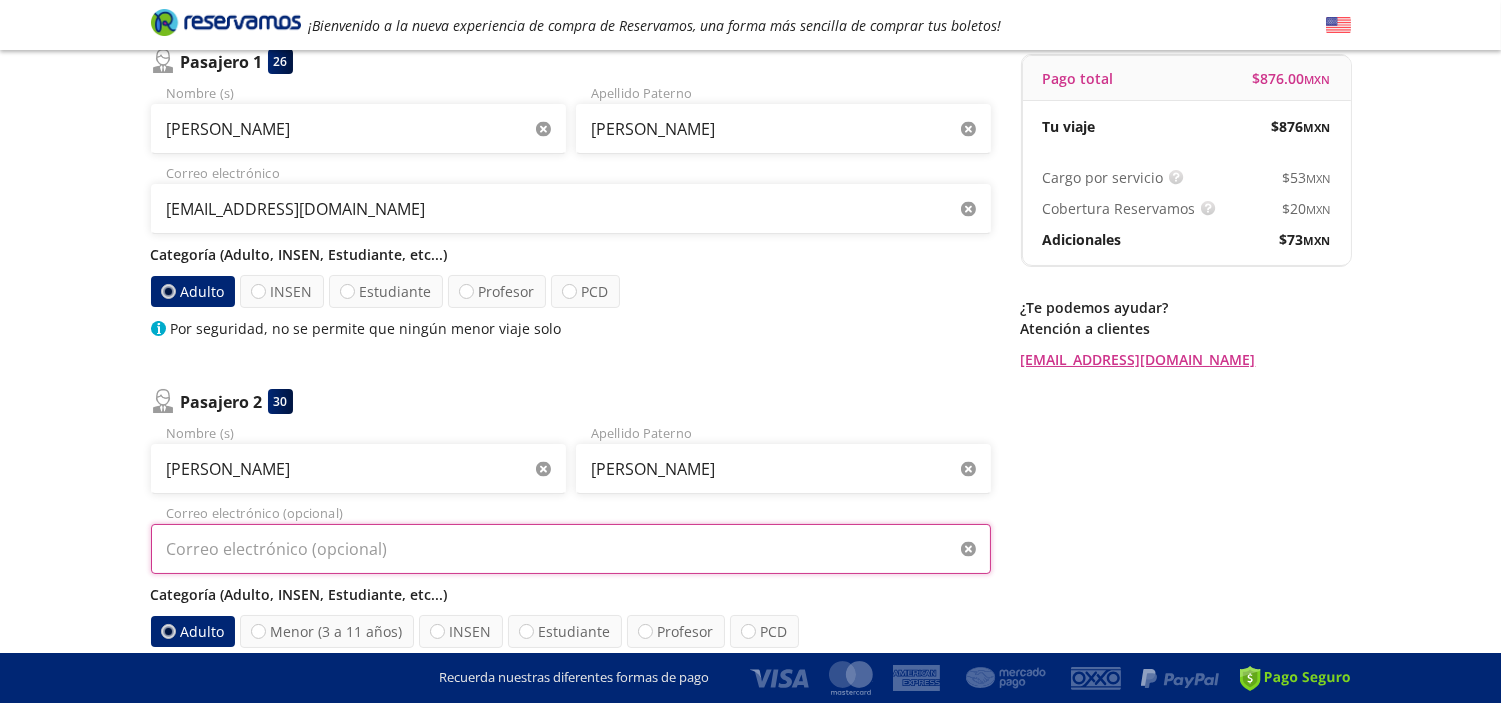 type on "[EMAIL_ADDRESS][DOMAIN_NAME]" 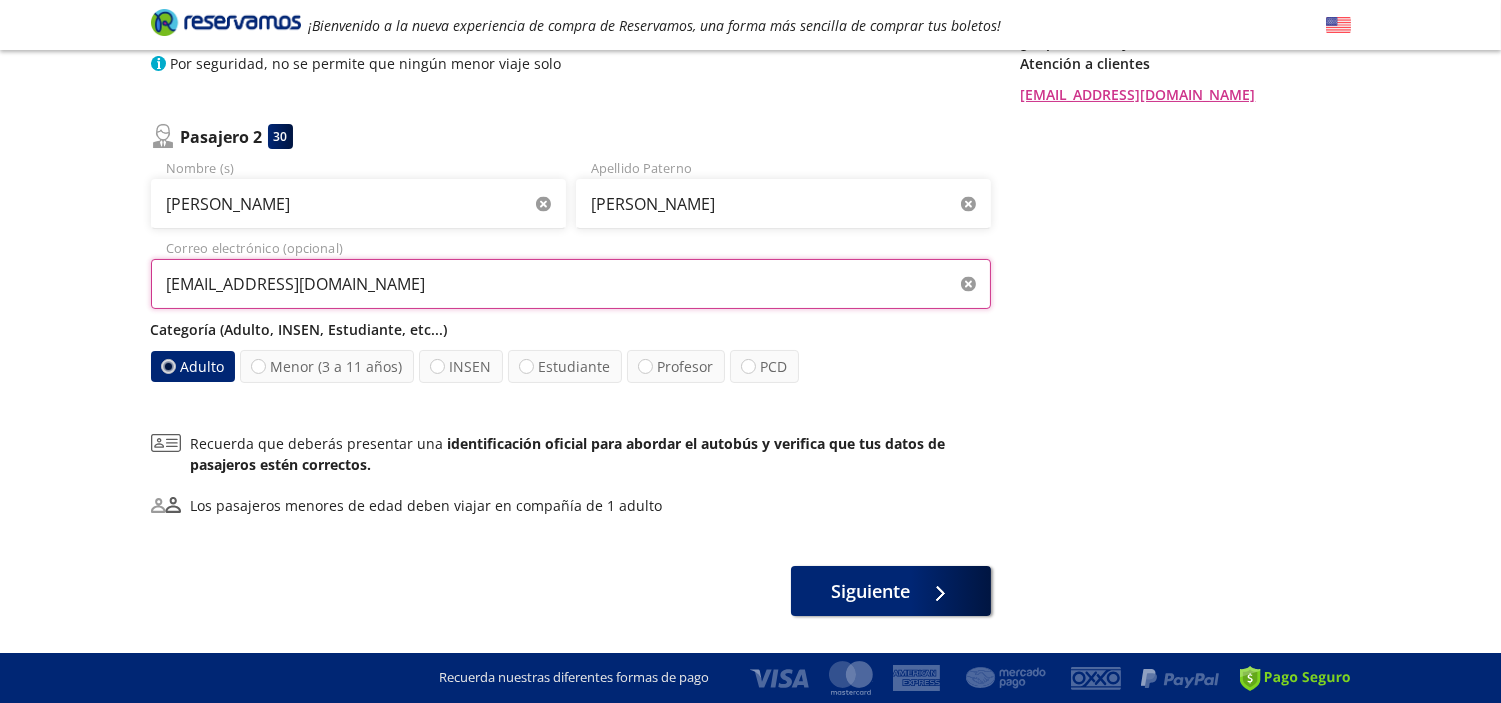 scroll, scrollTop: 461, scrollLeft: 0, axis: vertical 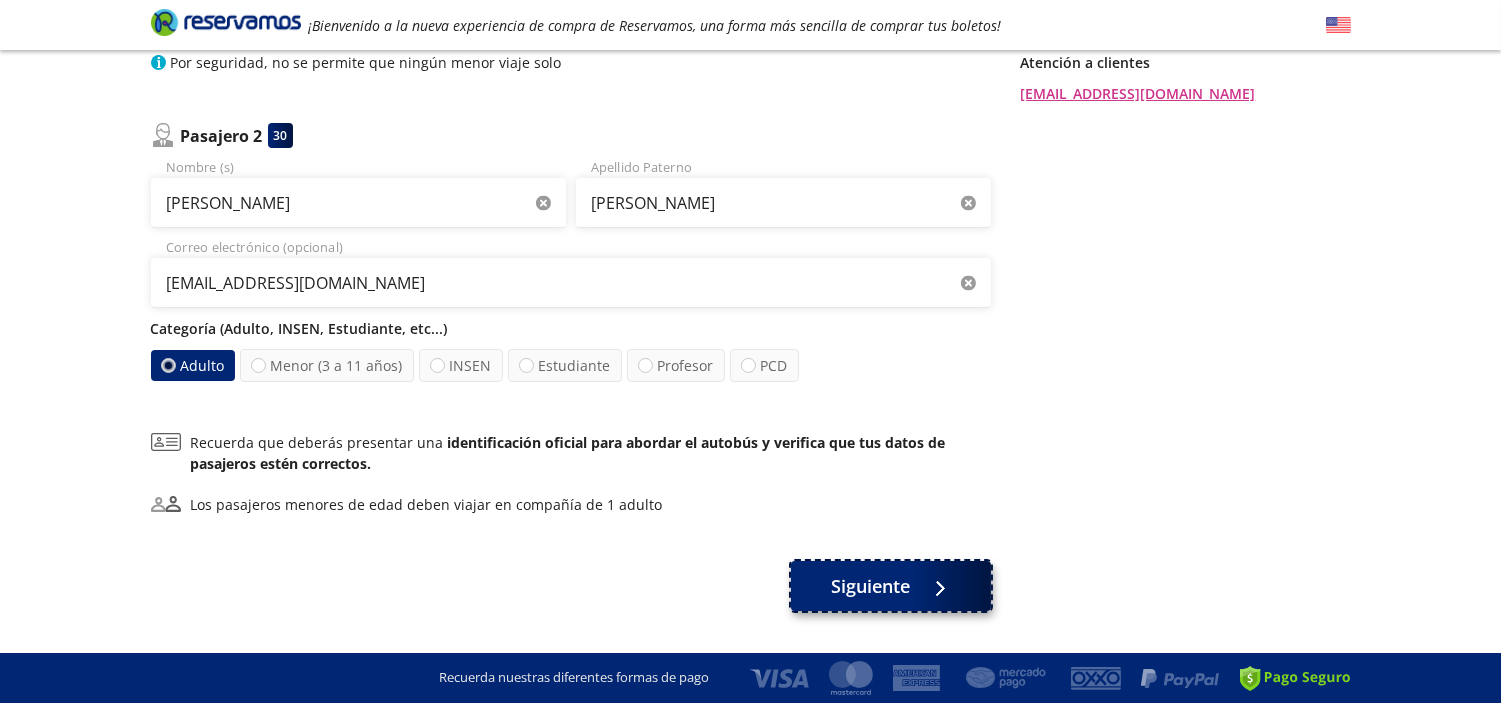 click on "Siguiente" at bounding box center (870, 586) 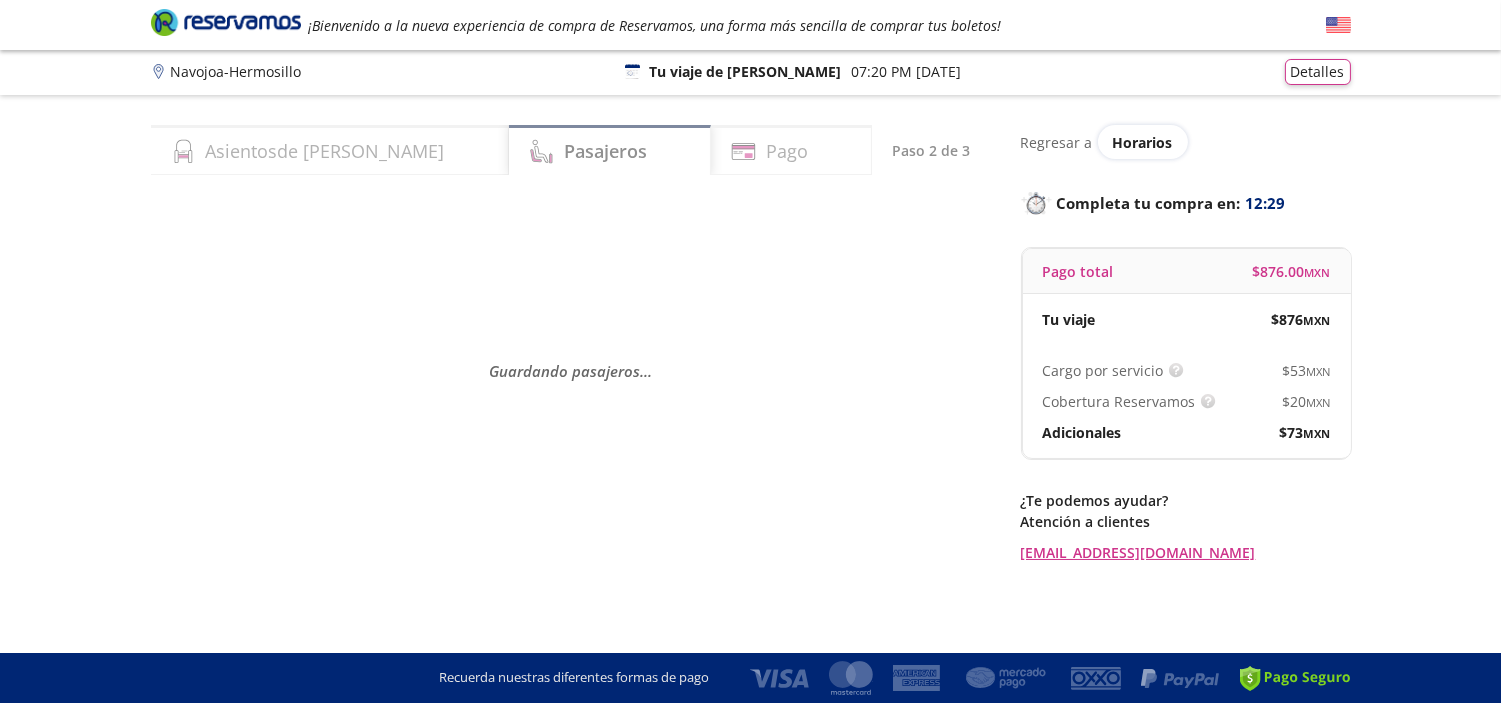 scroll, scrollTop: 0, scrollLeft: 0, axis: both 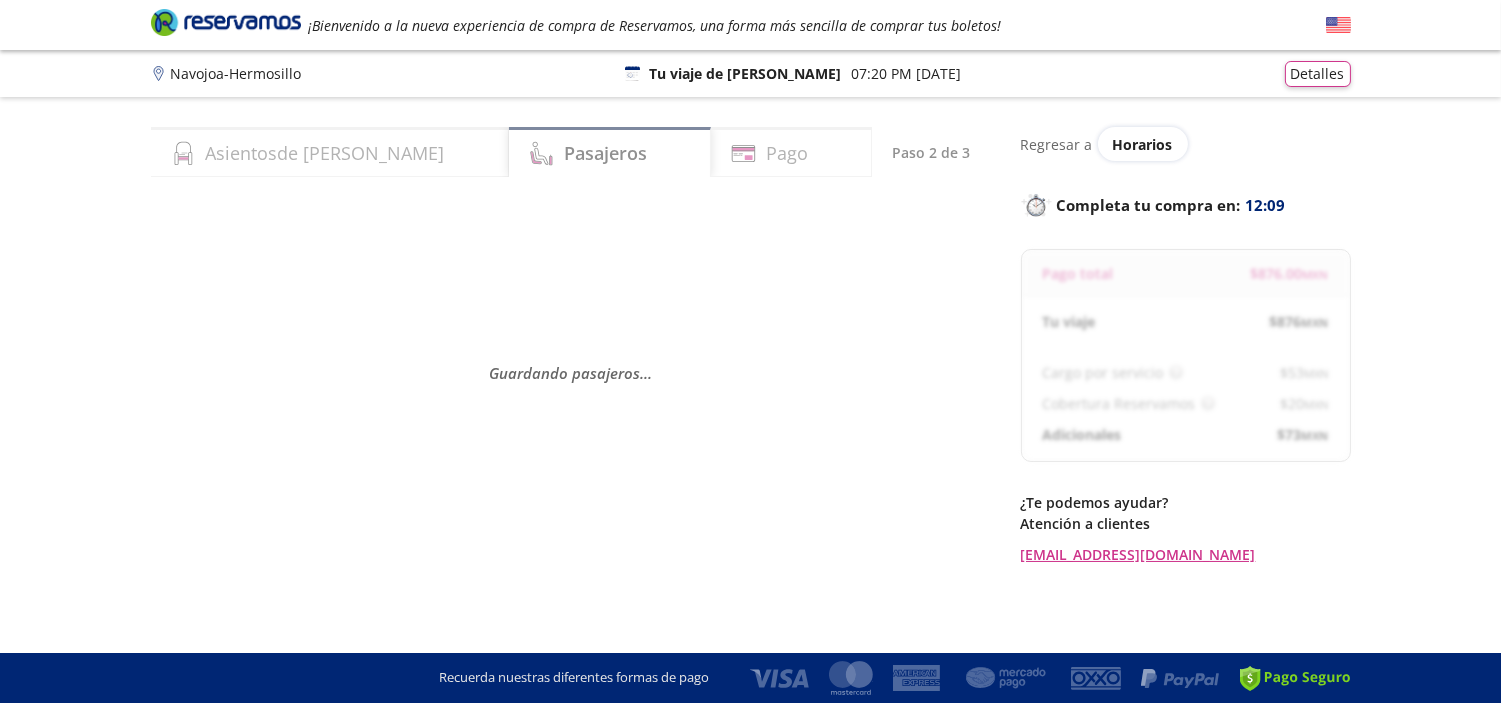 select on "MX" 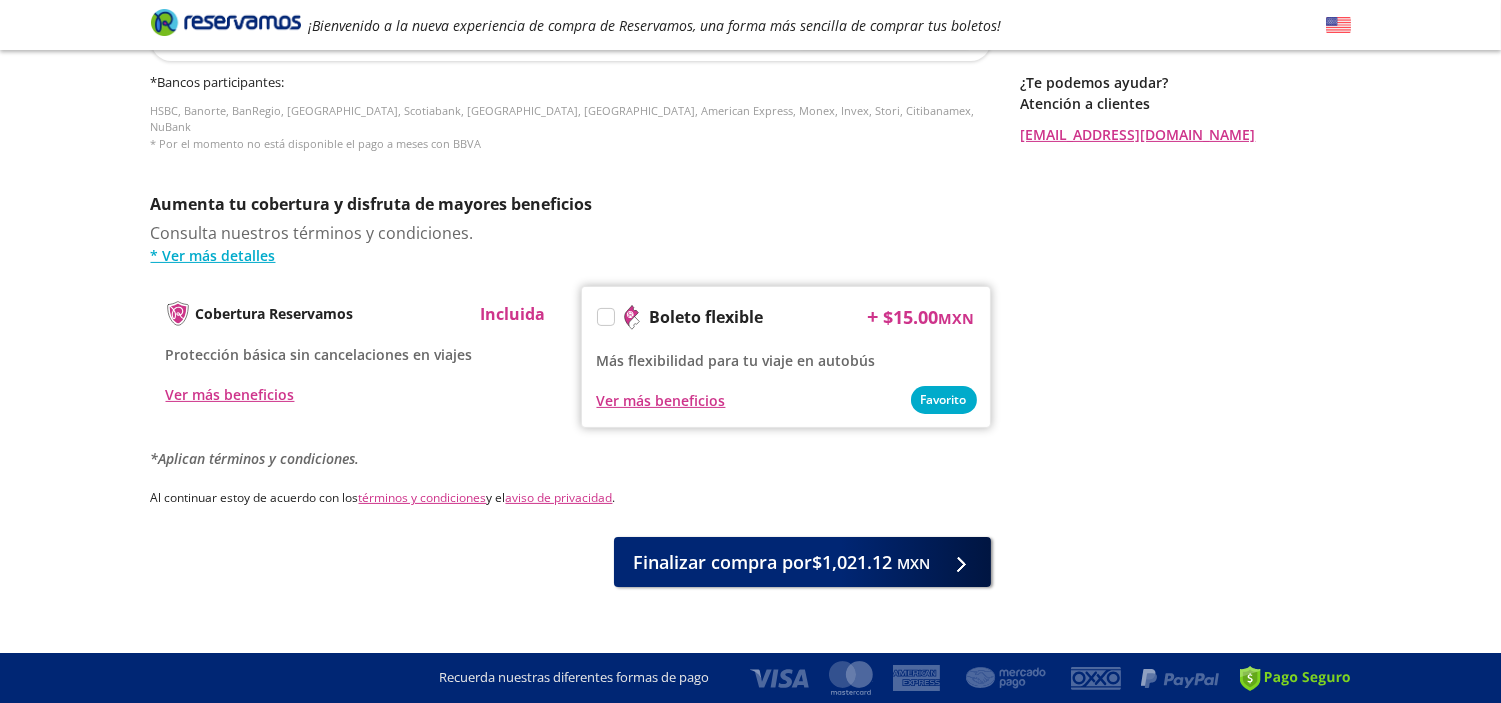 scroll, scrollTop: 898, scrollLeft: 0, axis: vertical 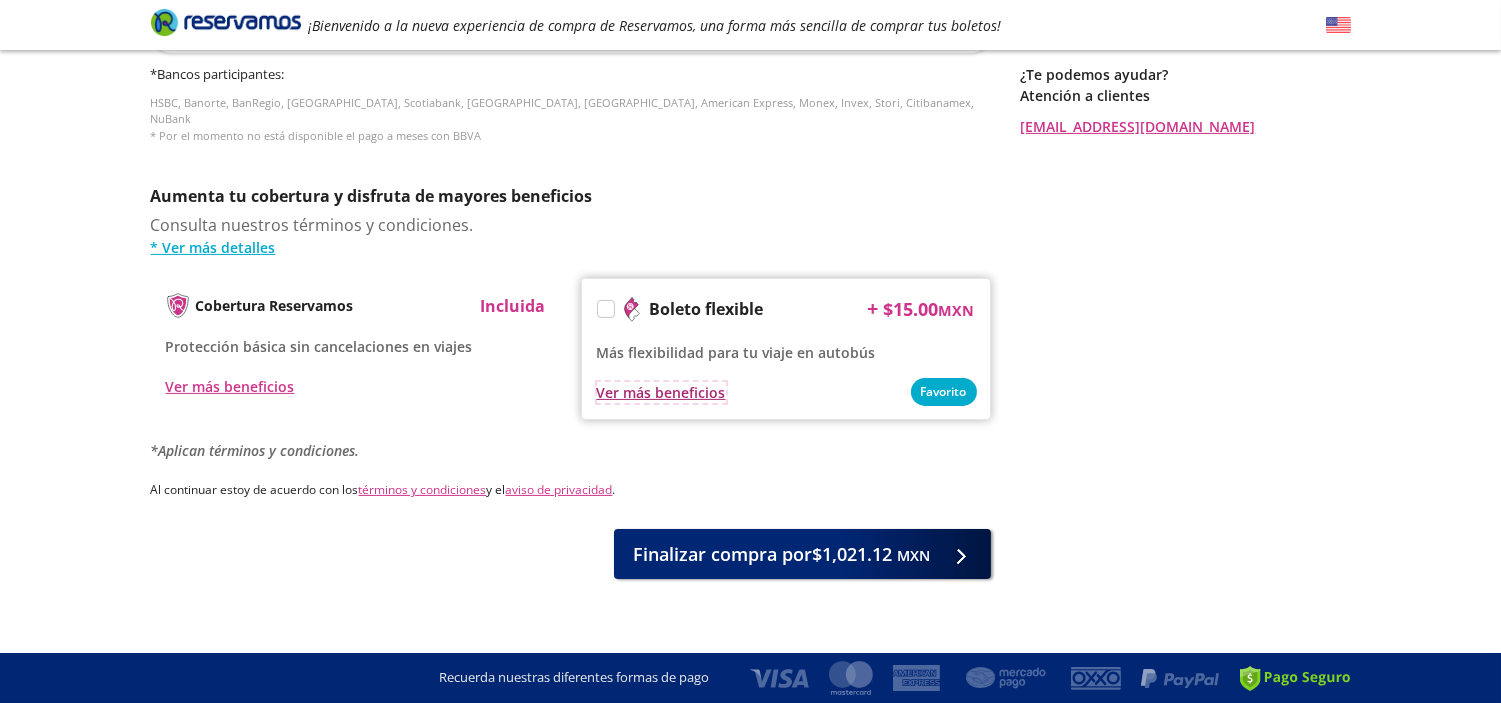 click on "Ver más beneficios" at bounding box center (661, 392) 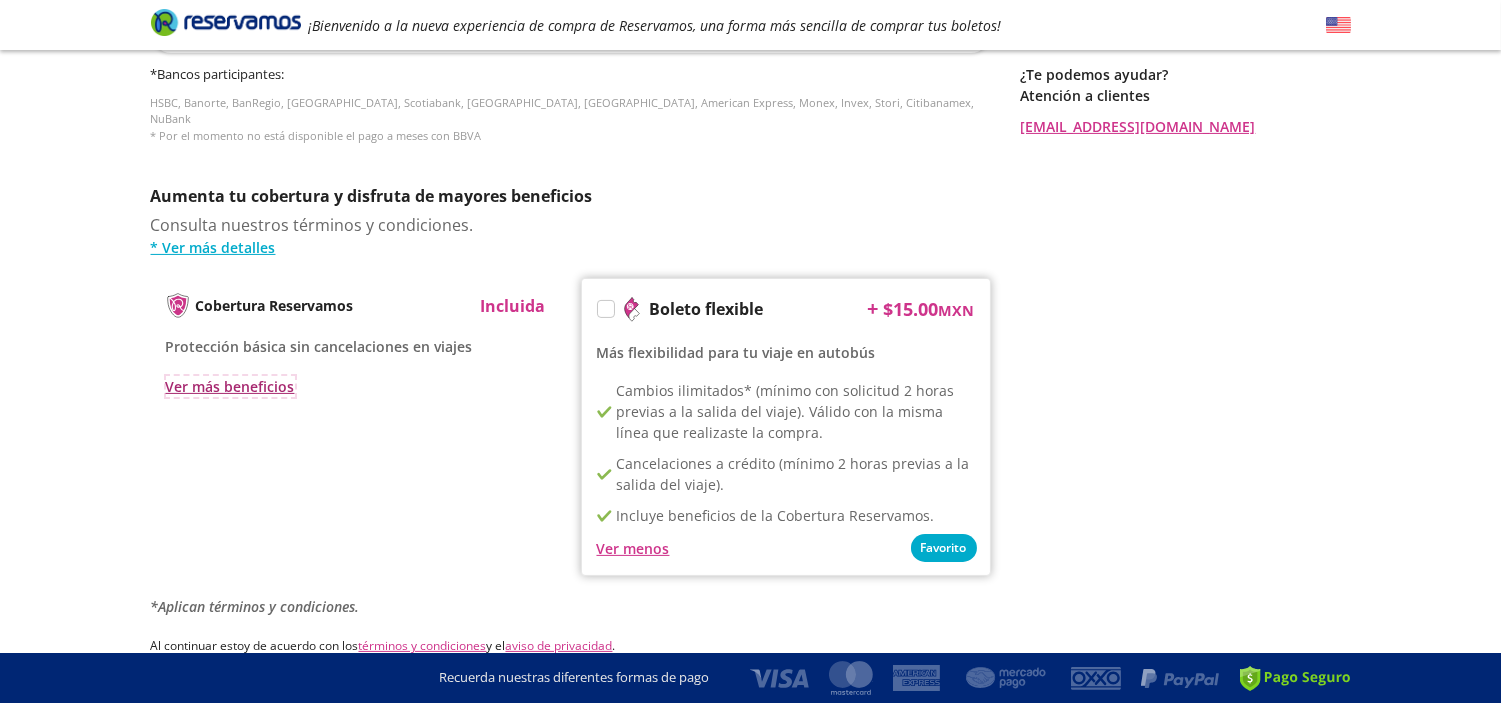 click on "Ver más beneficios" at bounding box center (230, 386) 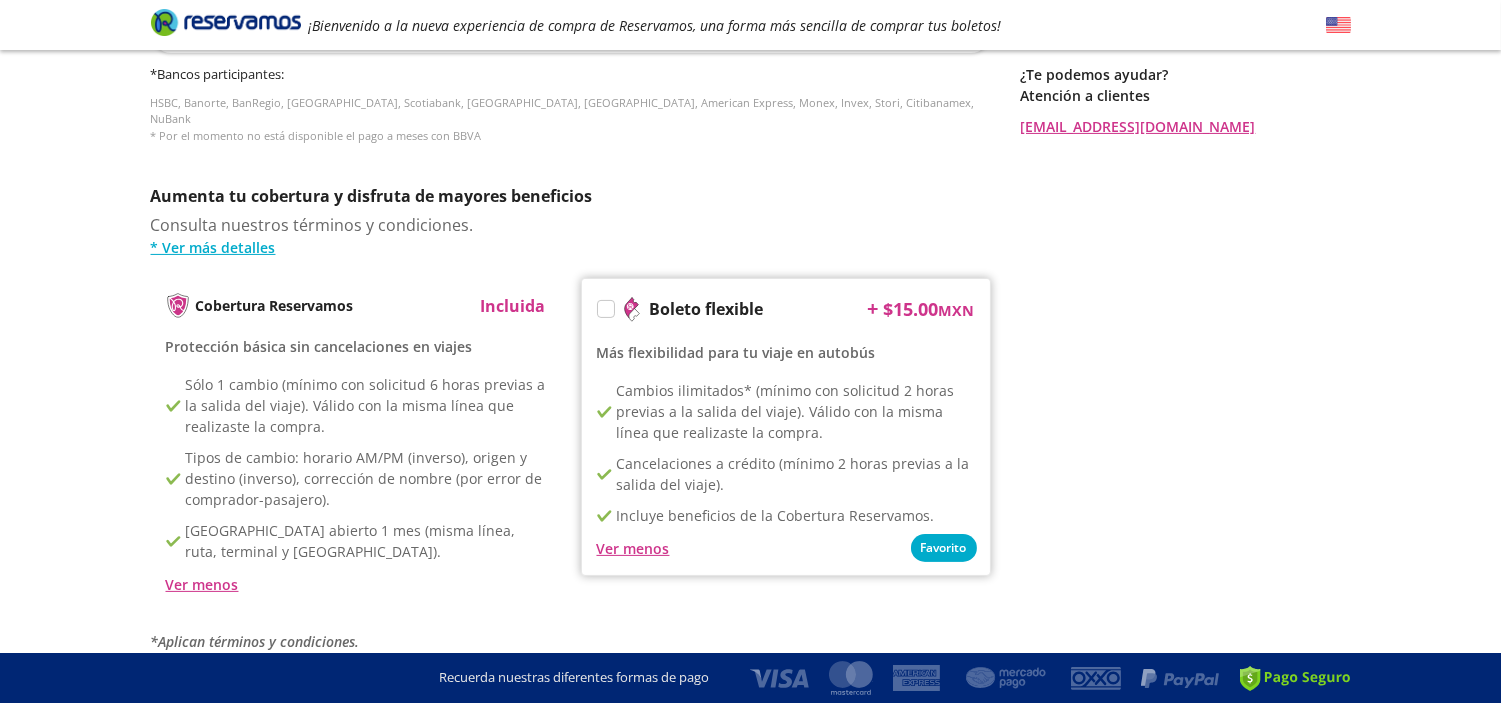 click at bounding box center [606, 309] 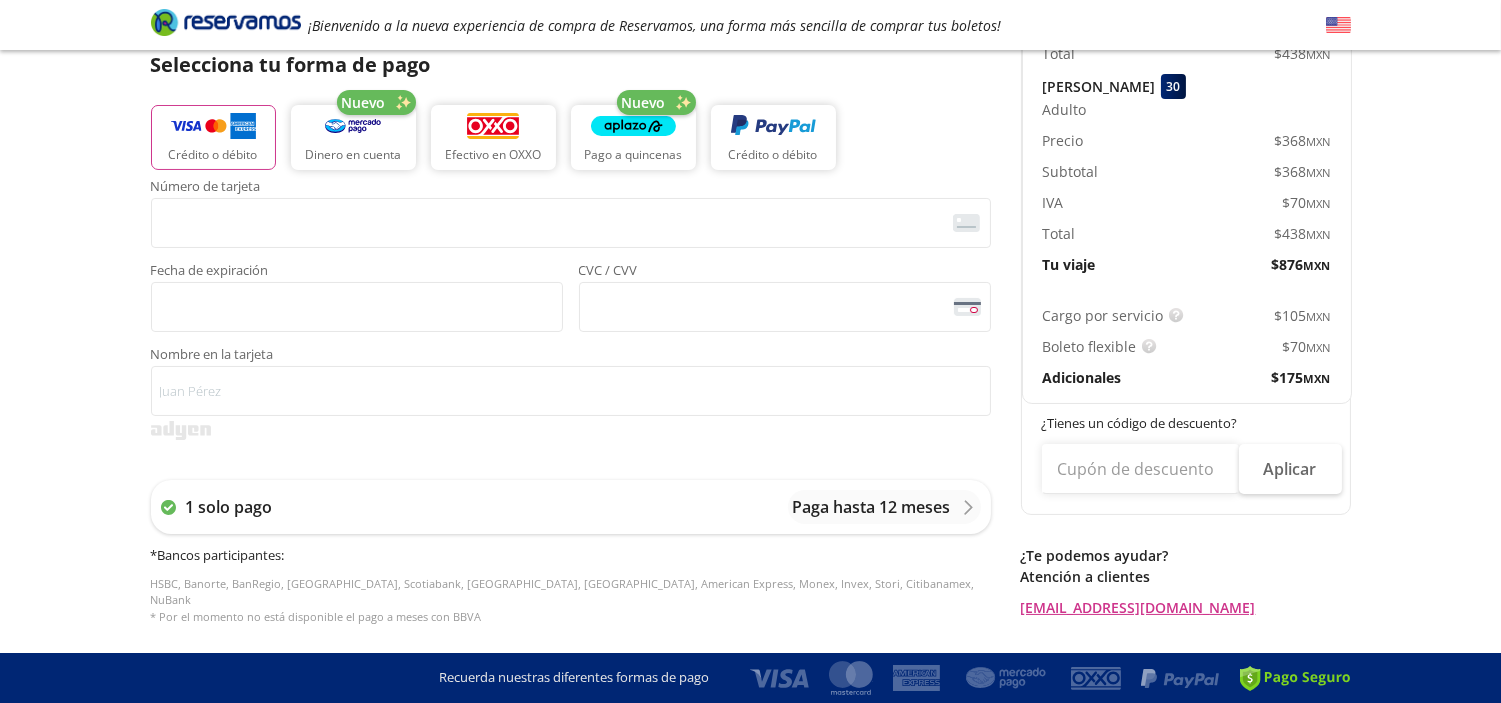scroll, scrollTop: 416, scrollLeft: 0, axis: vertical 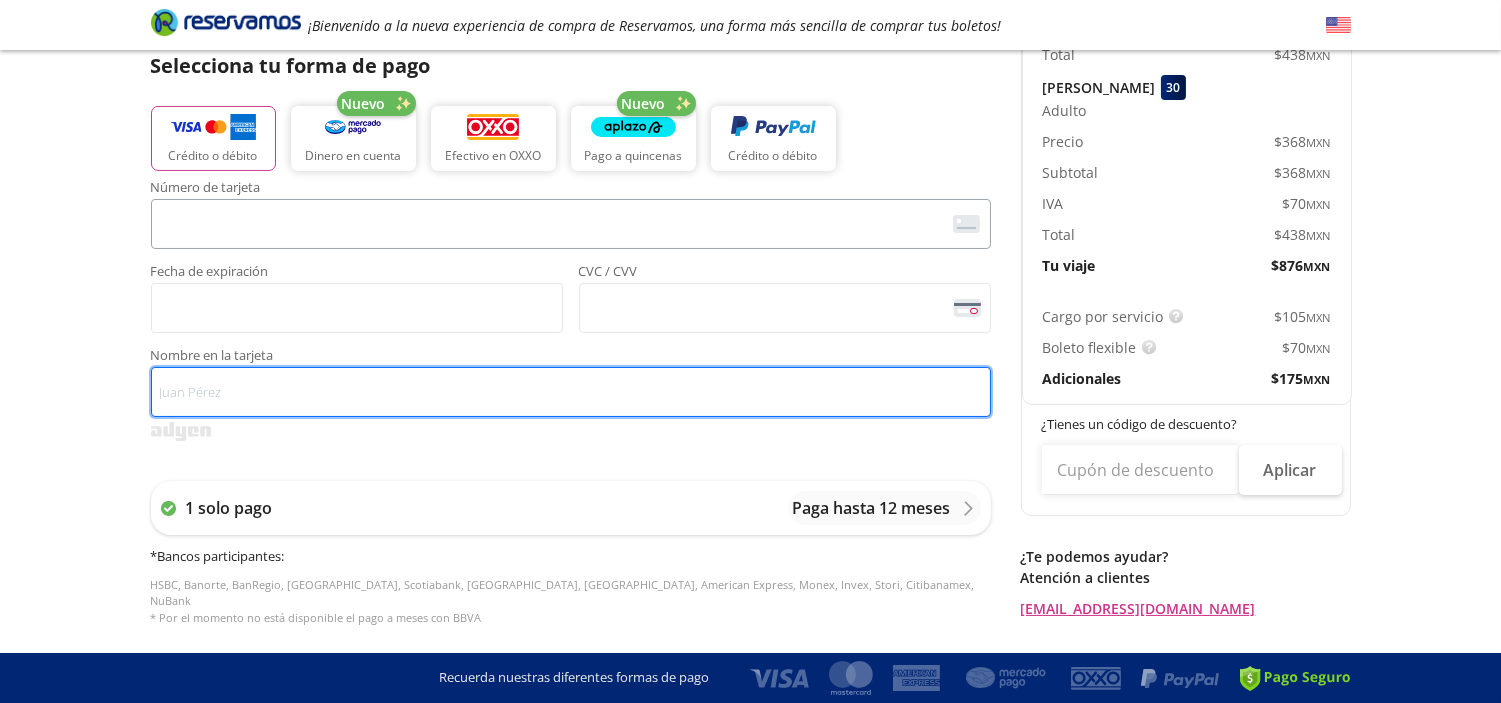 type on "[PERSON_NAME] [PERSON_NAME]" 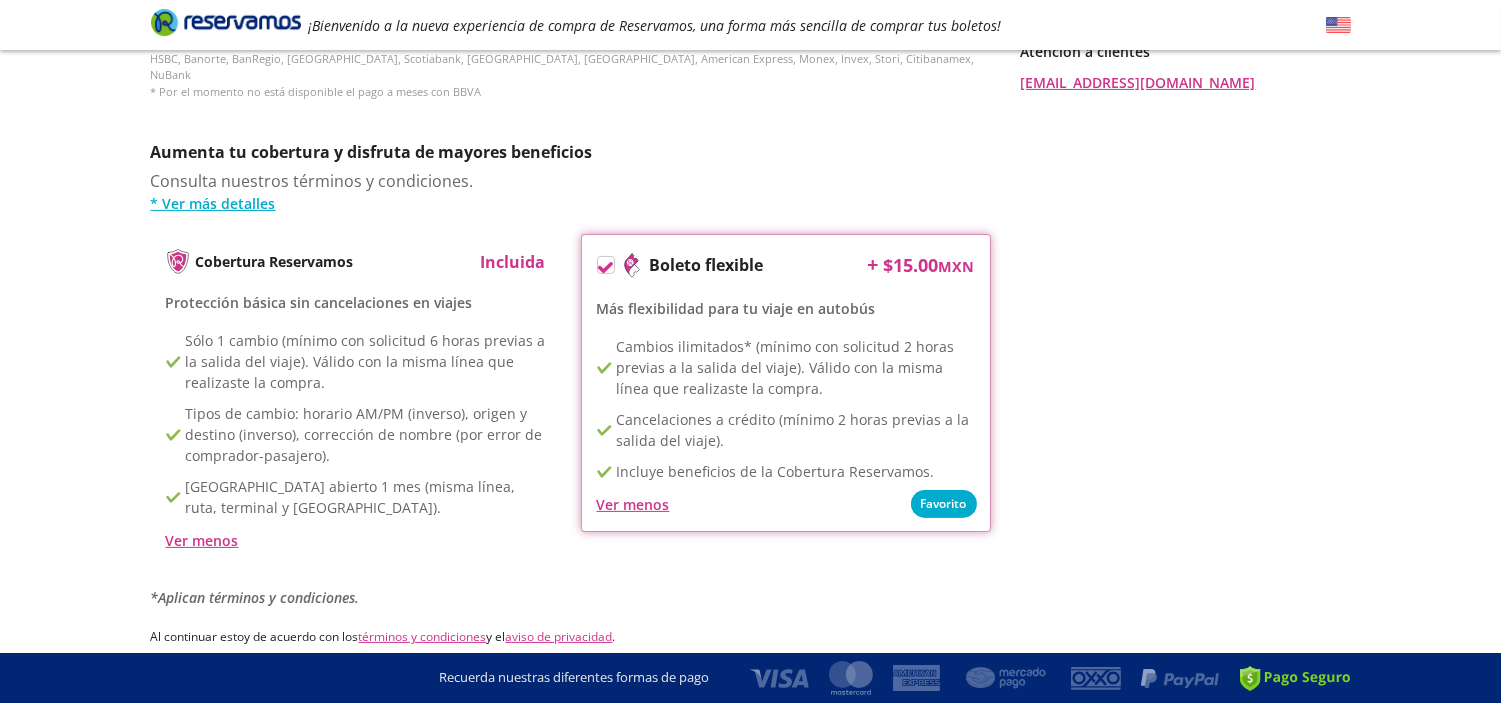 scroll, scrollTop: 1071, scrollLeft: 0, axis: vertical 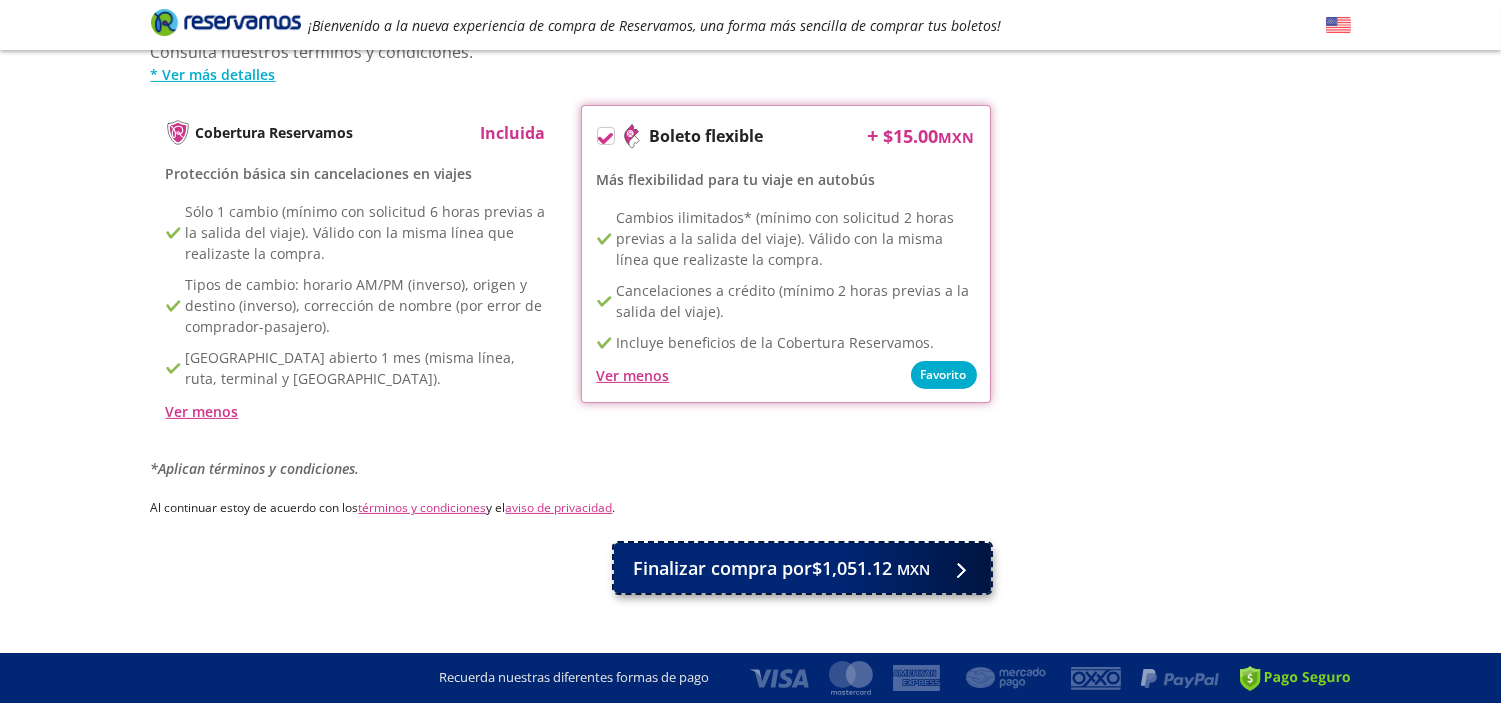 click on "Finalizar compra por  $1,051.12   MXN" at bounding box center (782, 568) 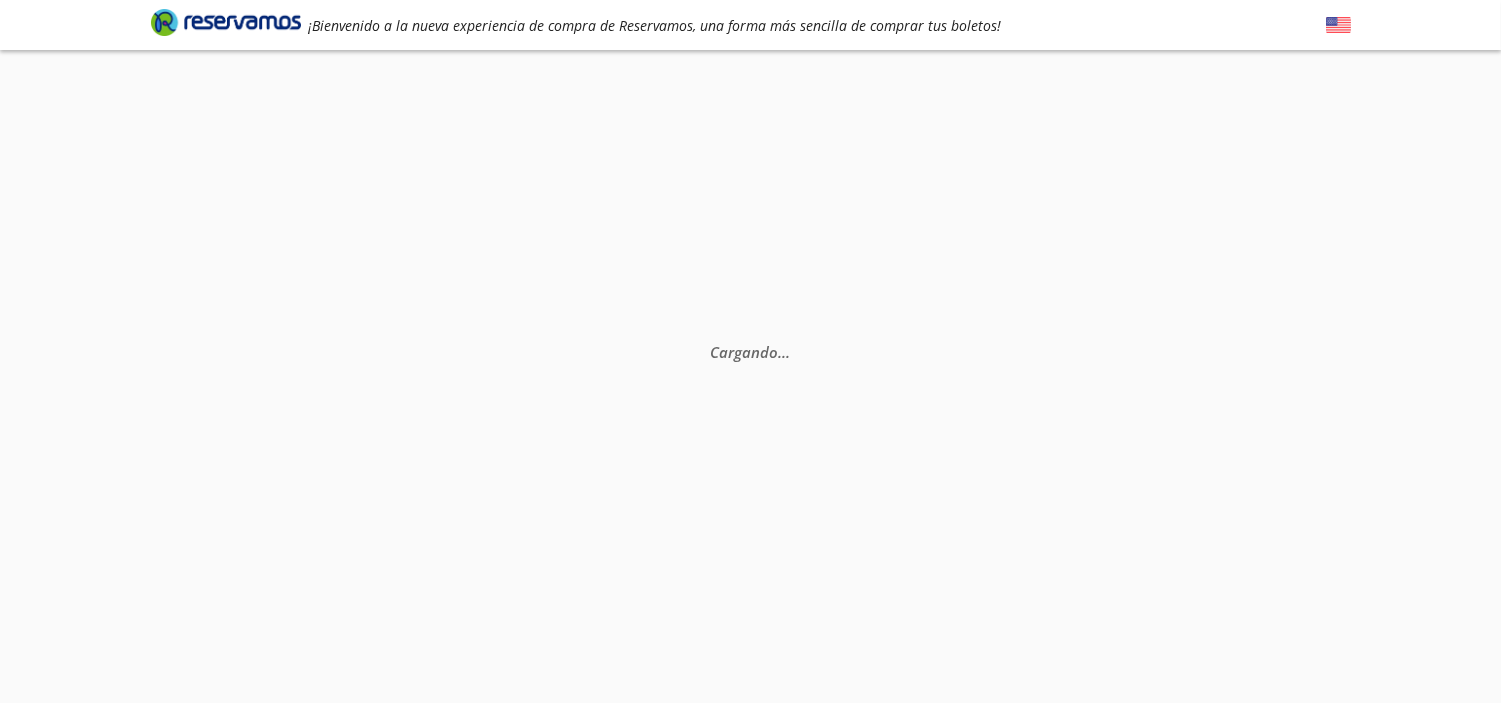 scroll, scrollTop: 0, scrollLeft: 0, axis: both 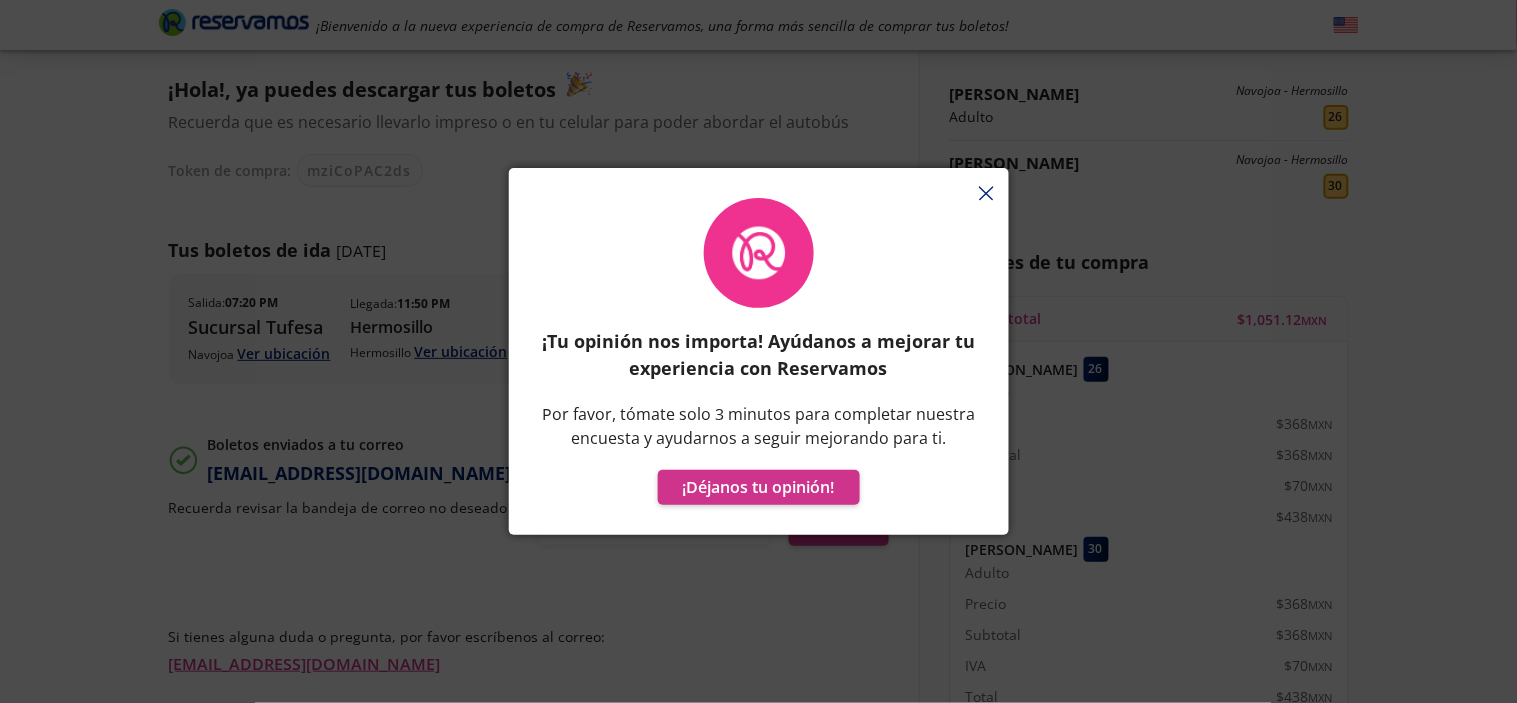 click on "¡Tu opinión nos importa! Ayúdanos a mejorar tu experiencia con Reservamos Por favor, tómate solo 3 minutos para completar nuestra encuesta y ayudarnos a seguir mejorando para ti. ¡Déjanos tu opinión!" at bounding box center [759, 361] 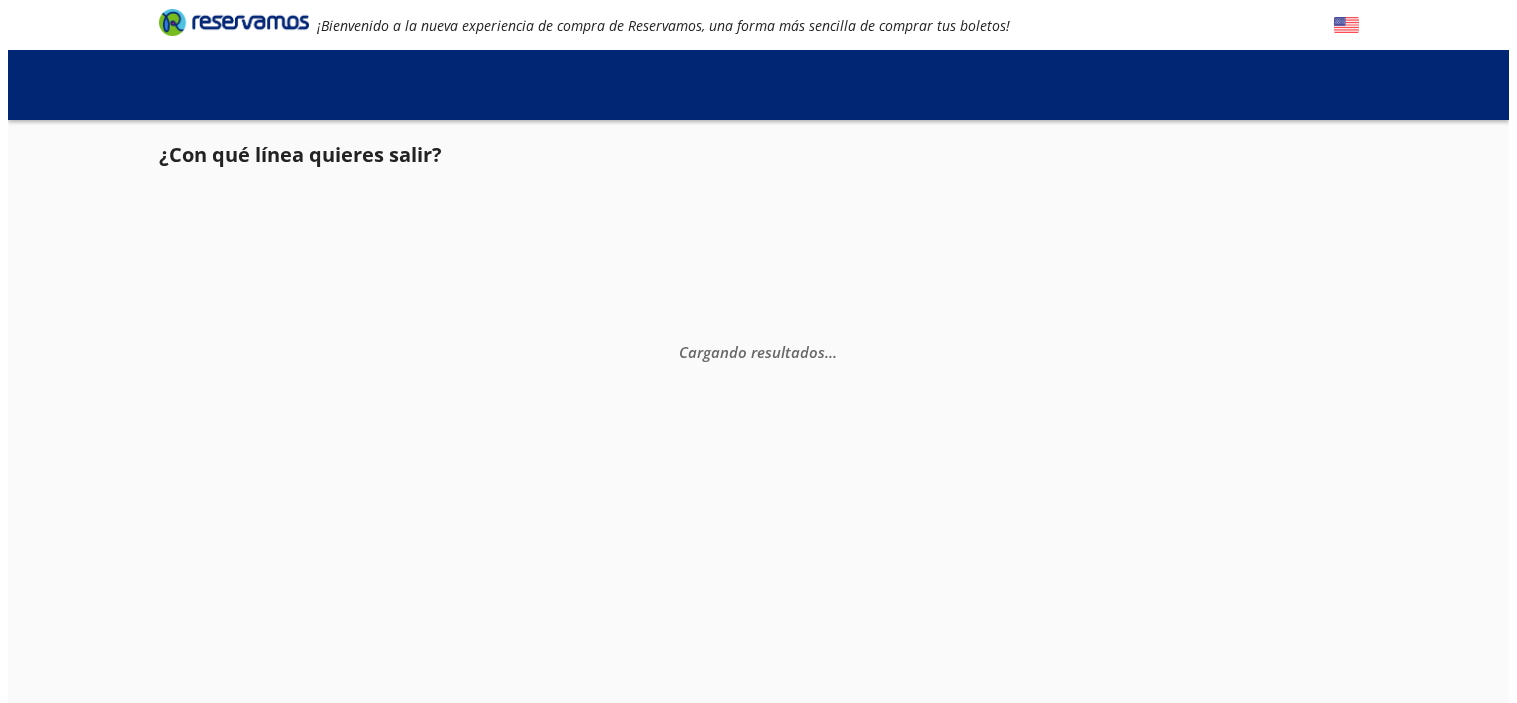 scroll, scrollTop: 0, scrollLeft: 0, axis: both 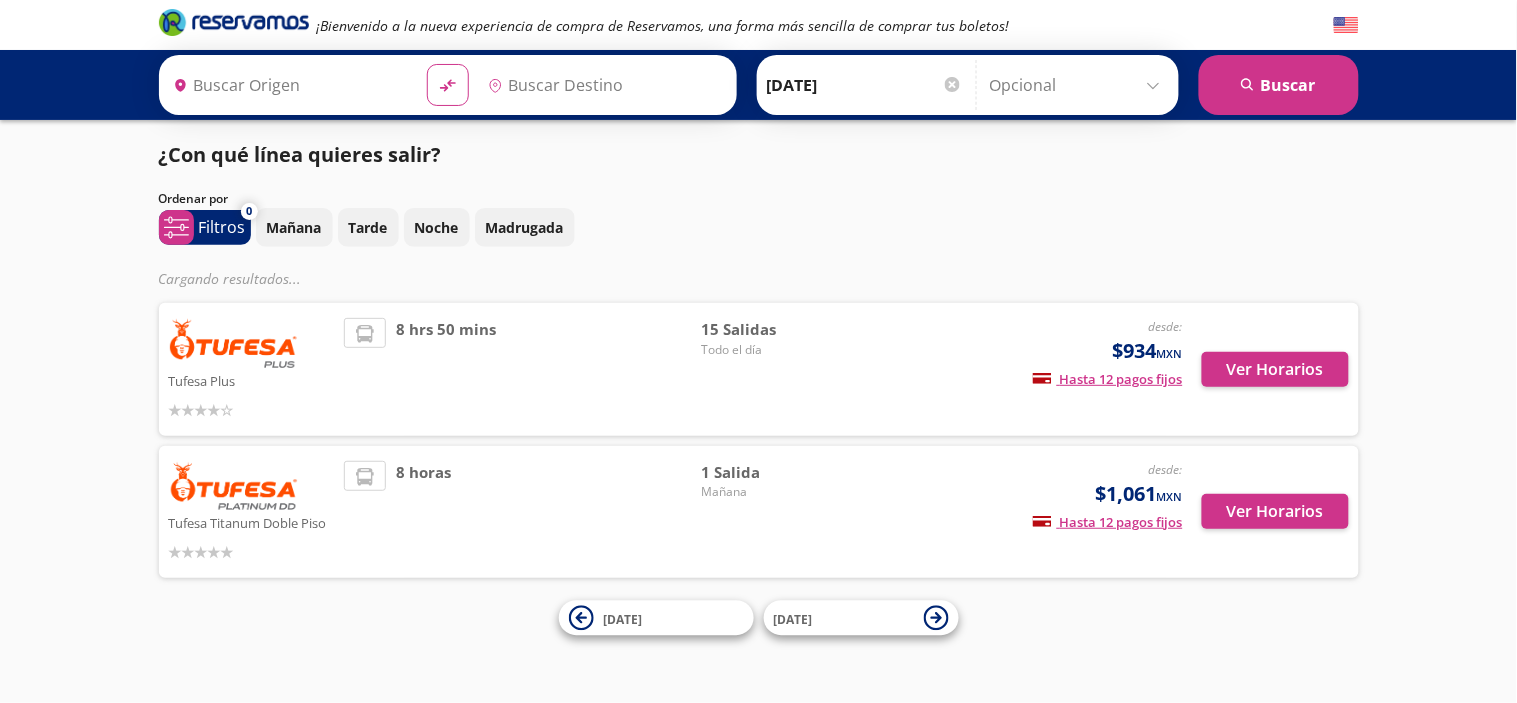 type on "[GEOGRAPHIC_DATA], [GEOGRAPHIC_DATA]" 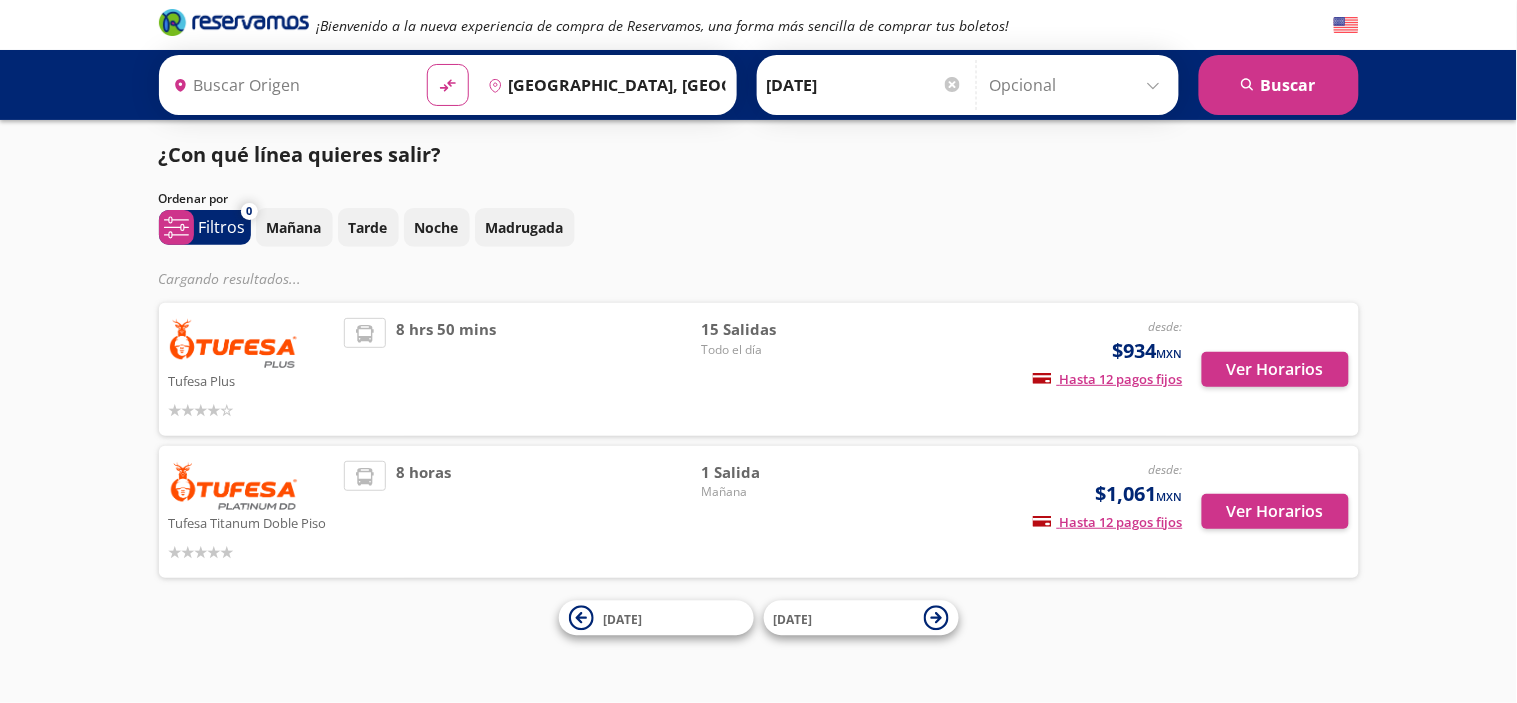 type on "Navojoa, [GEOGRAPHIC_DATA]" 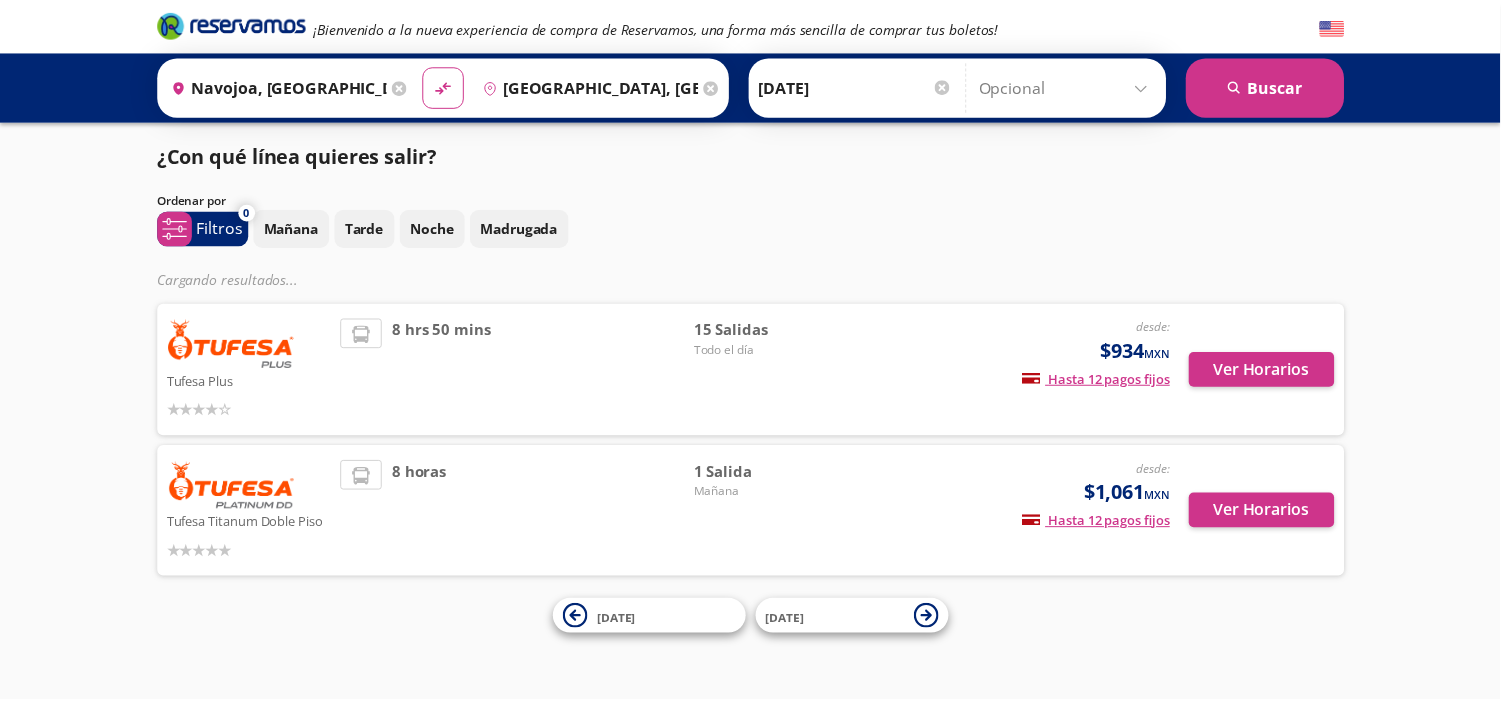 scroll, scrollTop: 0, scrollLeft: 0, axis: both 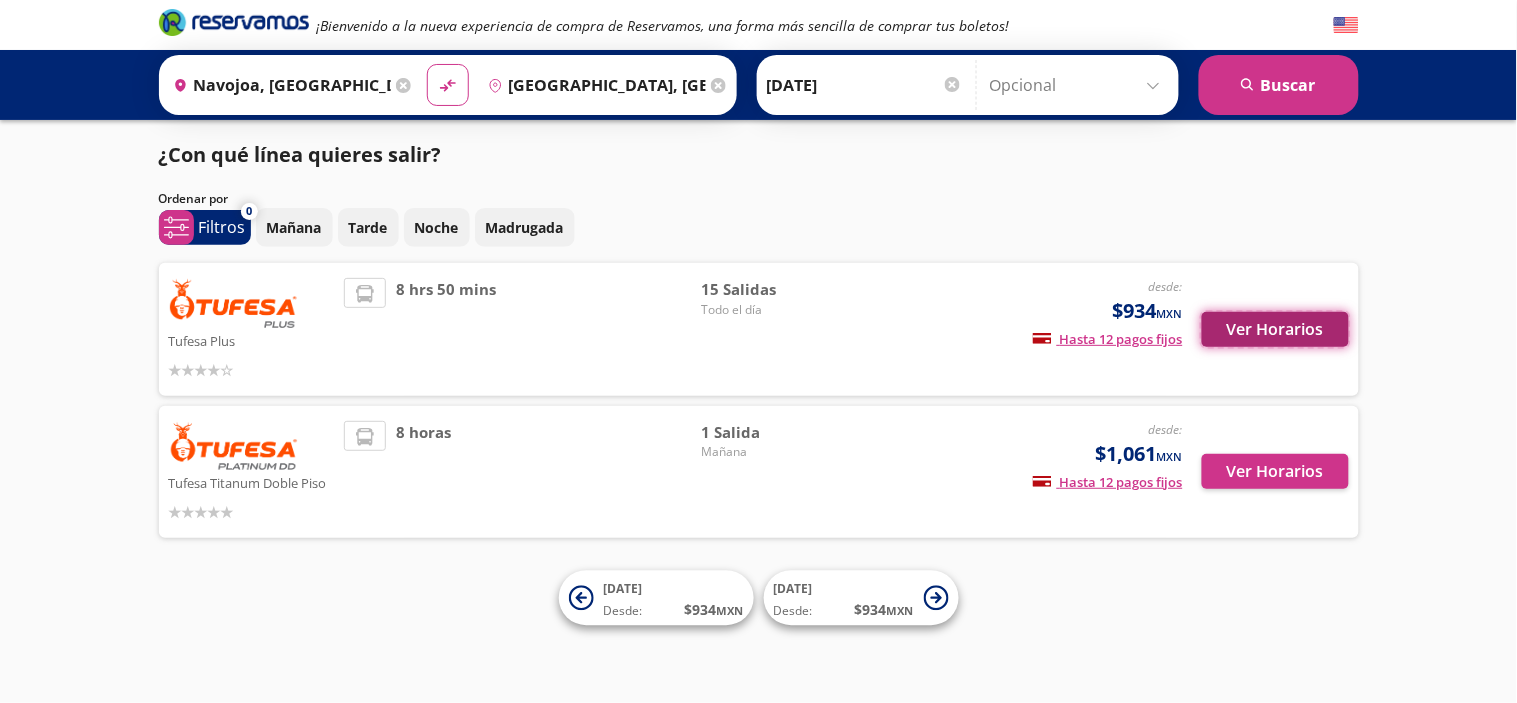 click on "Ver Horarios" at bounding box center [1275, 329] 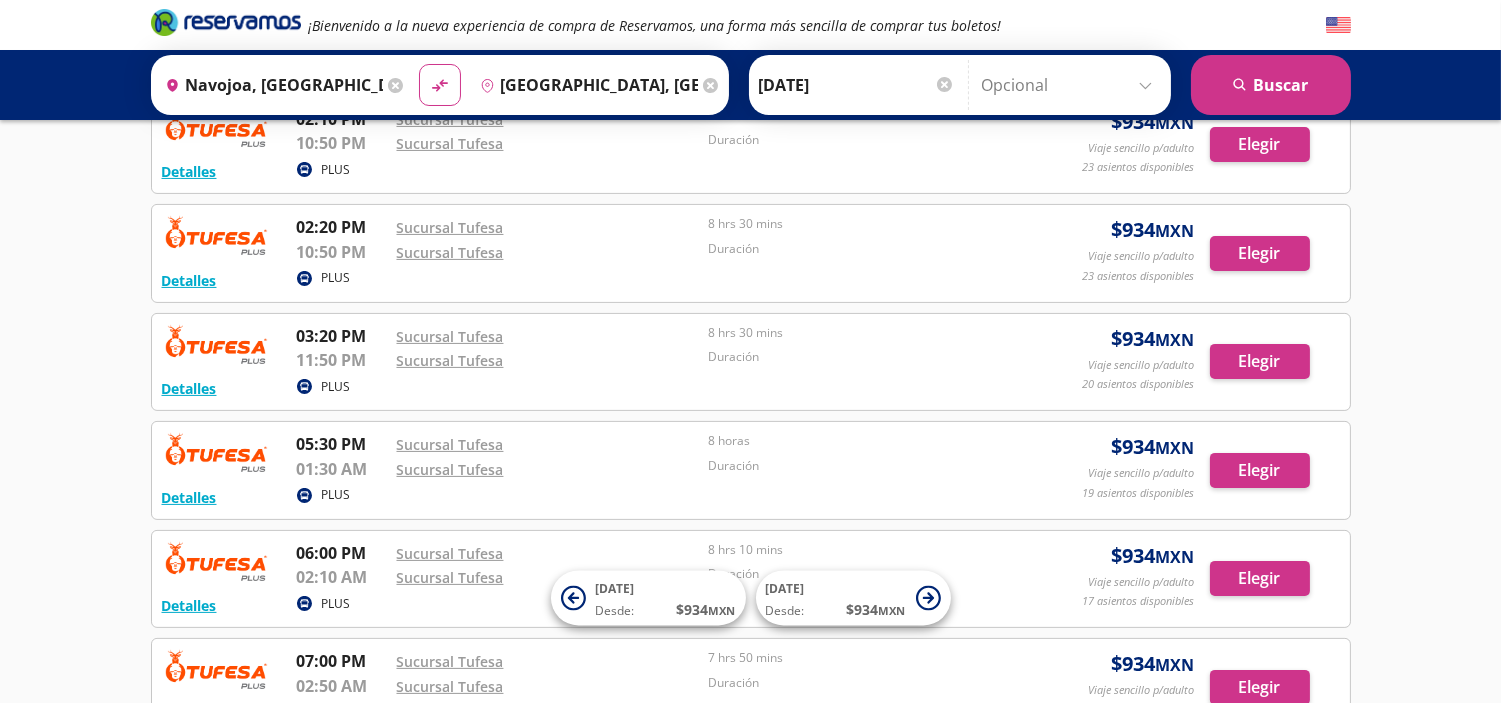 scroll, scrollTop: 1340, scrollLeft: 0, axis: vertical 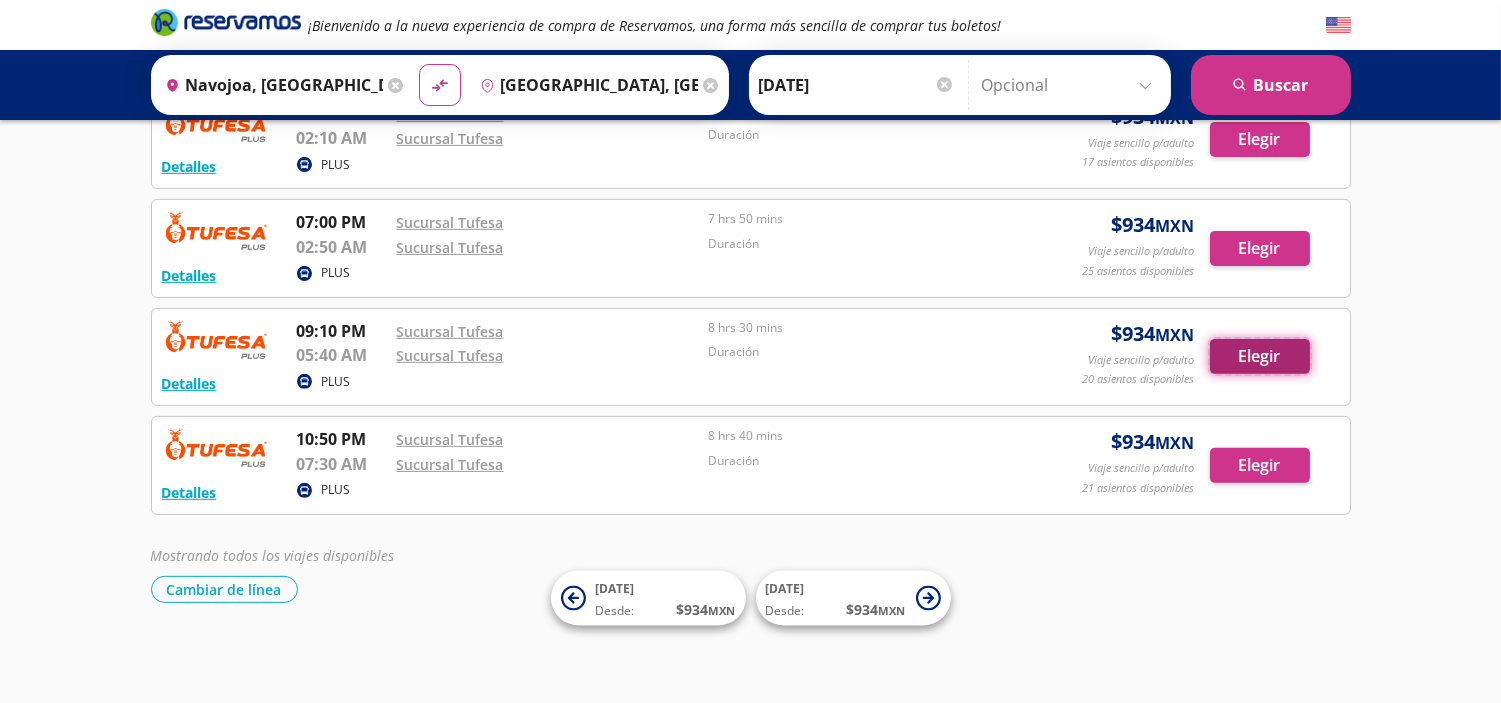 click on "Elegir" at bounding box center [1260, 356] 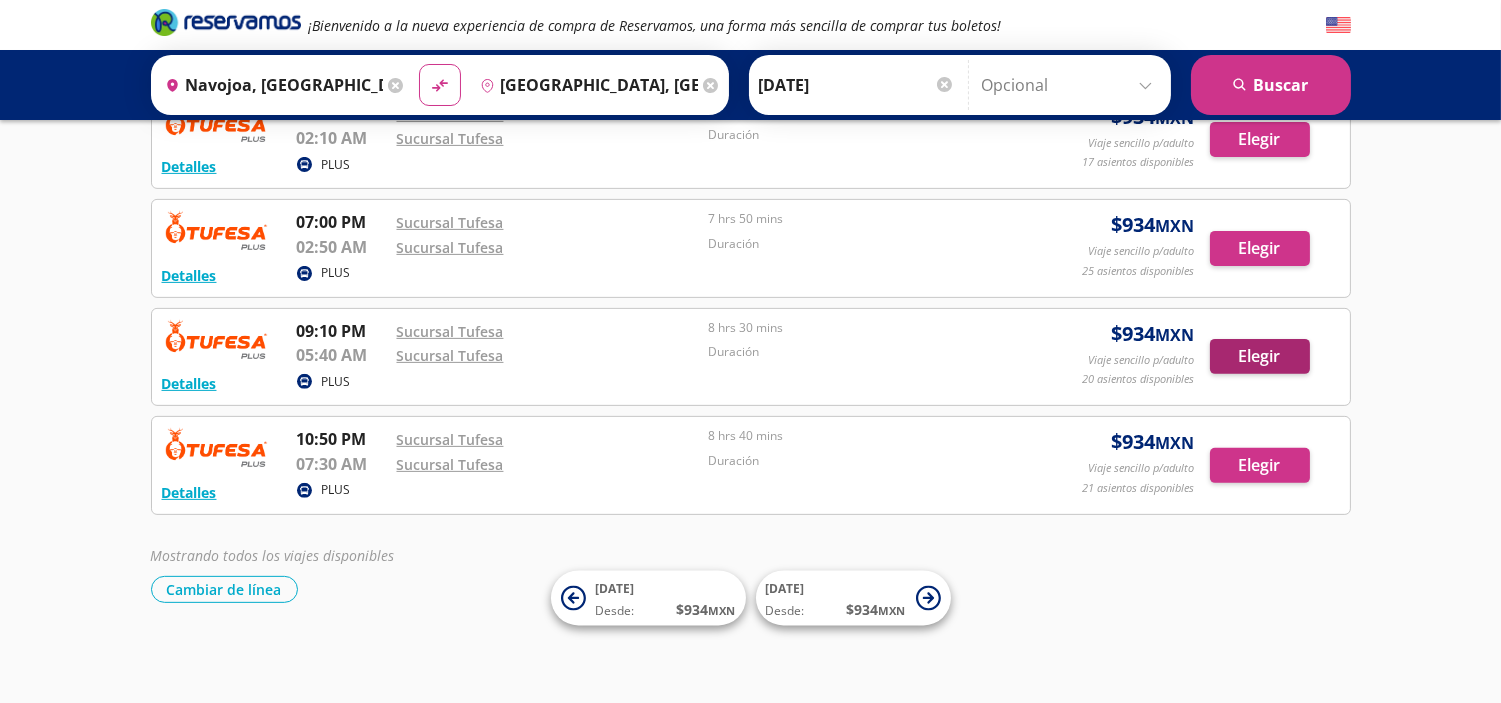 scroll, scrollTop: 0, scrollLeft: 0, axis: both 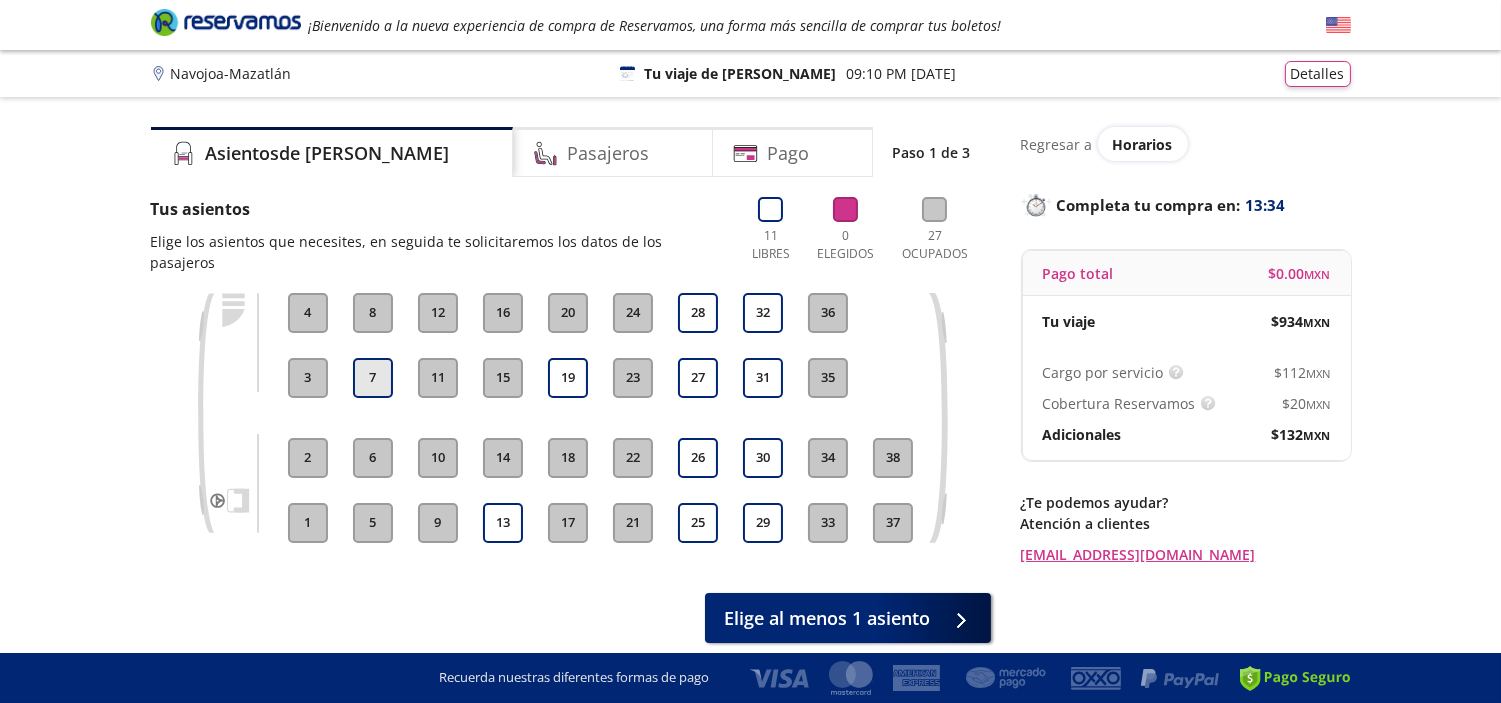 click on "7" at bounding box center (373, 378) 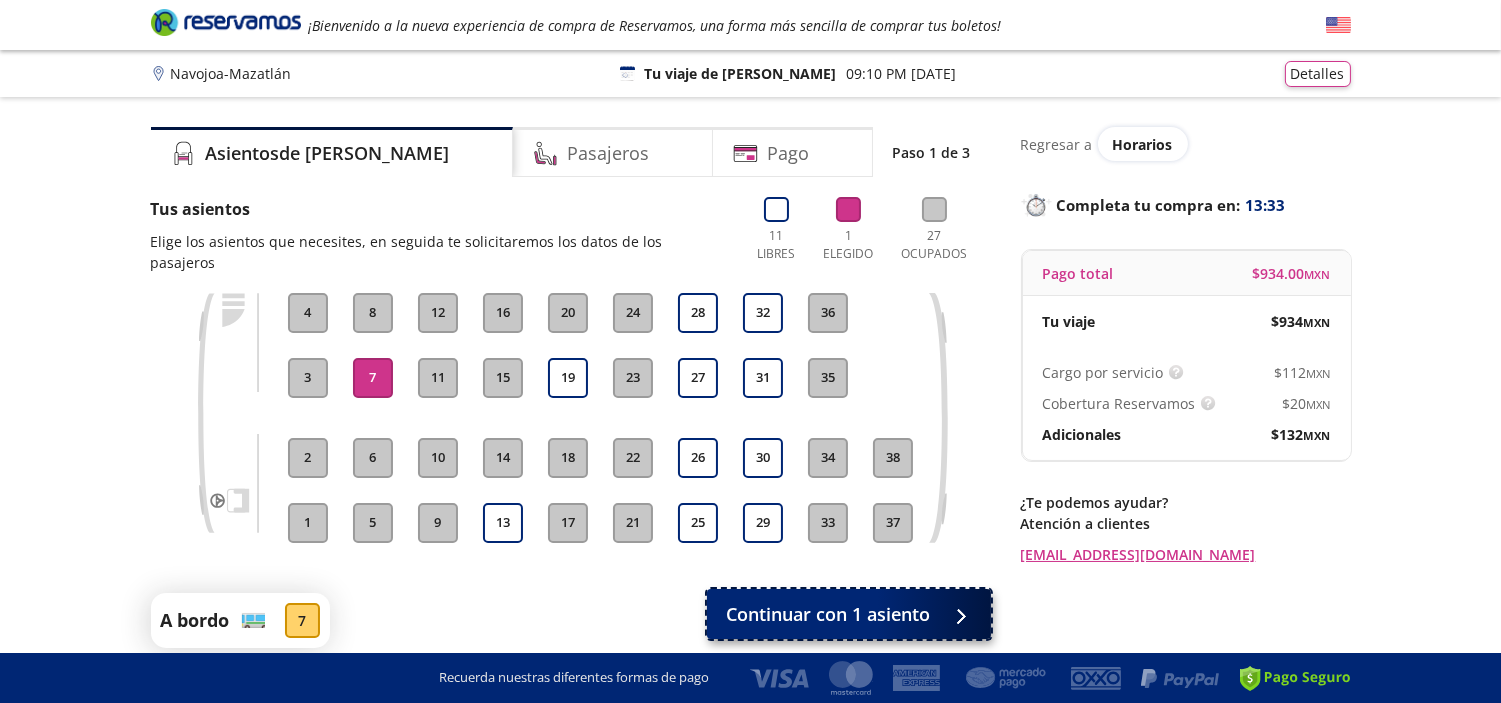 click on "Continuar con 1 asiento" at bounding box center (829, 614) 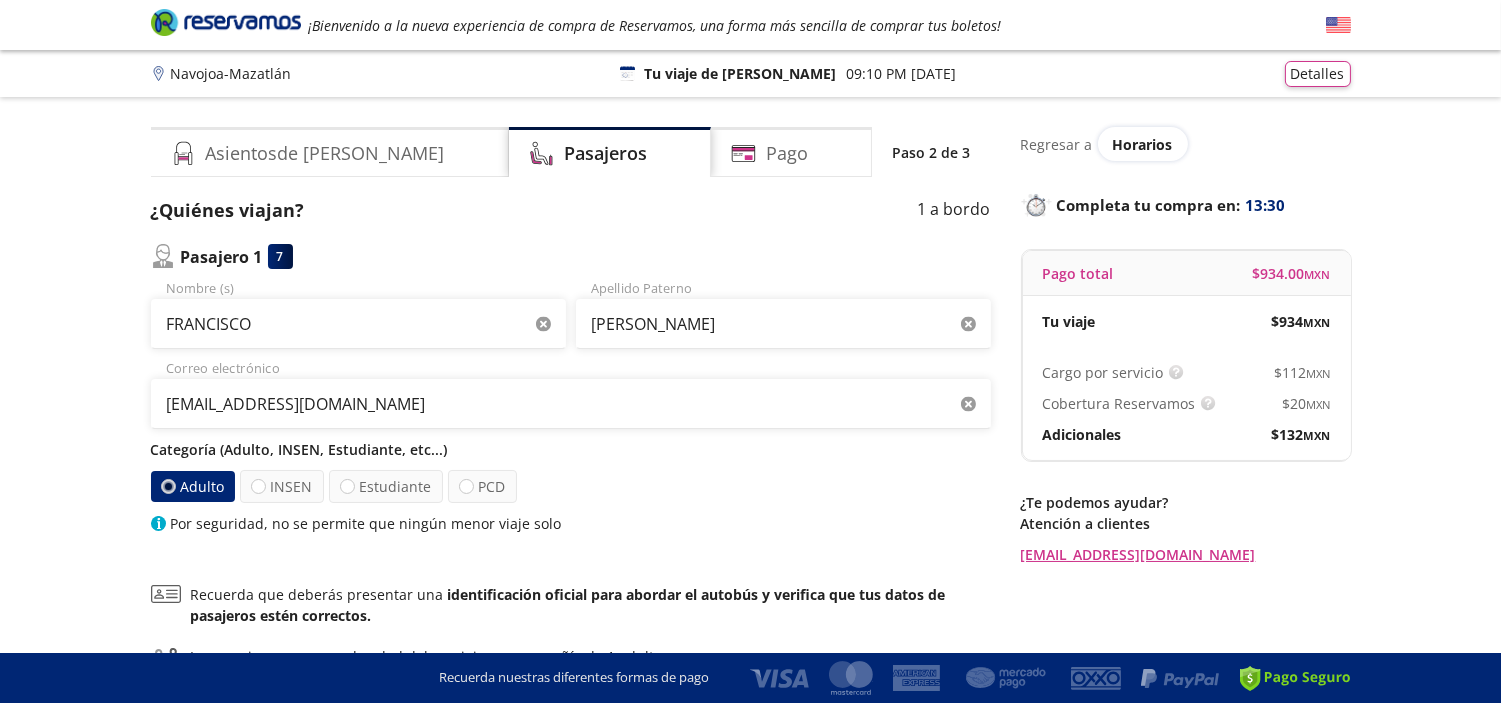 click 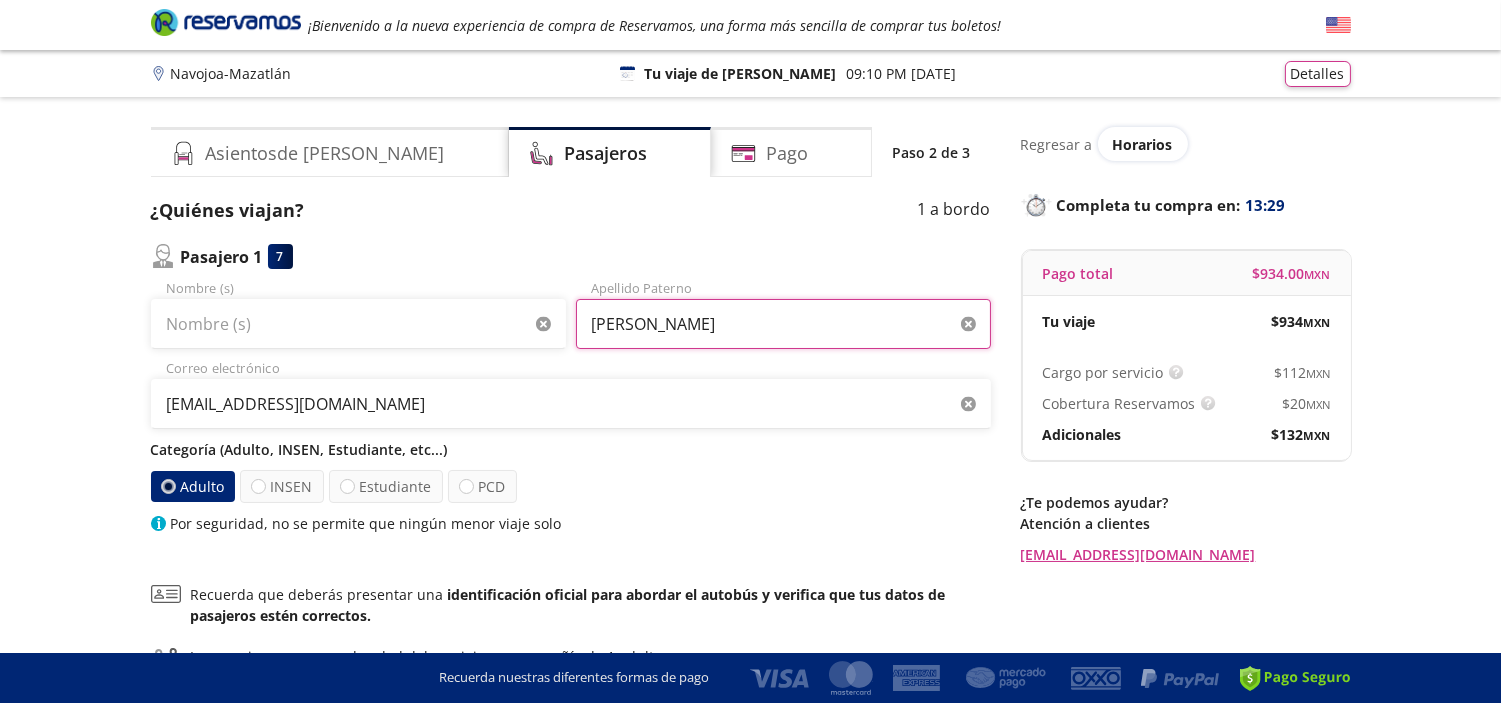 click on "[PERSON_NAME]" at bounding box center (783, 324) 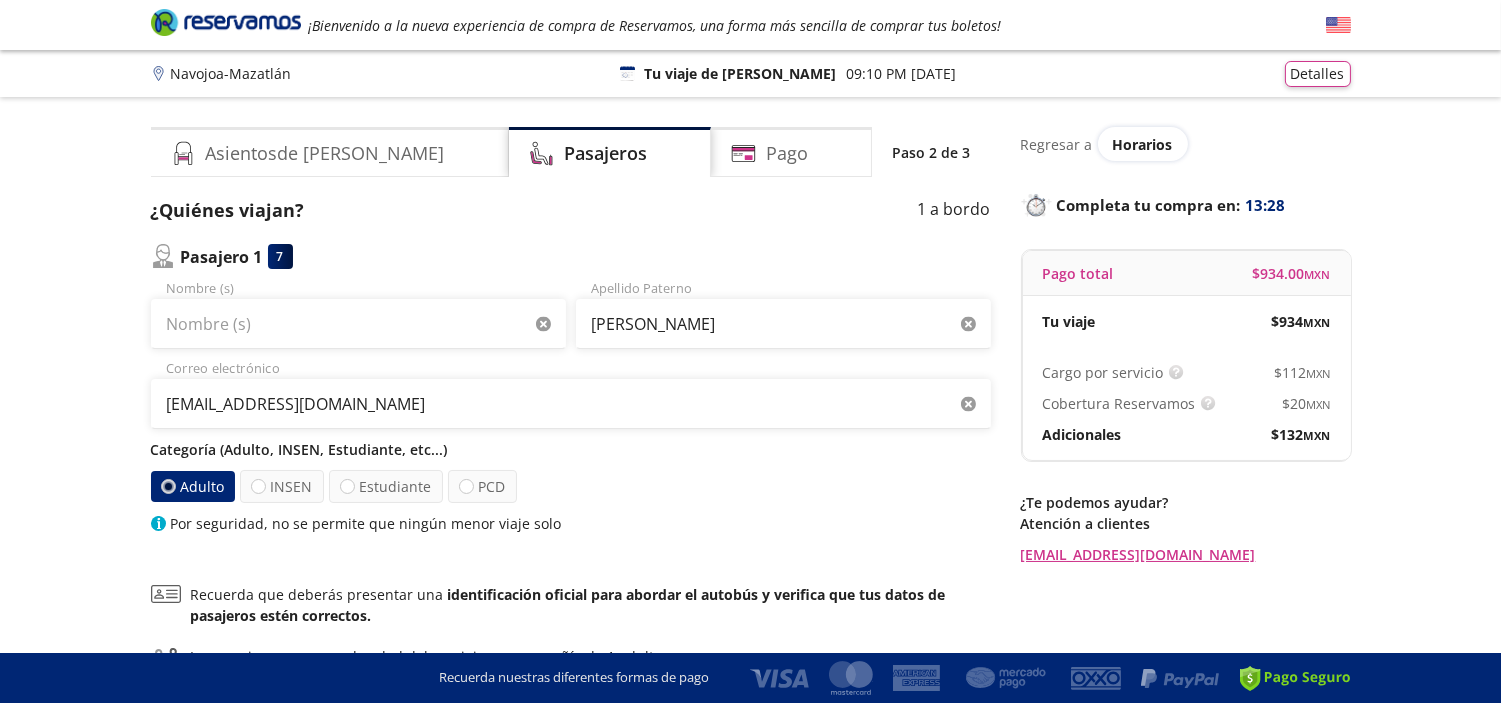 click 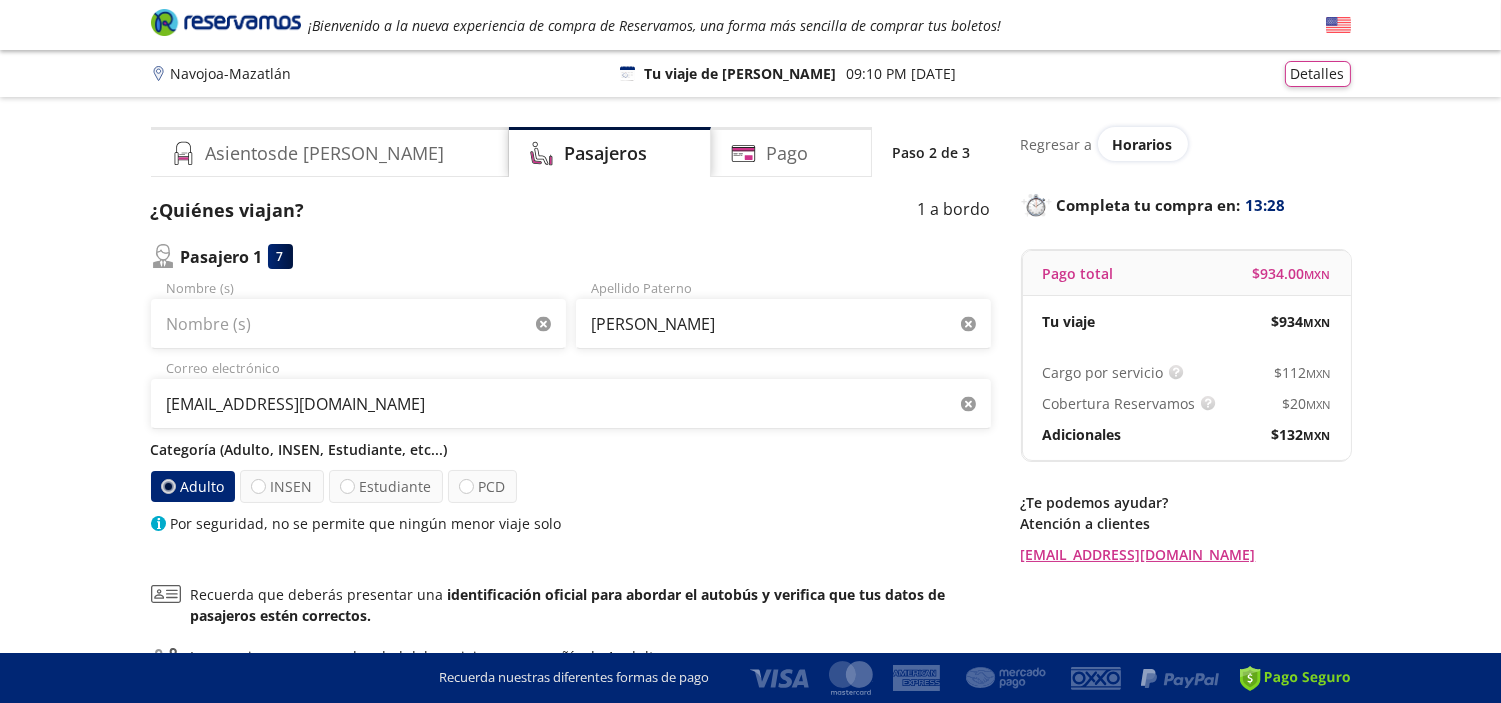 type 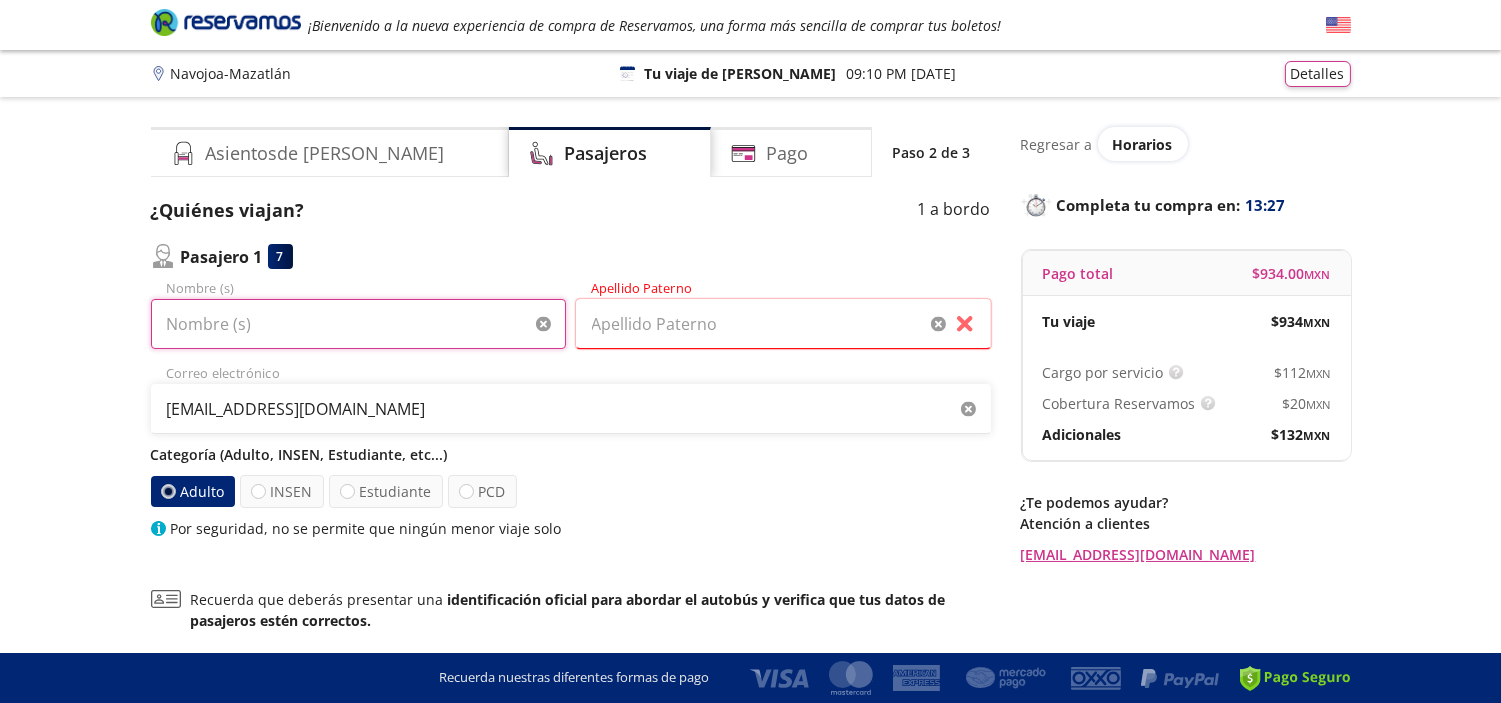 click on "Nombre (s)" at bounding box center [358, 324] 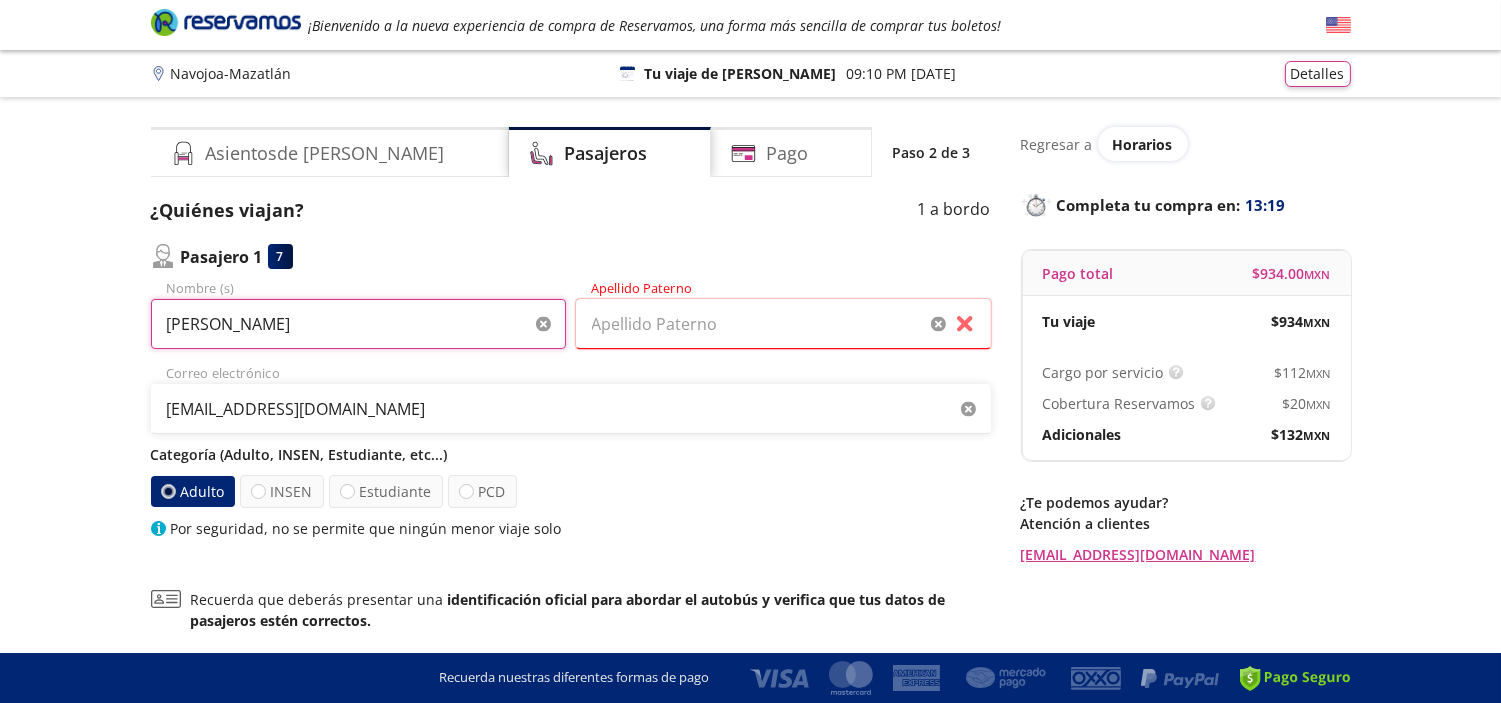 type on "[PERSON_NAME]" 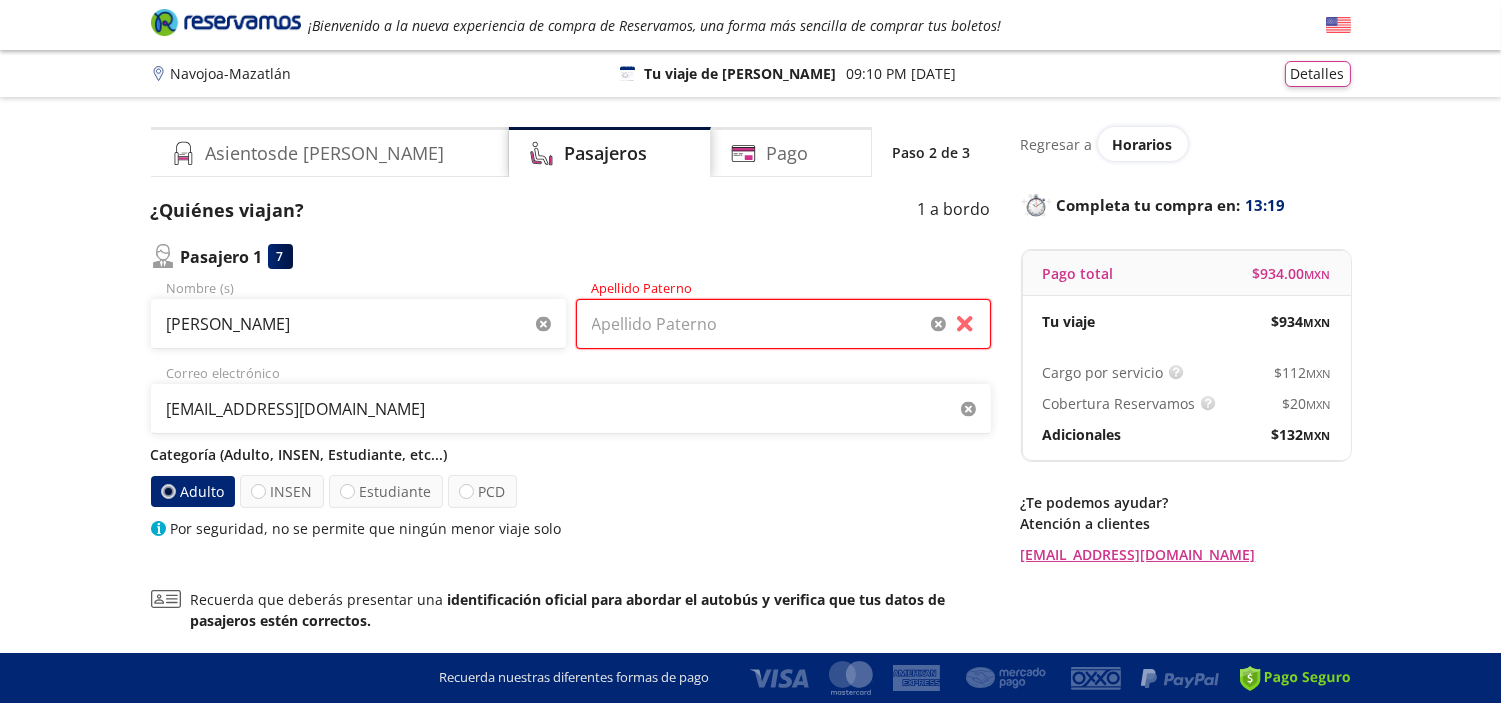 click on "Apellido Paterno" at bounding box center [783, 324] 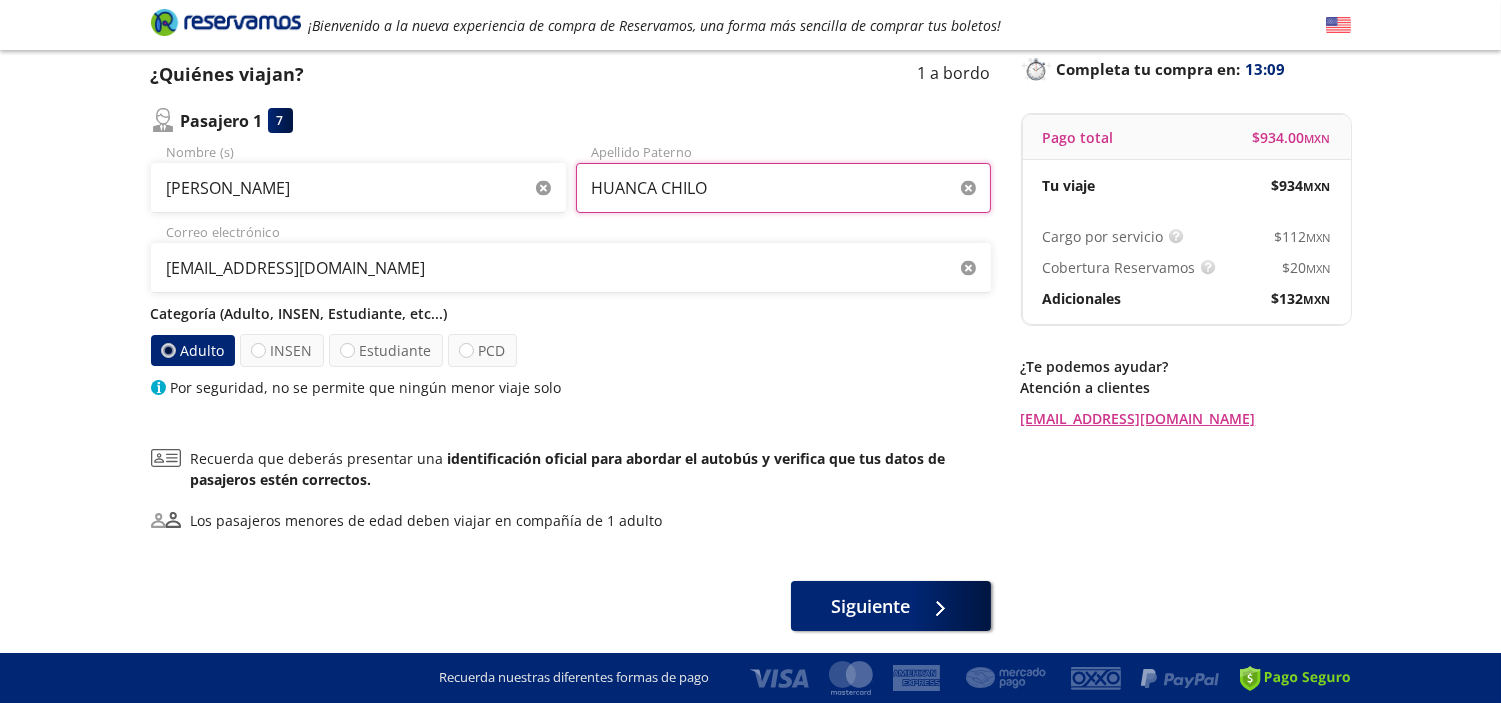 scroll, scrollTop: 137, scrollLeft: 0, axis: vertical 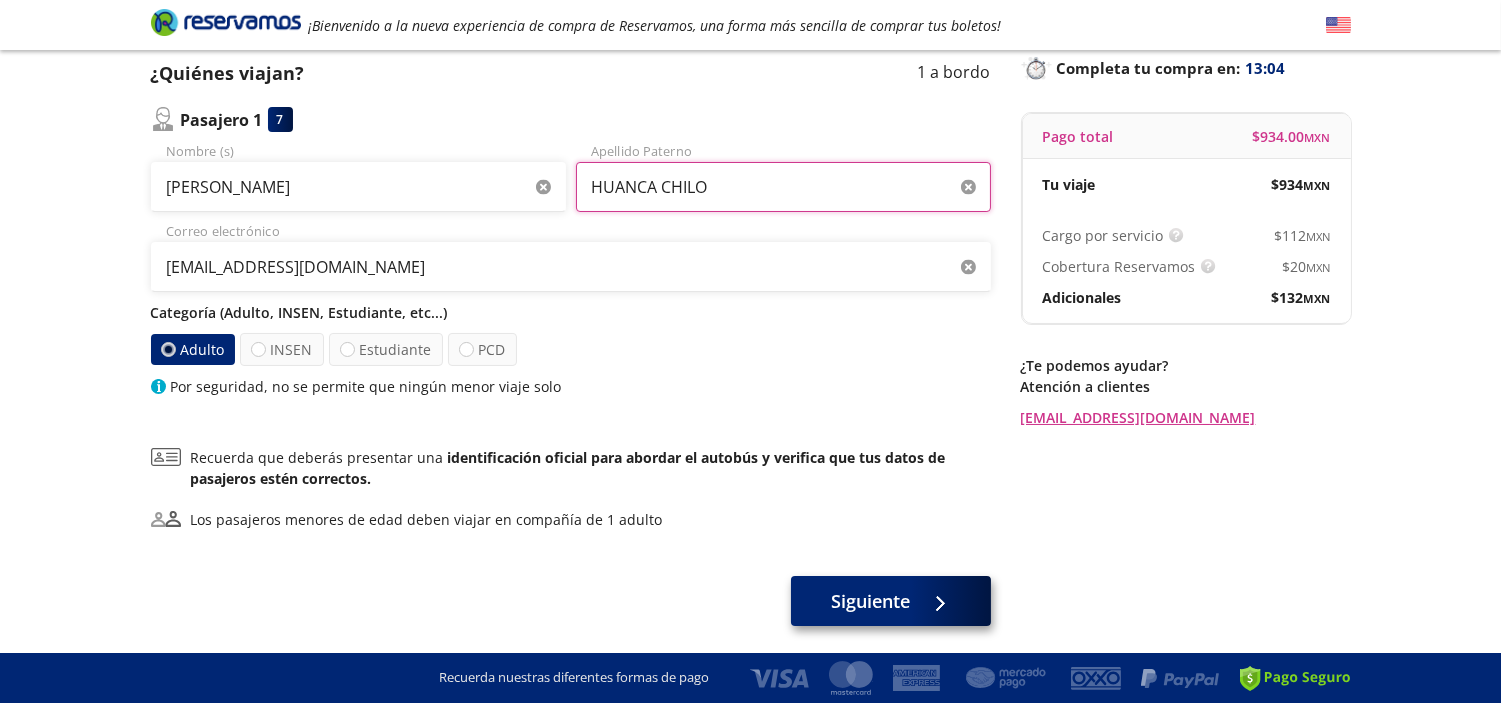 type on "HUANCA CHILO" 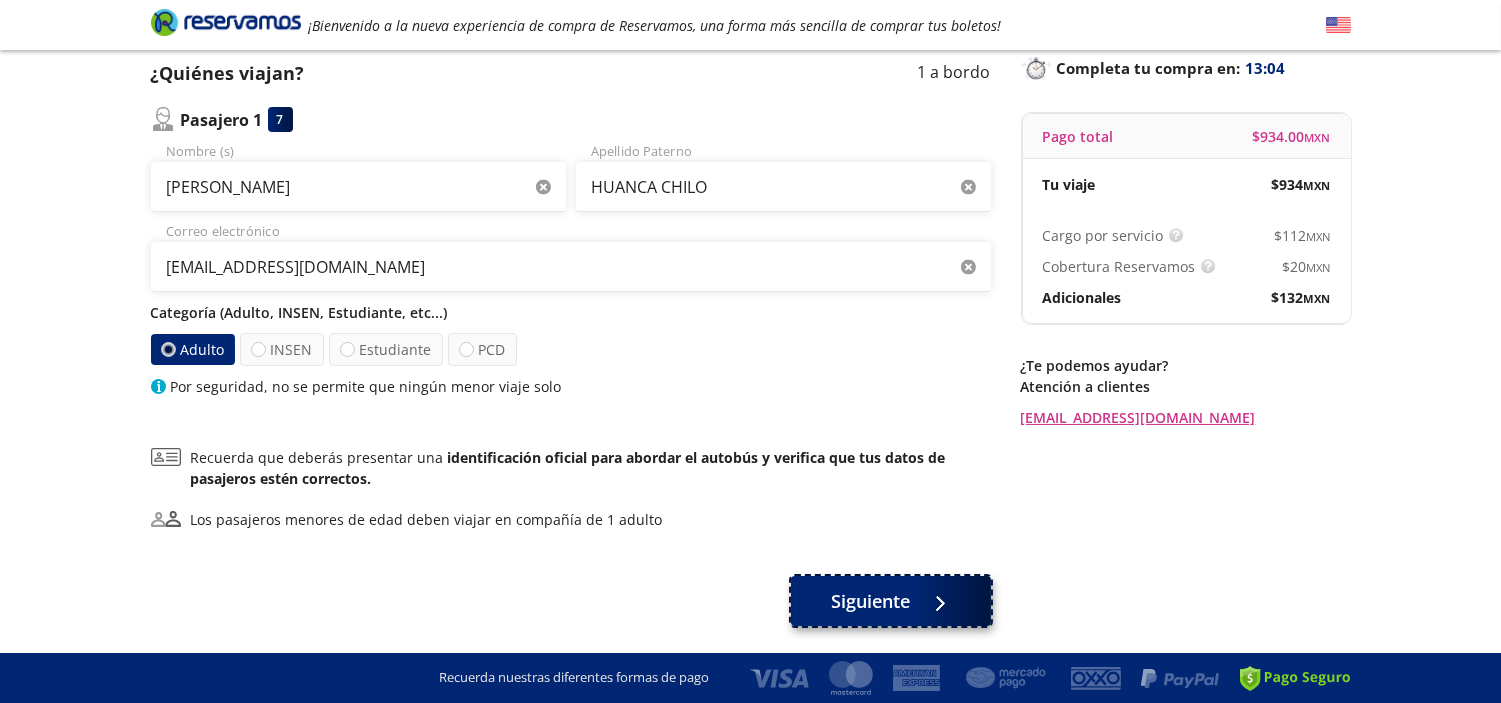 click on "Siguiente" at bounding box center [870, 601] 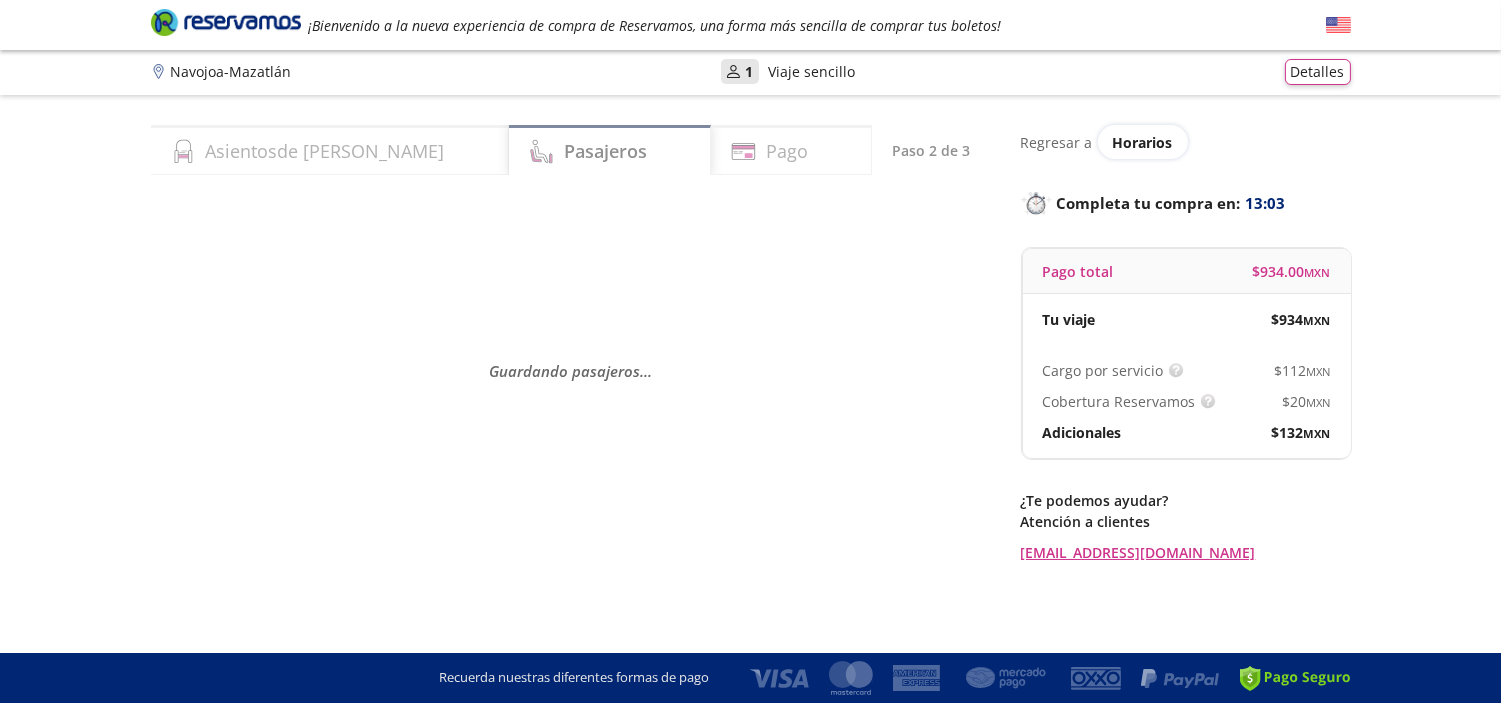 scroll, scrollTop: 0, scrollLeft: 0, axis: both 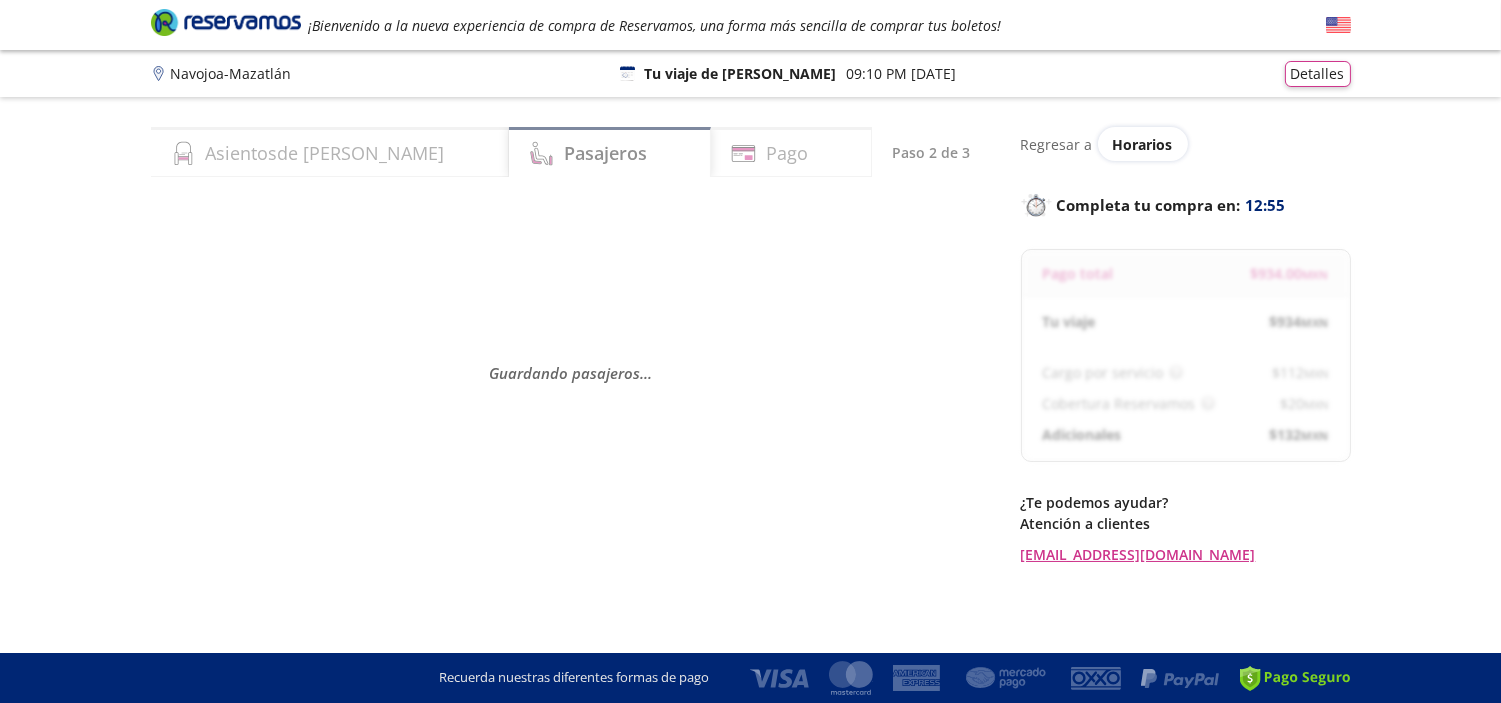select on "MX" 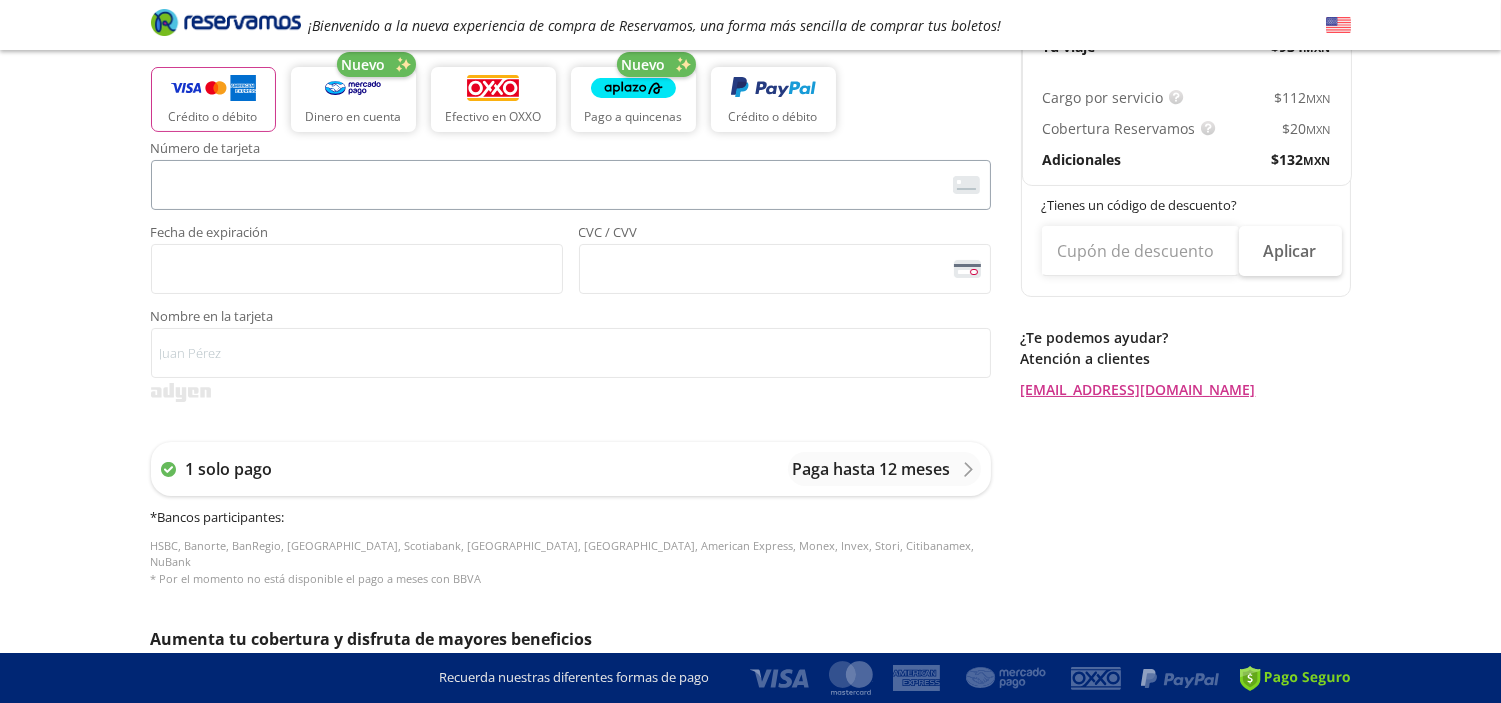 scroll, scrollTop: 456, scrollLeft: 0, axis: vertical 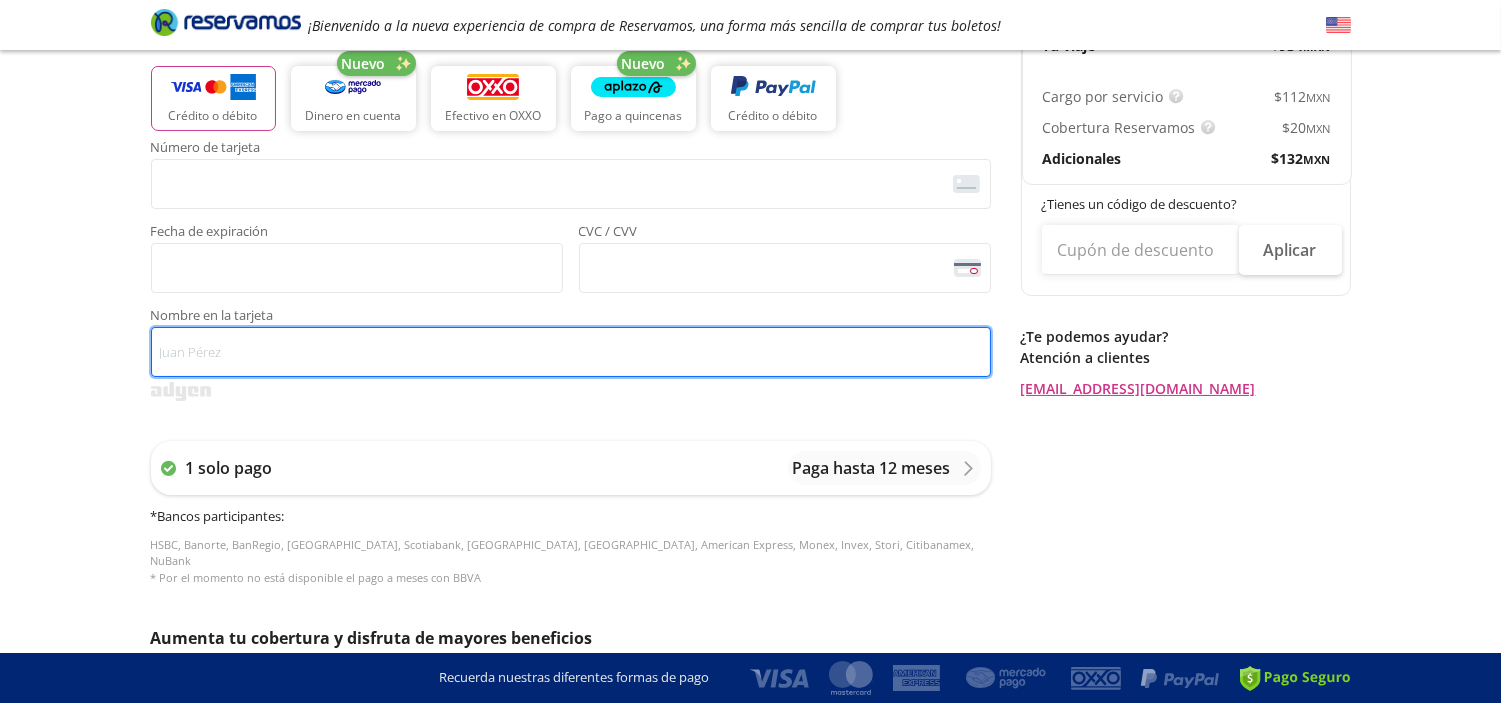 type on "[PERSON_NAME] [PERSON_NAME]" 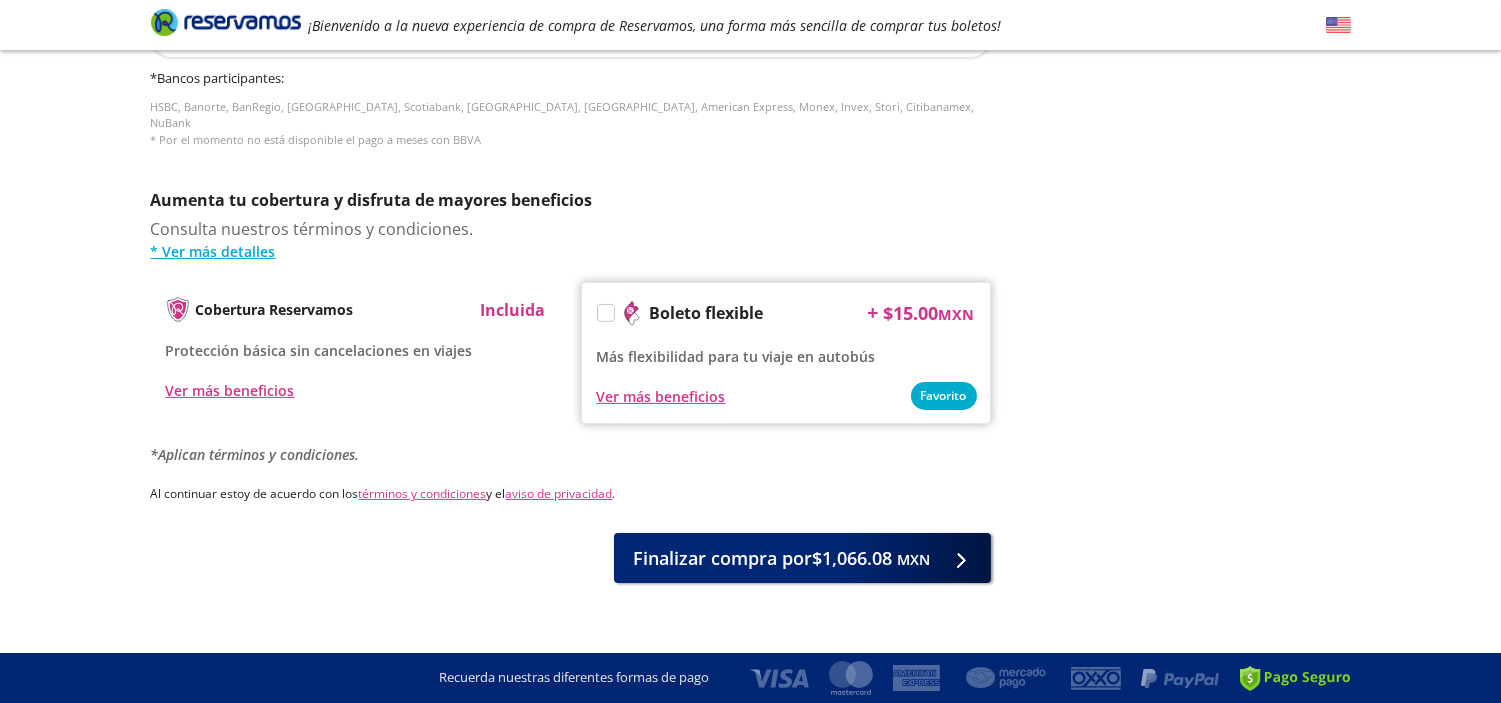 scroll, scrollTop: 898, scrollLeft: 0, axis: vertical 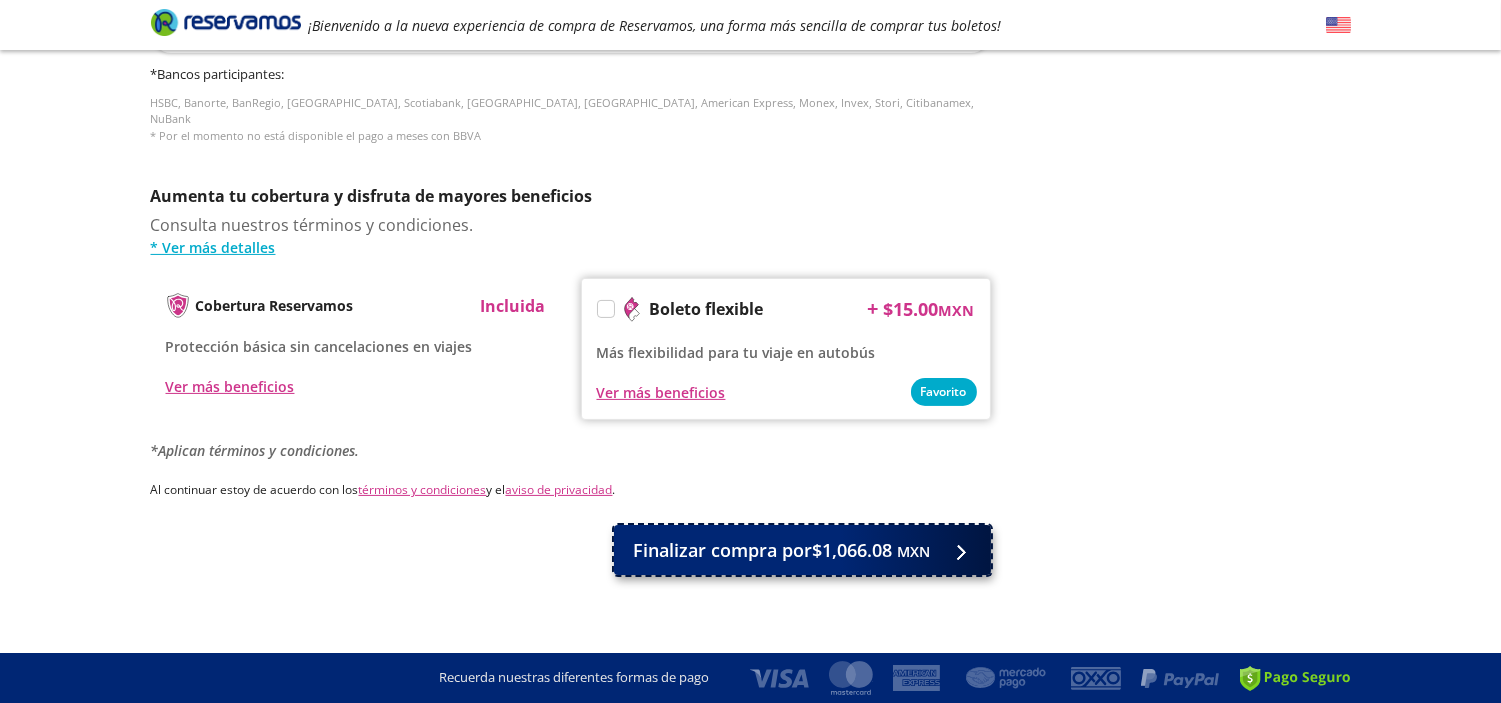click on "MXN" at bounding box center (914, 551) 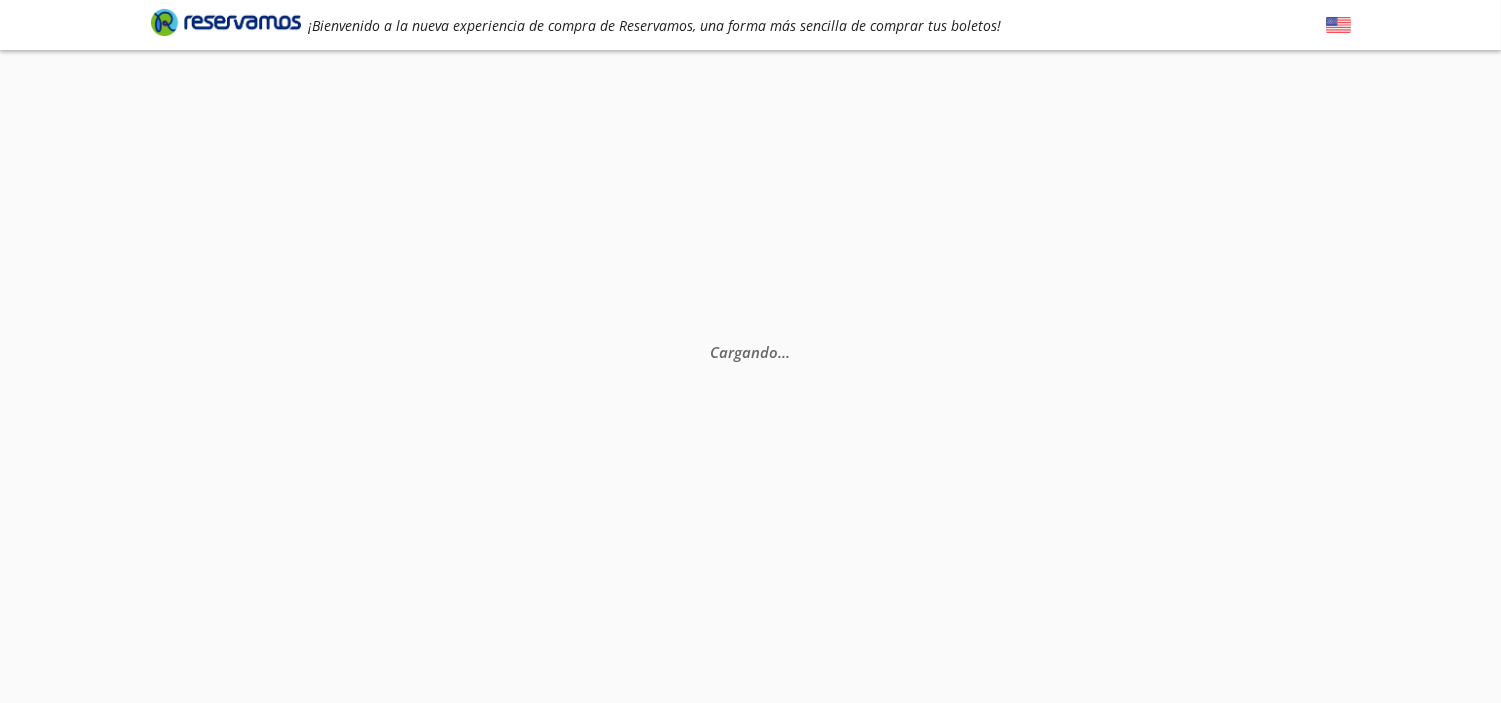 scroll, scrollTop: 0, scrollLeft: 0, axis: both 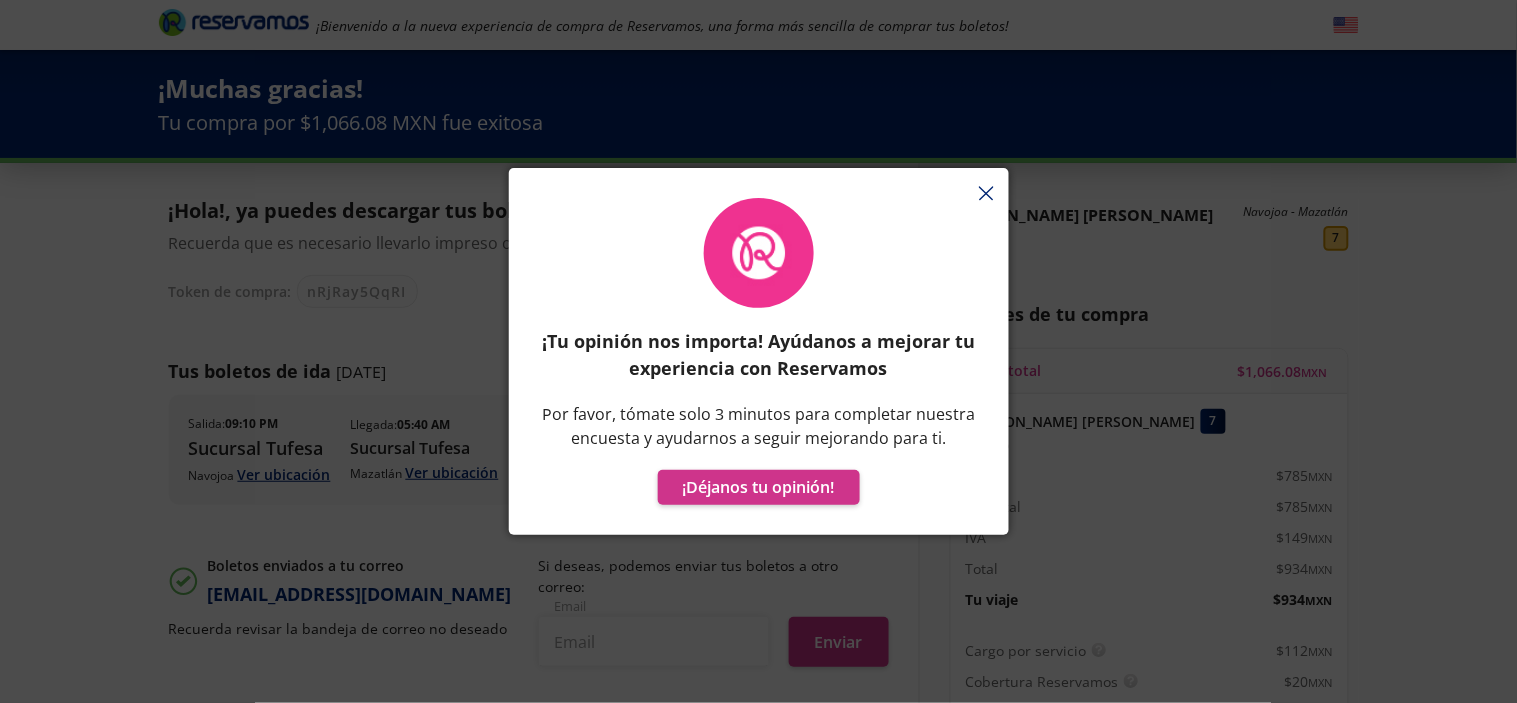 click on "¡Tu opinión nos importa! Ayúdanos a mejorar tu experiencia con Reservamos Por favor, tómate solo 3 minutos para completar nuestra encuesta y ayudarnos a seguir mejorando para ti. ¡Déjanos tu opinión!" at bounding box center [758, 351] 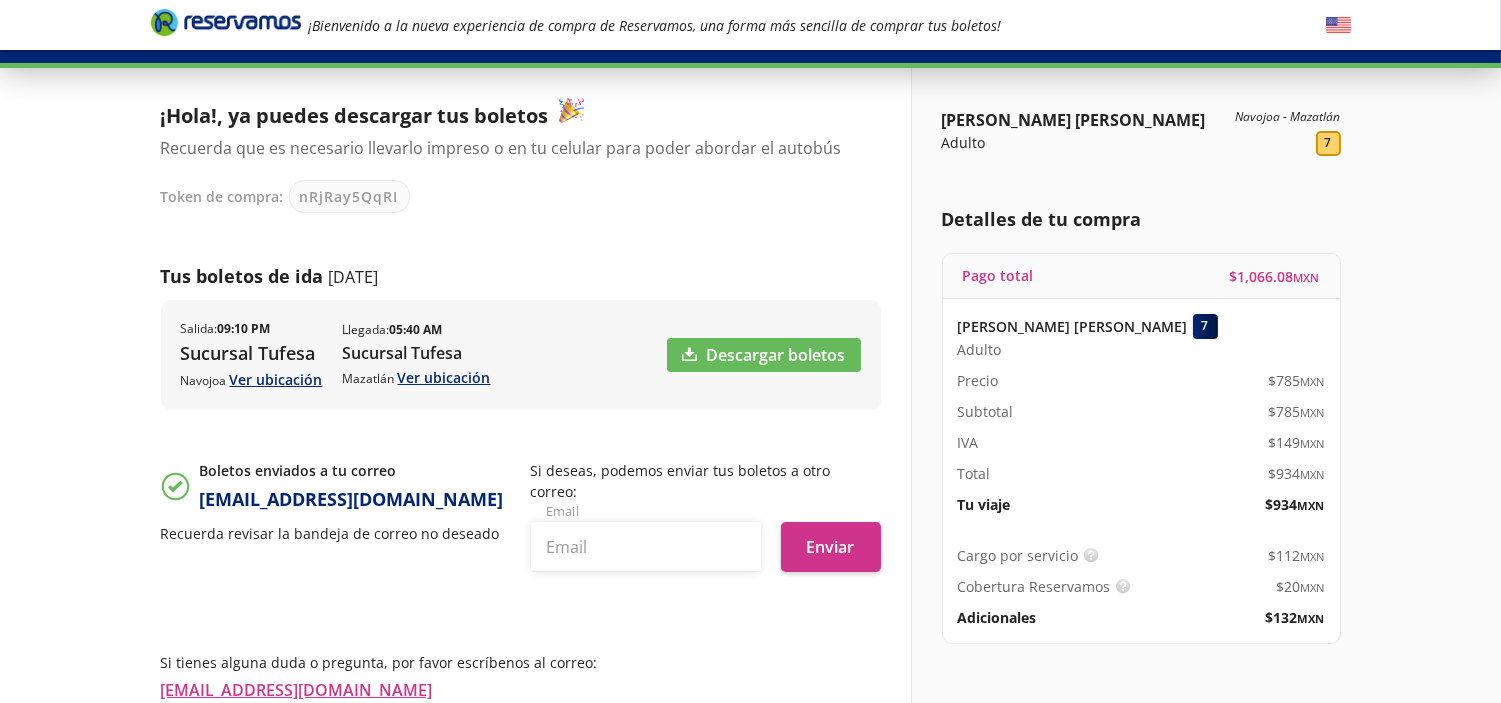 scroll, scrollTop: 100, scrollLeft: 0, axis: vertical 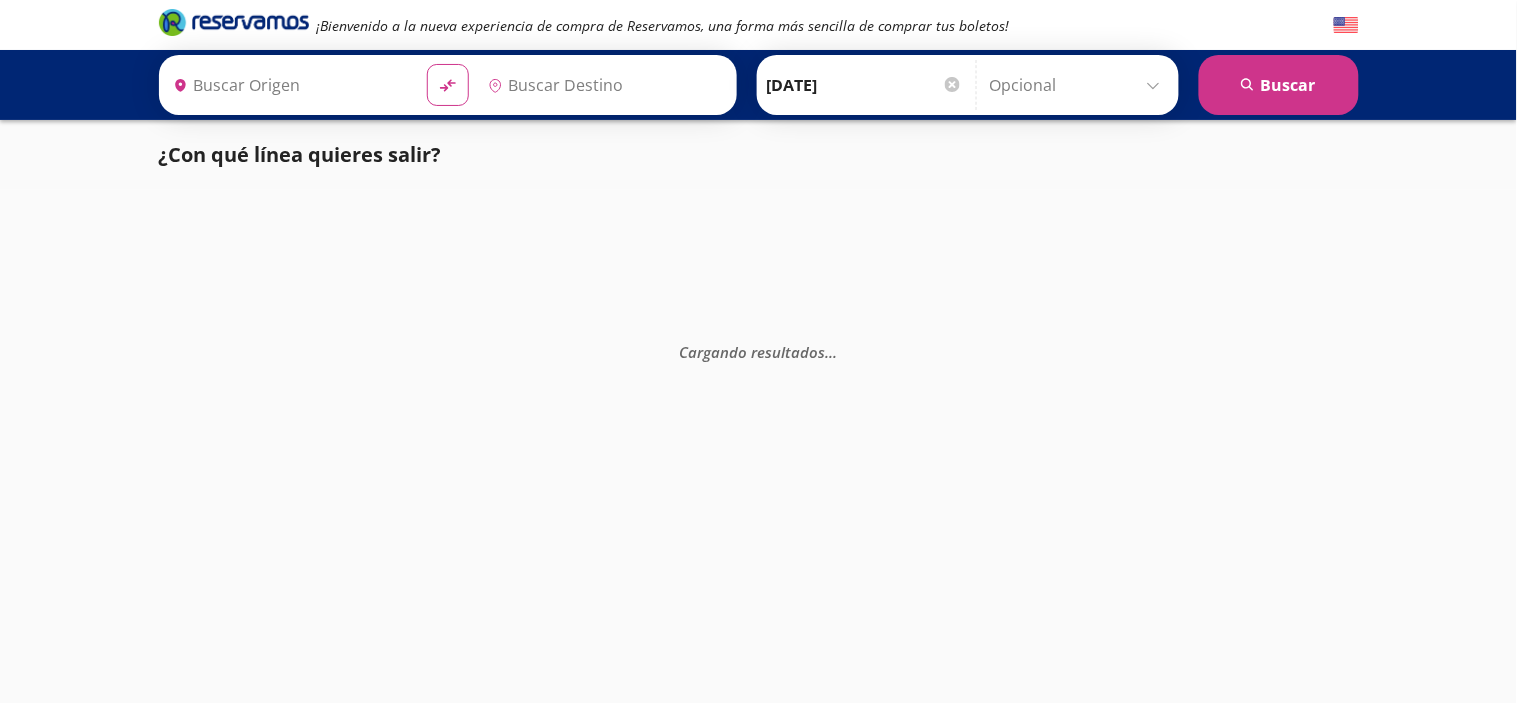 type on "Hermosillo, Sonora" 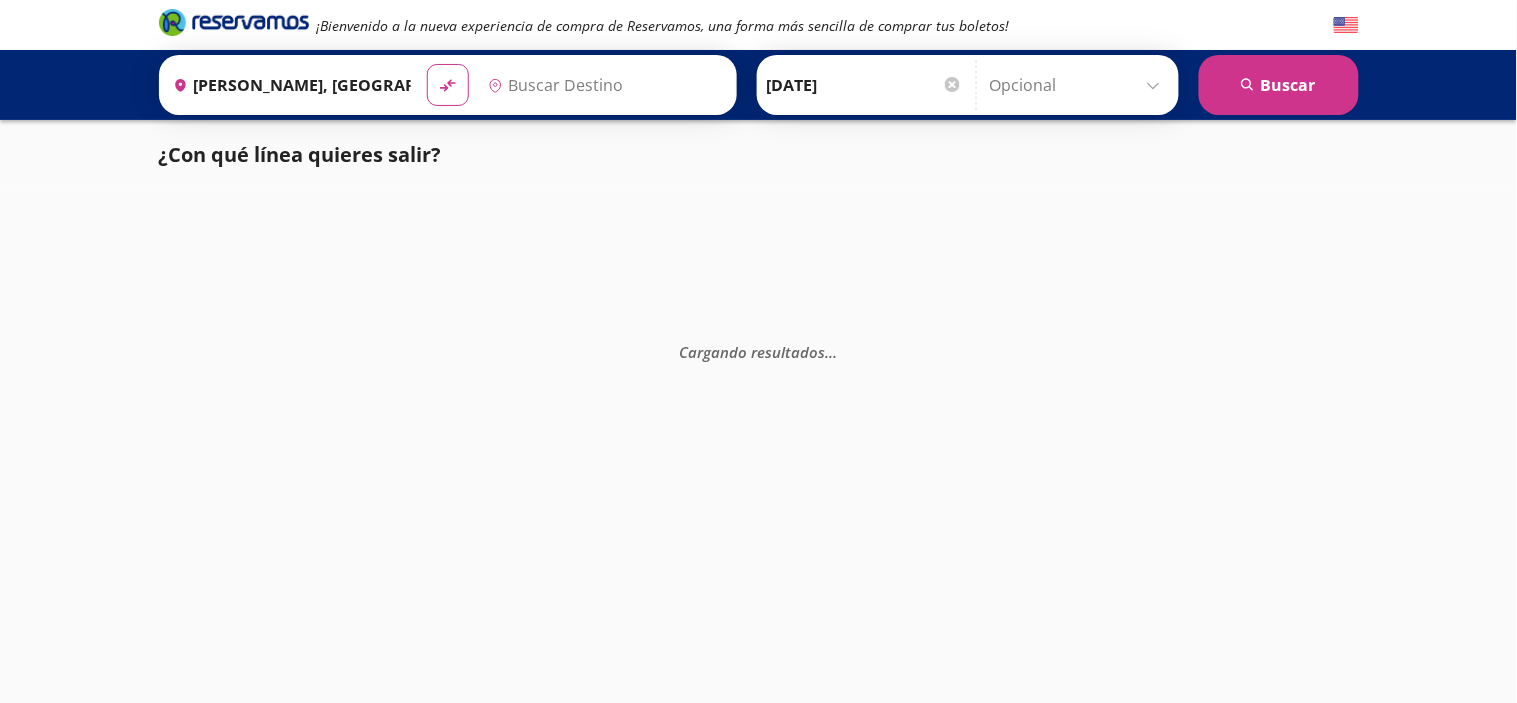 type on "Cananea, Sonora" 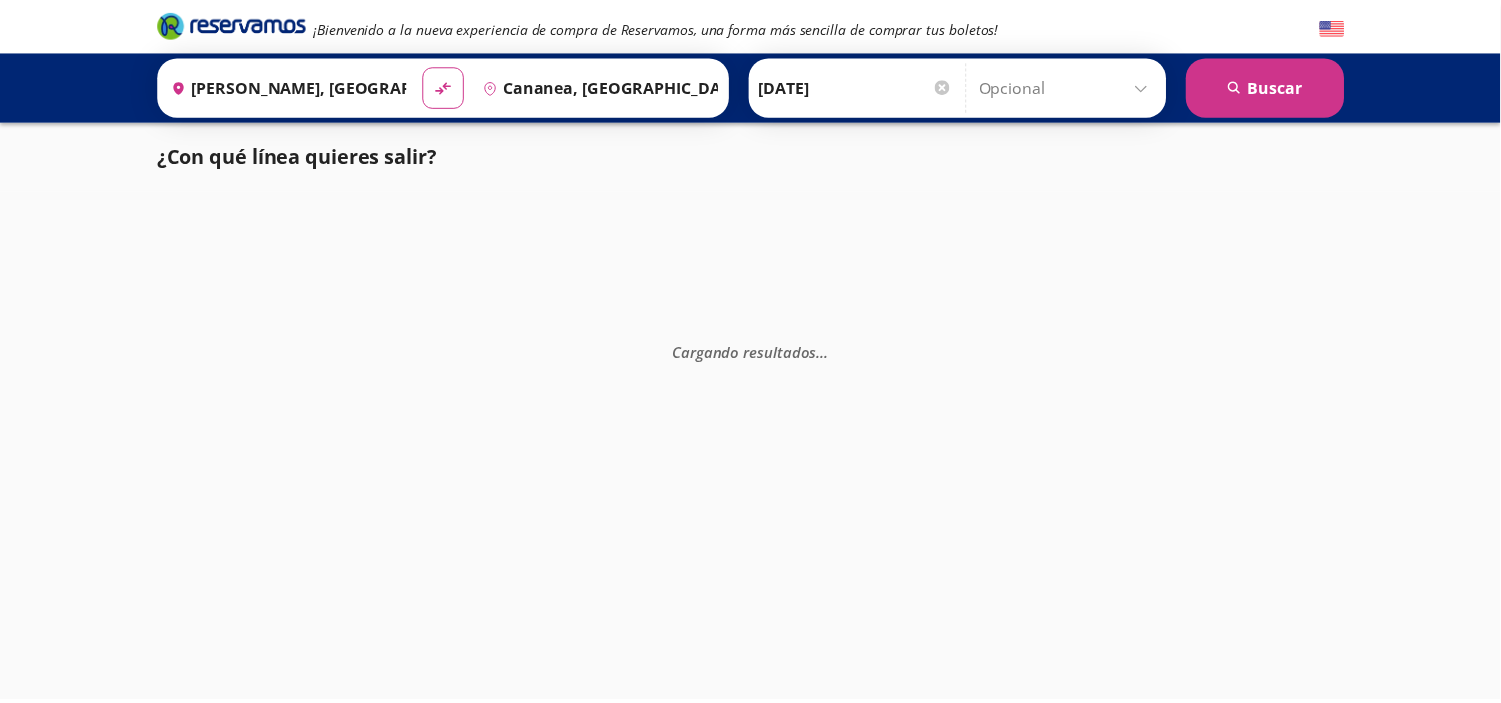 scroll, scrollTop: 0, scrollLeft: 0, axis: both 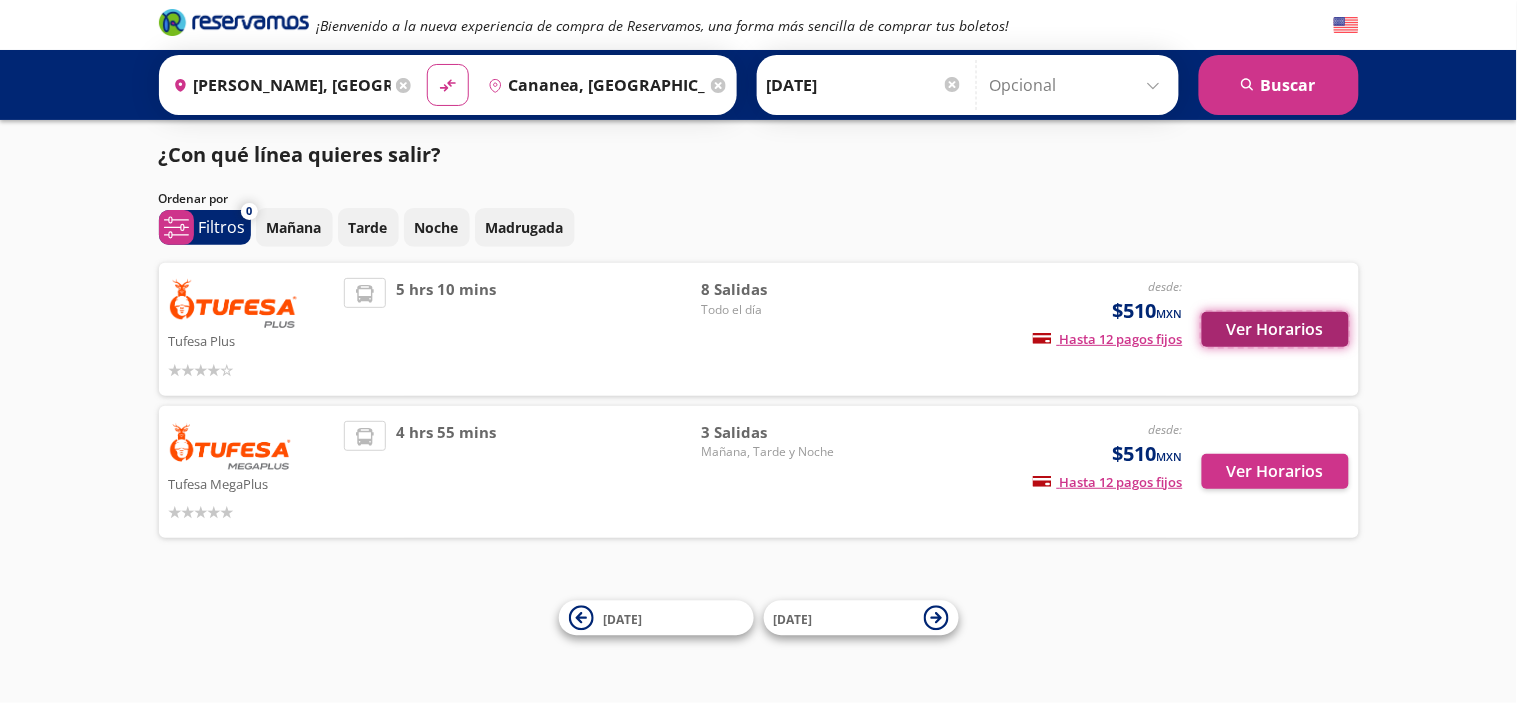 click on "Ver Horarios" at bounding box center (1275, 329) 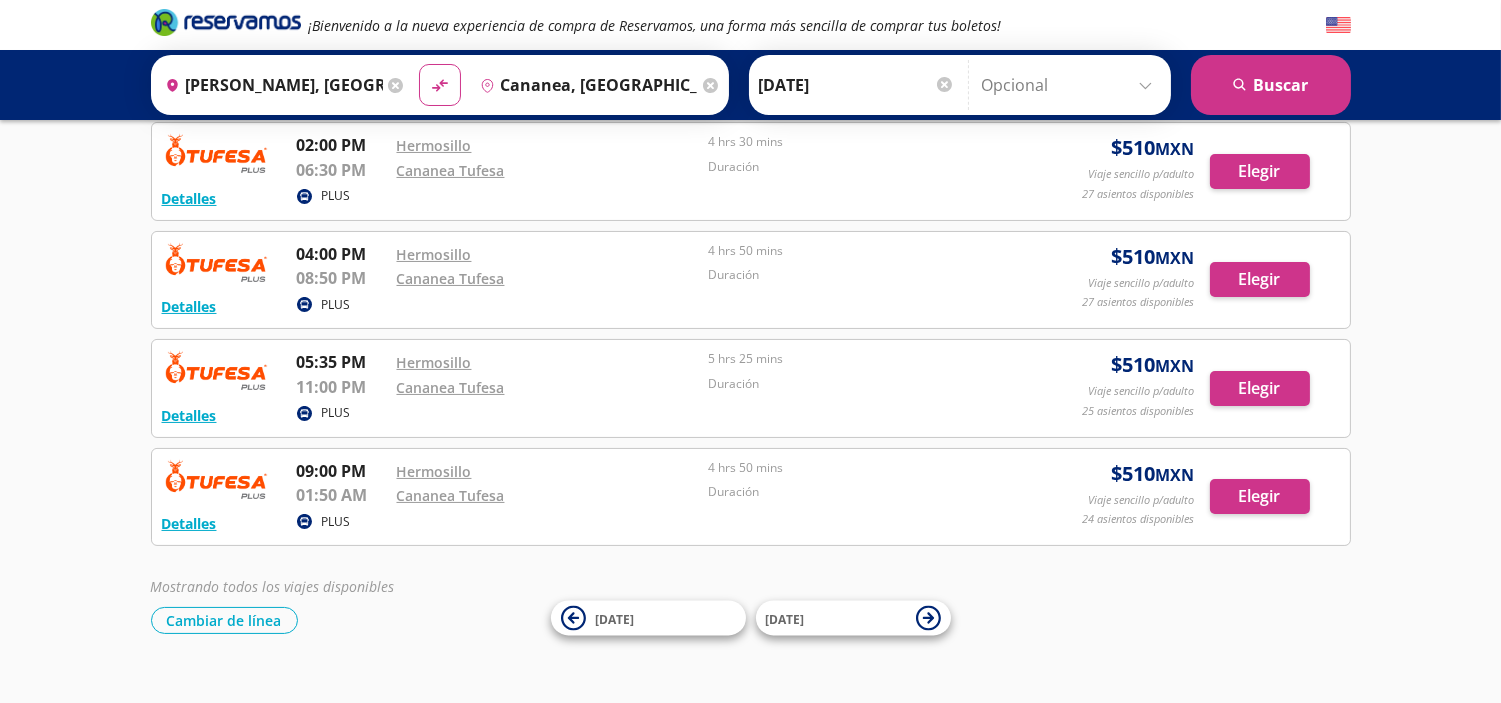 scroll, scrollTop: 576, scrollLeft: 0, axis: vertical 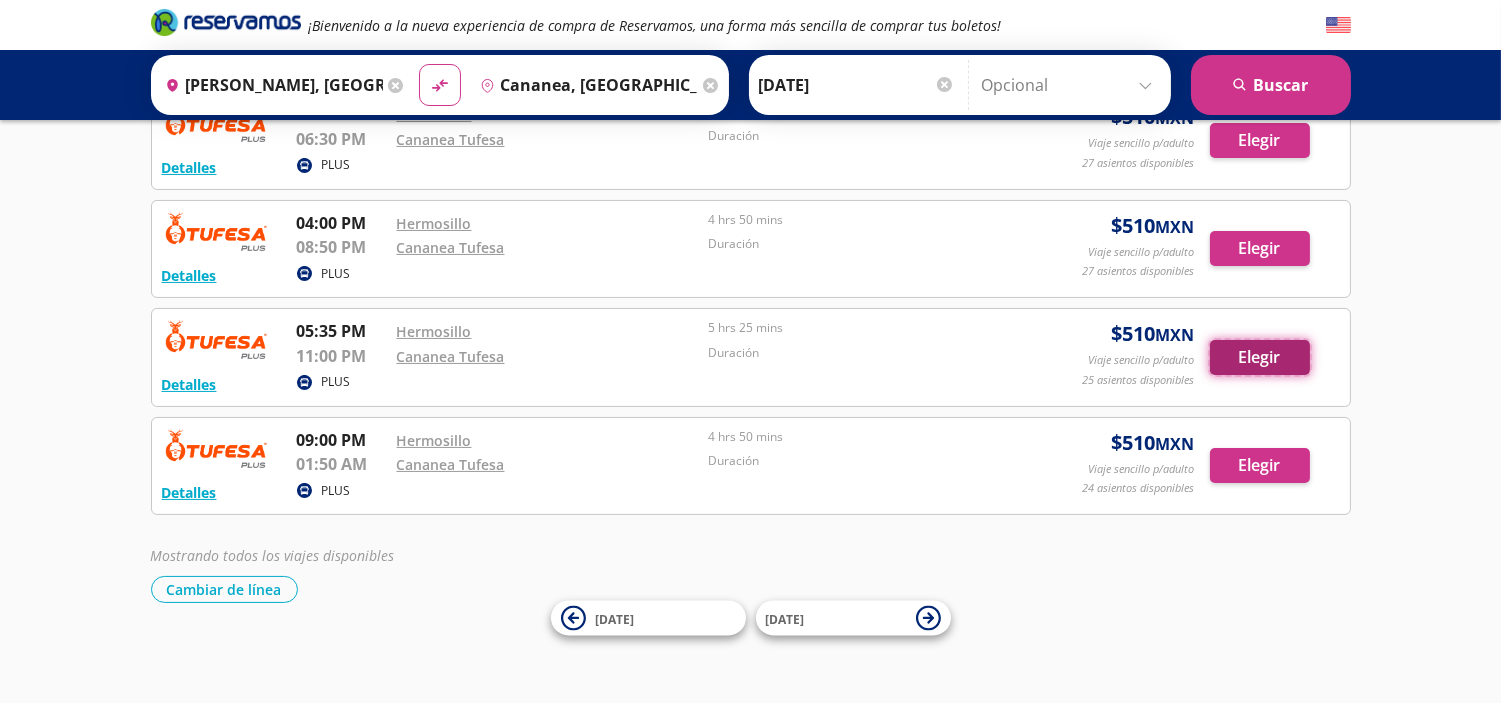 click on "Elegir" at bounding box center [1260, 357] 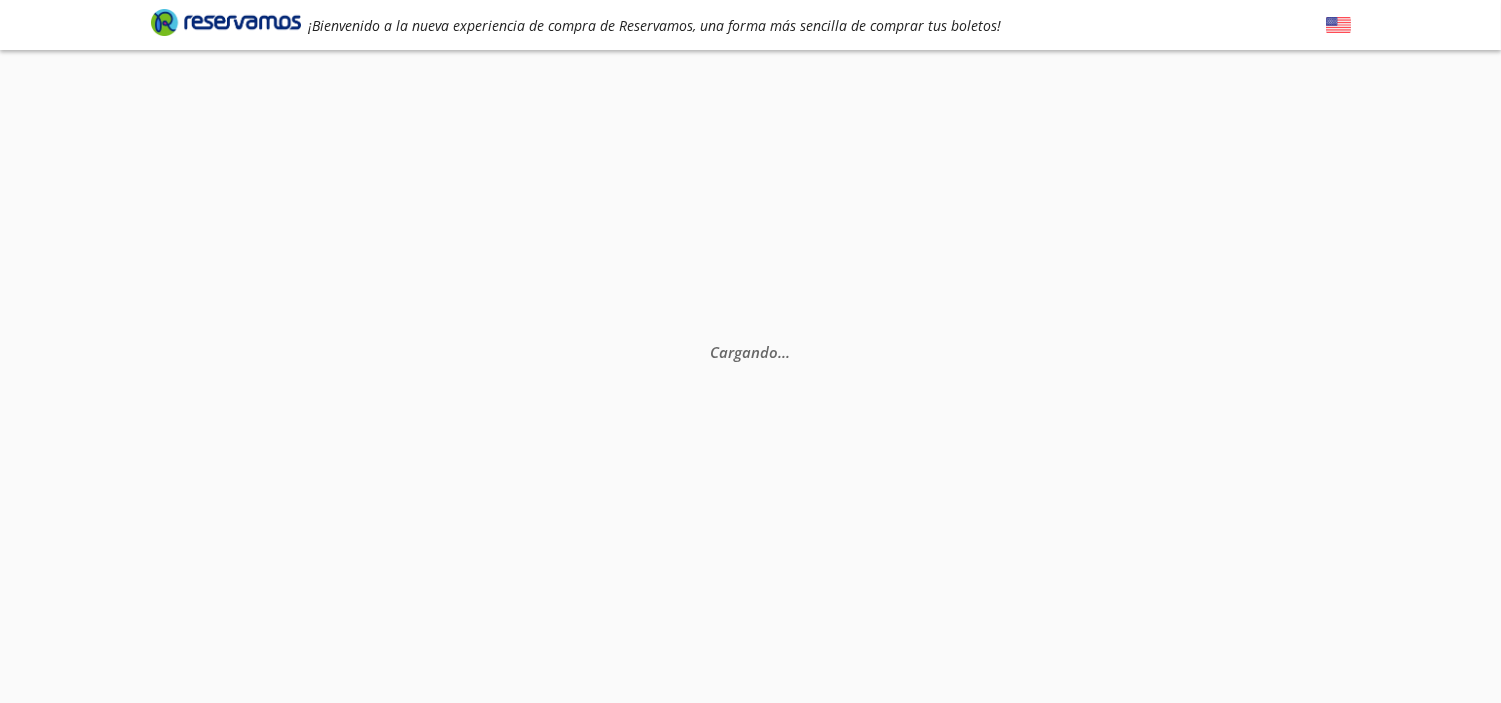 scroll, scrollTop: 0, scrollLeft: 0, axis: both 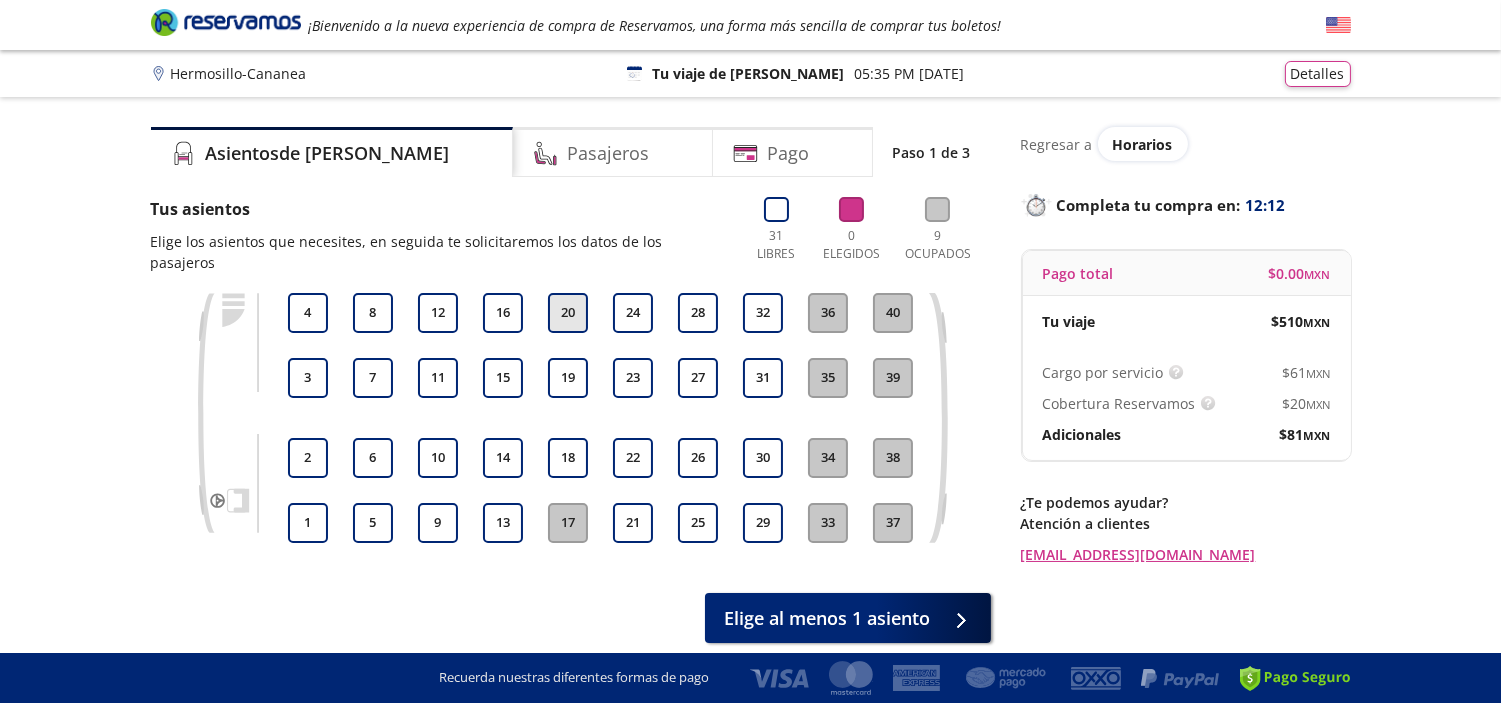 click on "20" at bounding box center (568, 313) 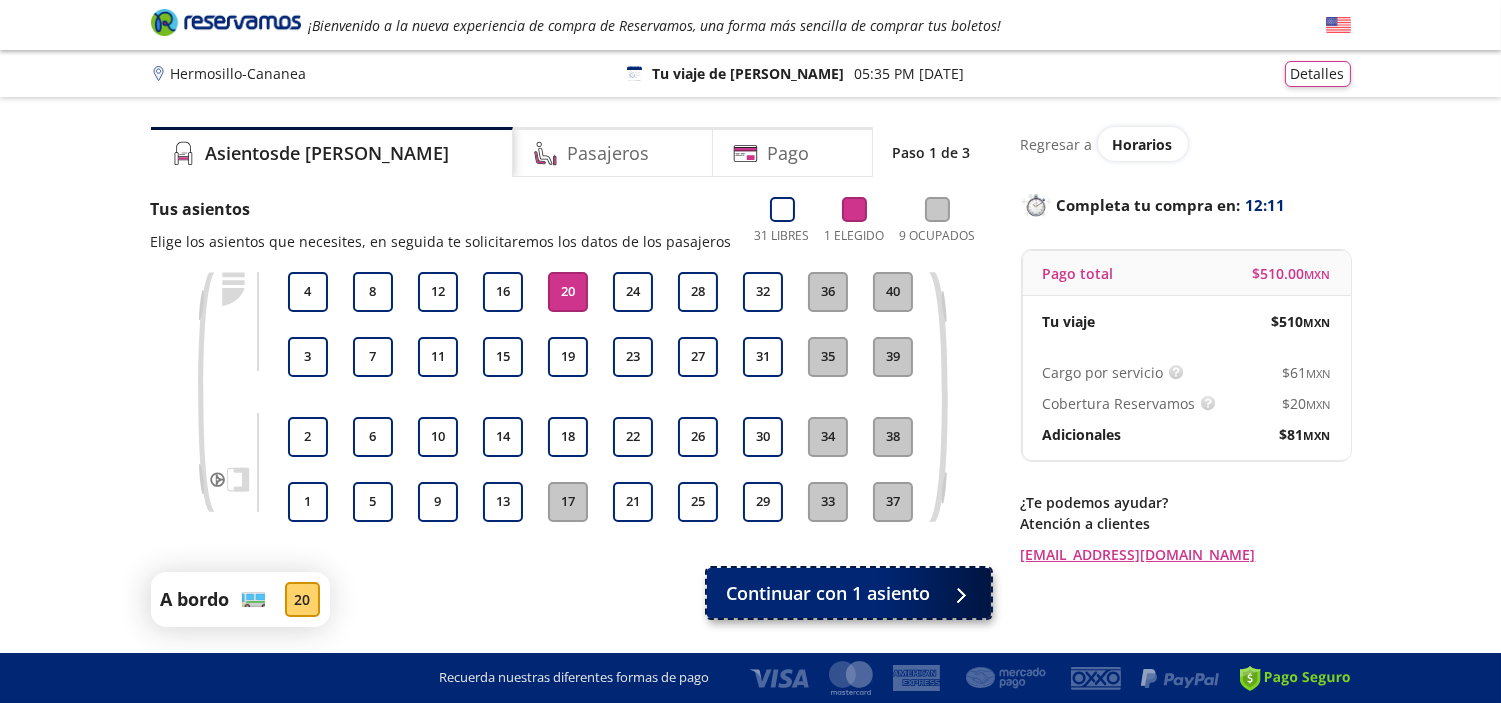 click on "Continuar con 1 asiento" at bounding box center [829, 593] 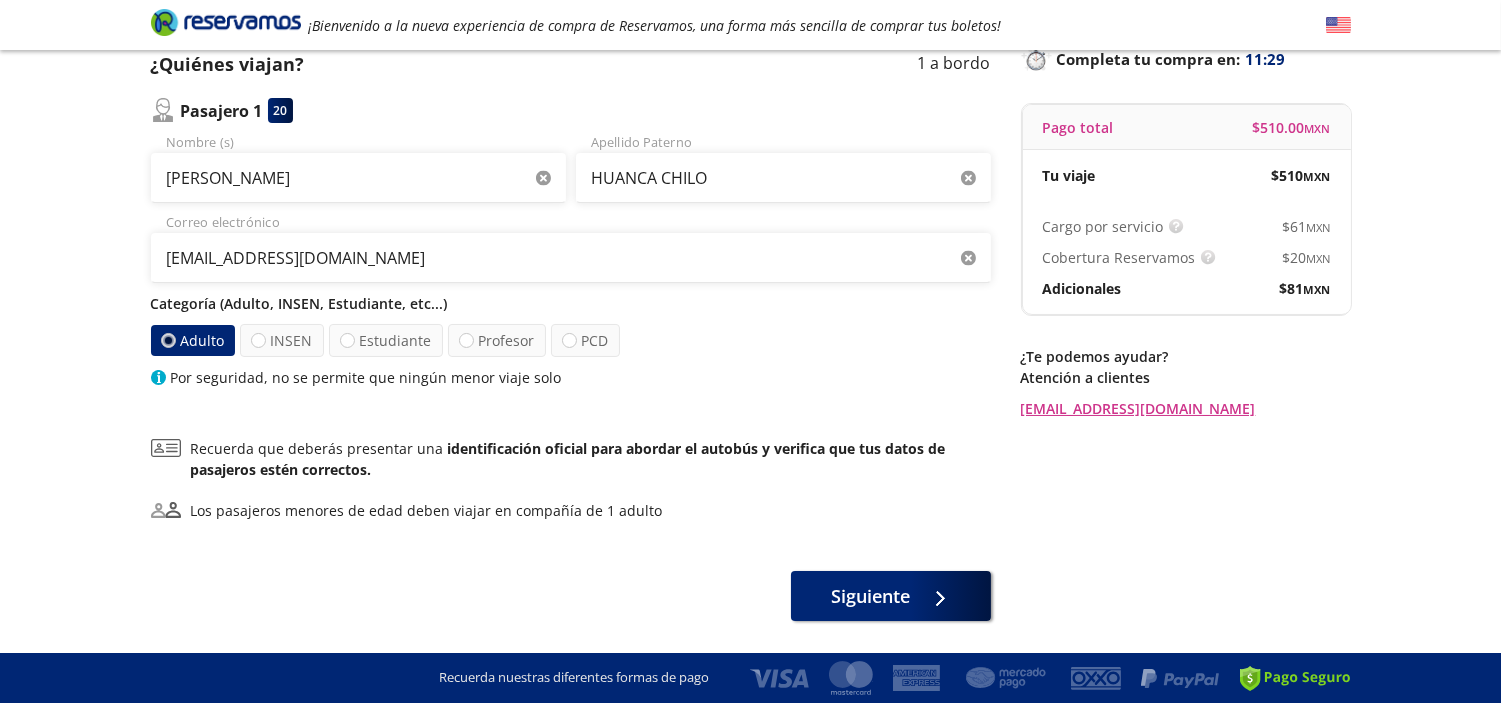 scroll, scrollTop: 147, scrollLeft: 0, axis: vertical 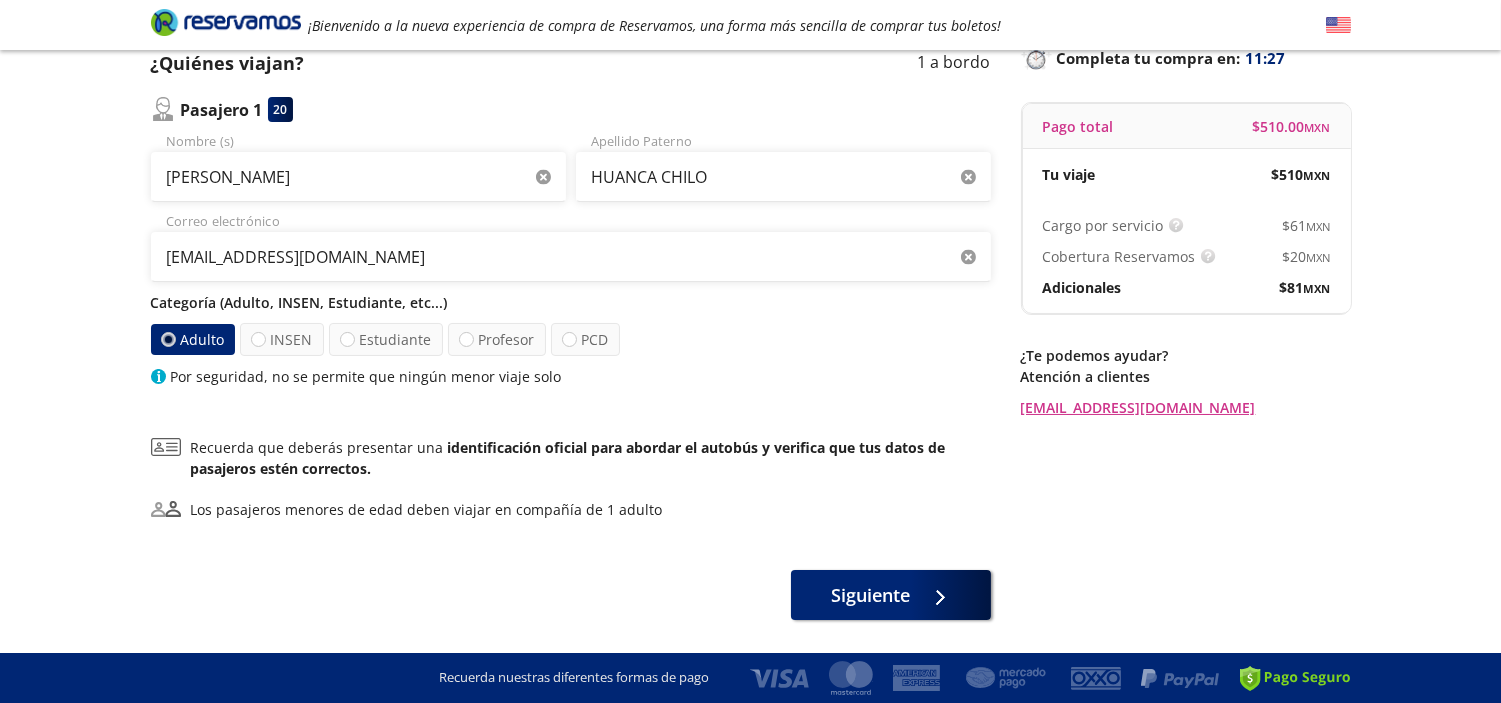 click 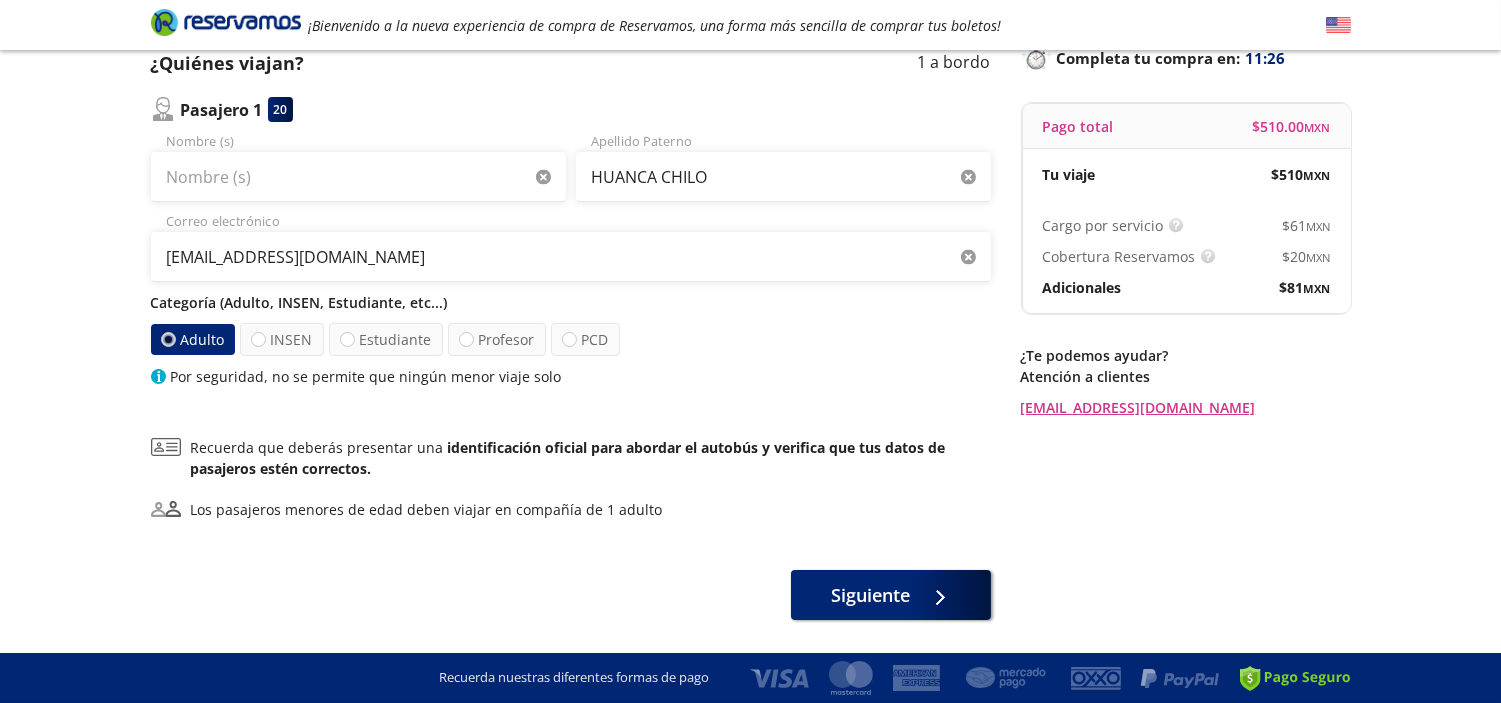 click 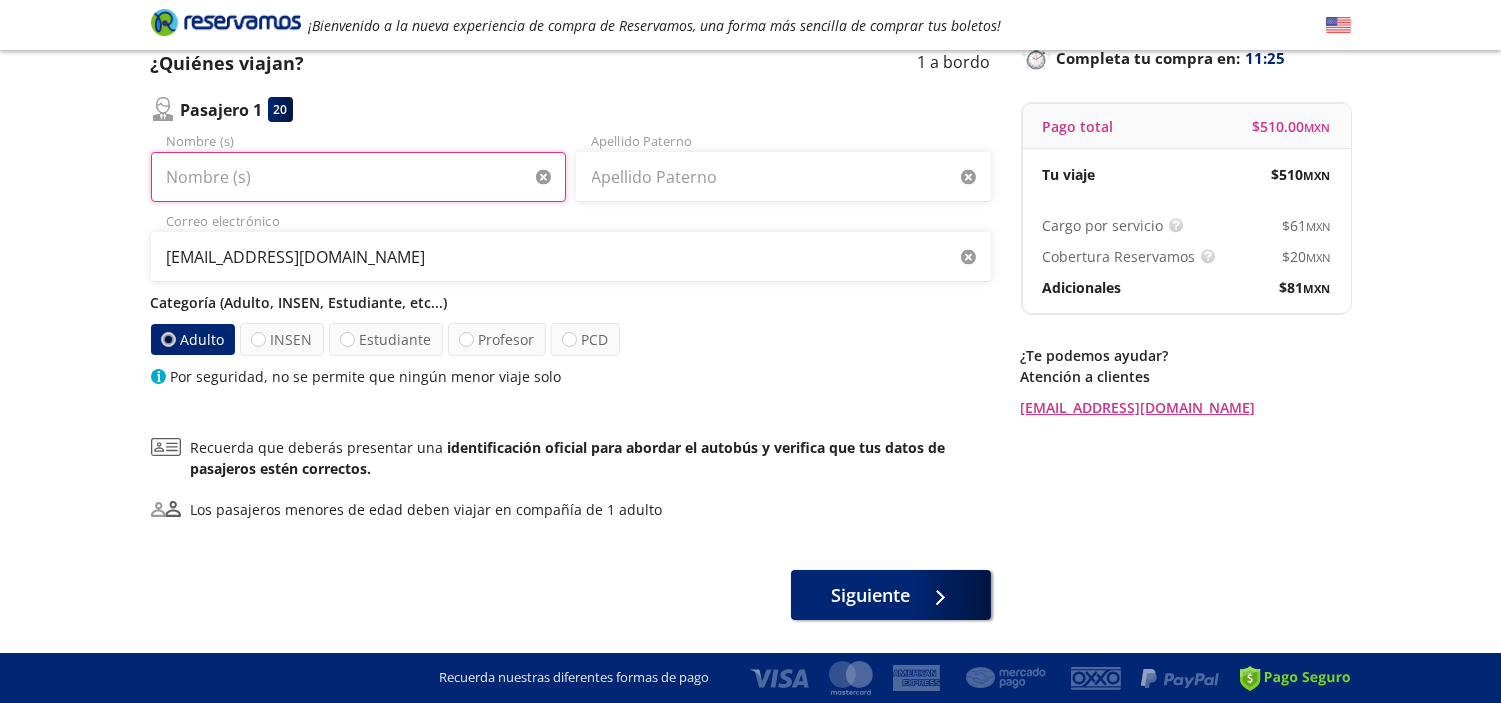 click on "Nombre (s)" at bounding box center [358, 177] 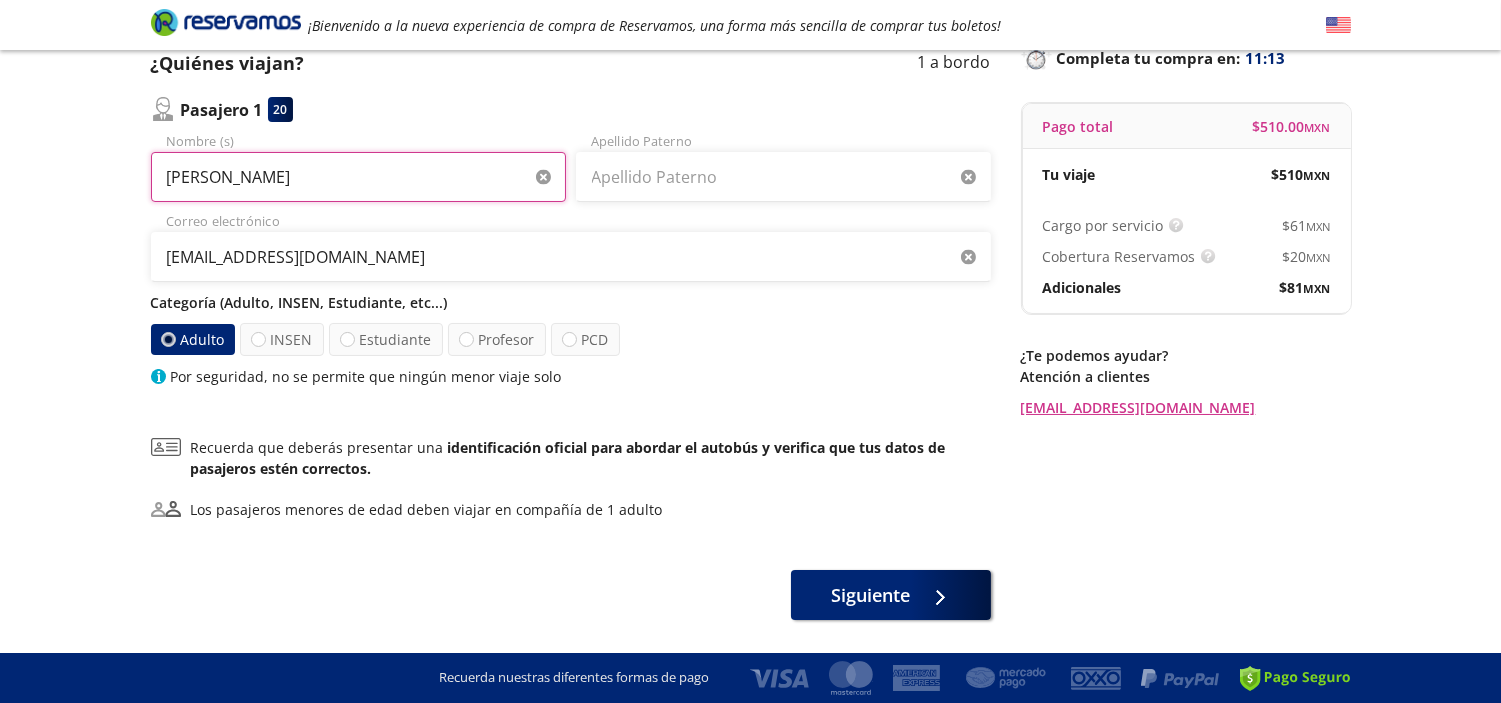 type on "ADRIAN AGAPITO" 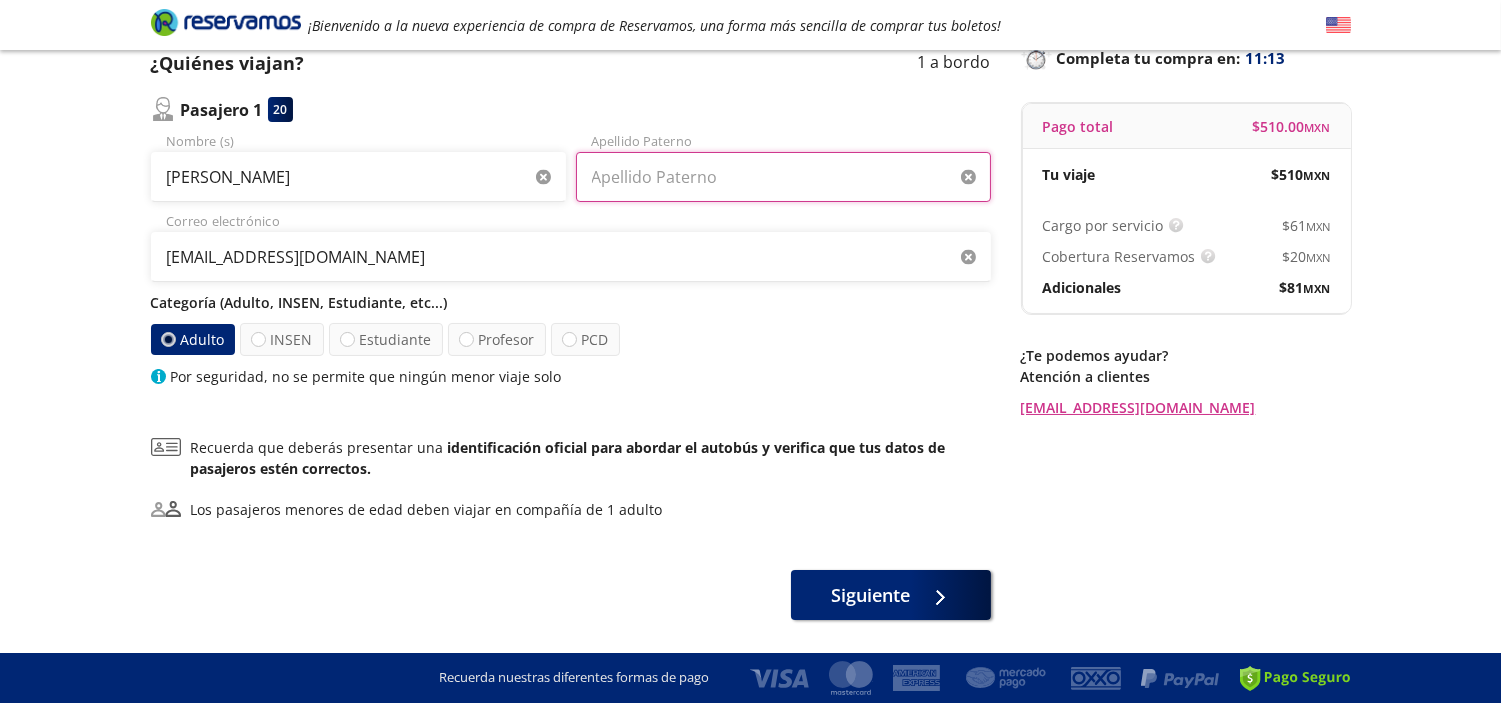 click on "Apellido Paterno" at bounding box center [783, 177] 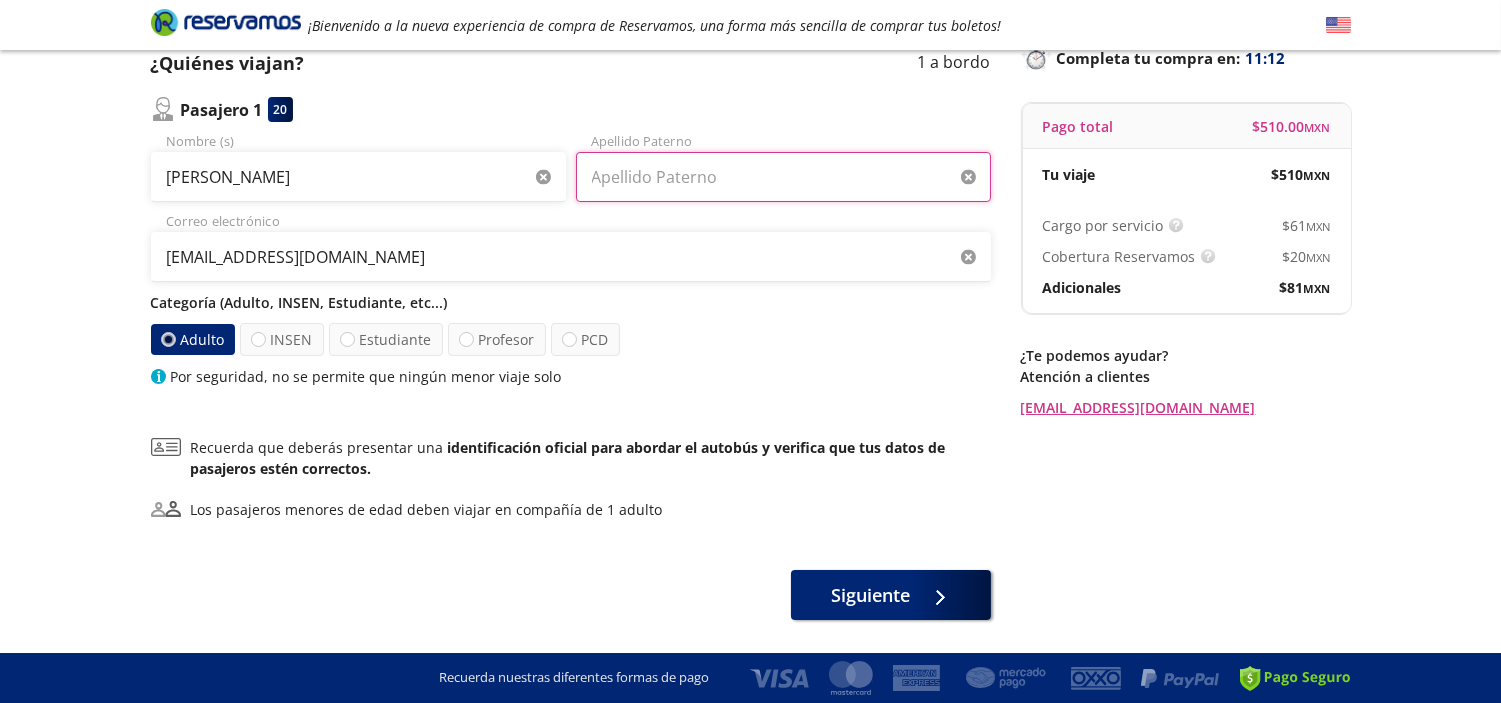 type on "O" 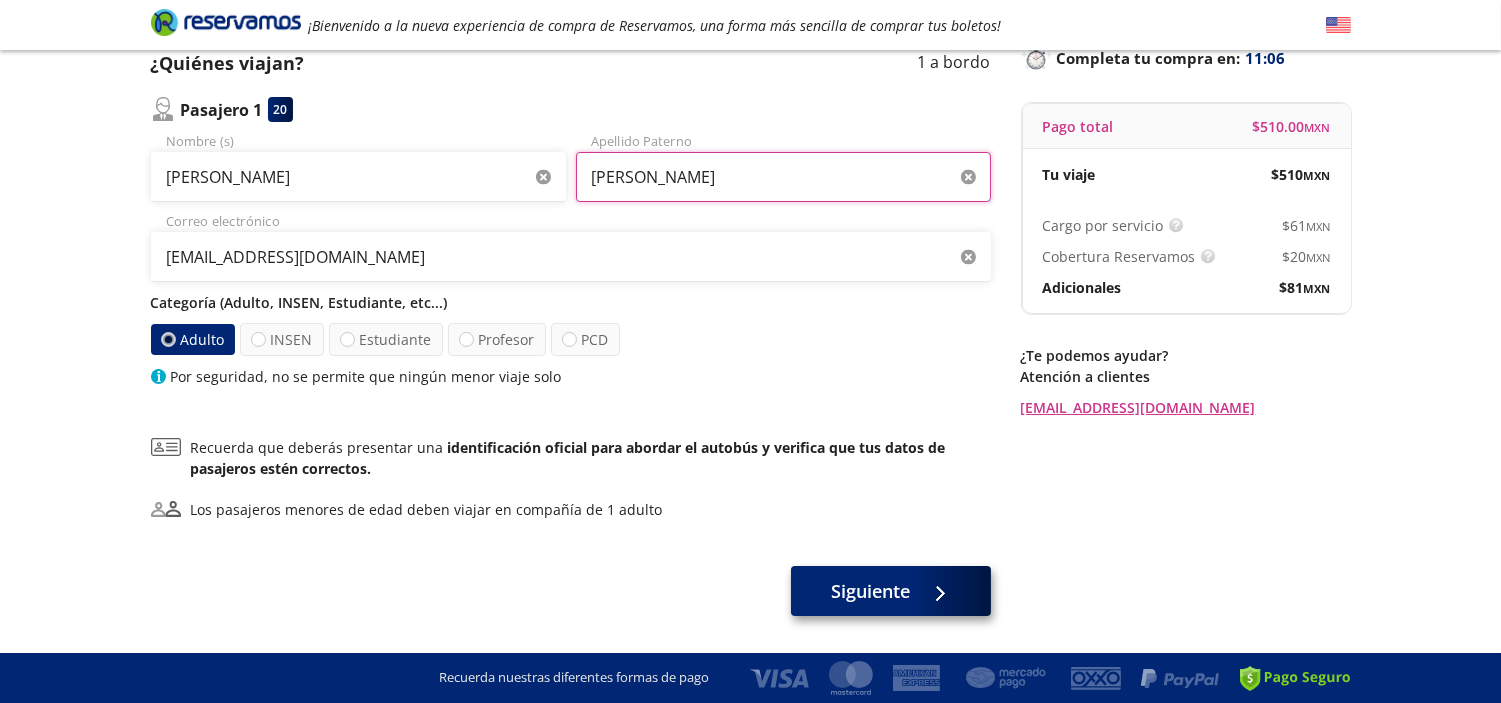 type on "GONZALEZ HERNANDEZ" 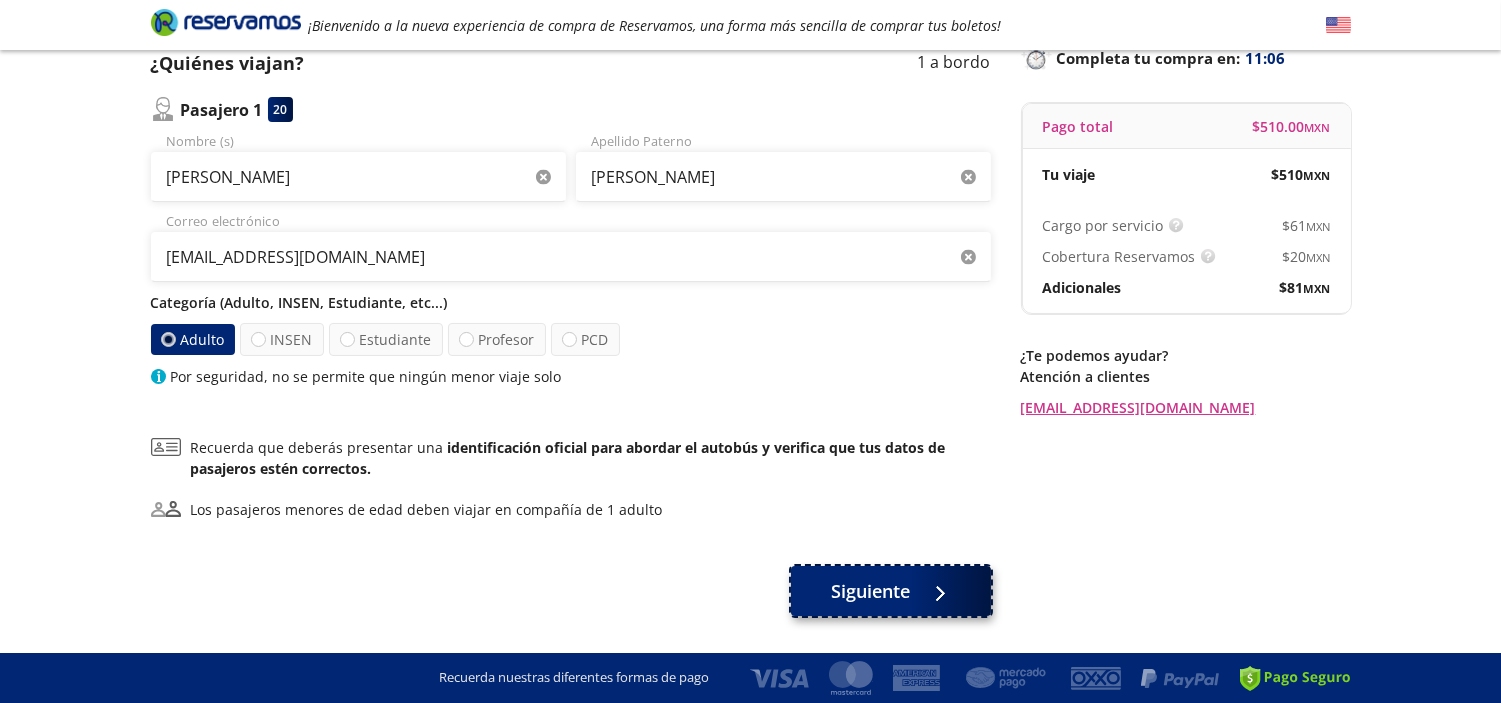 click on "Siguiente" at bounding box center [891, 591] 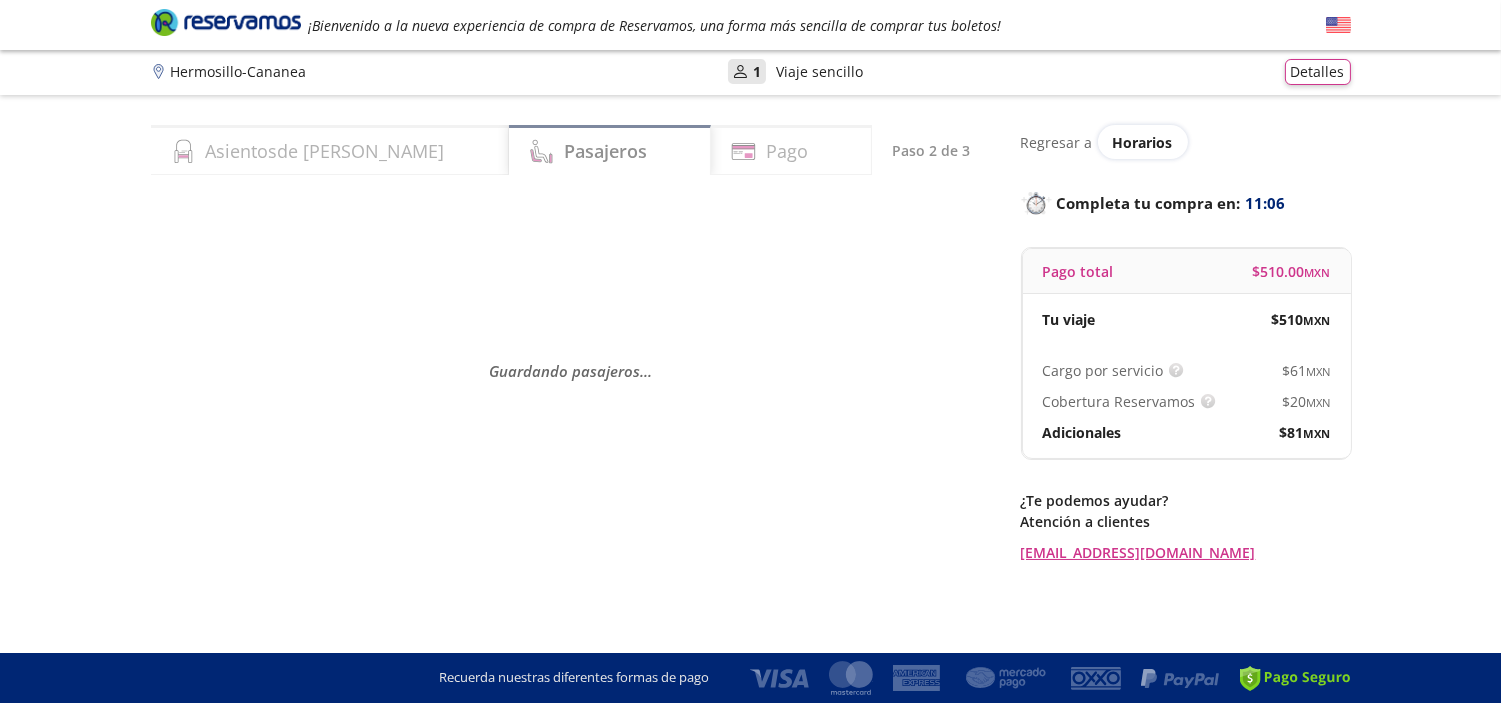 scroll, scrollTop: 0, scrollLeft: 0, axis: both 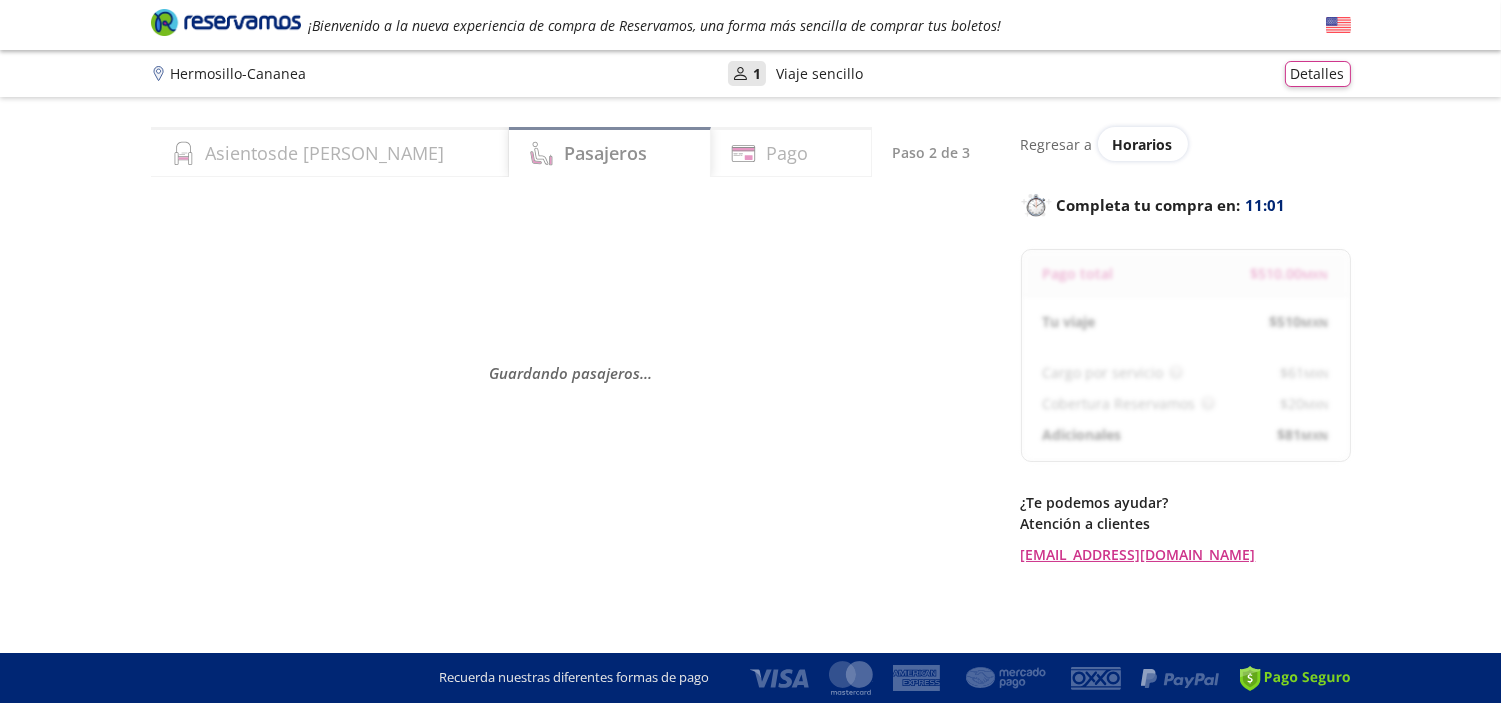 select on "MX" 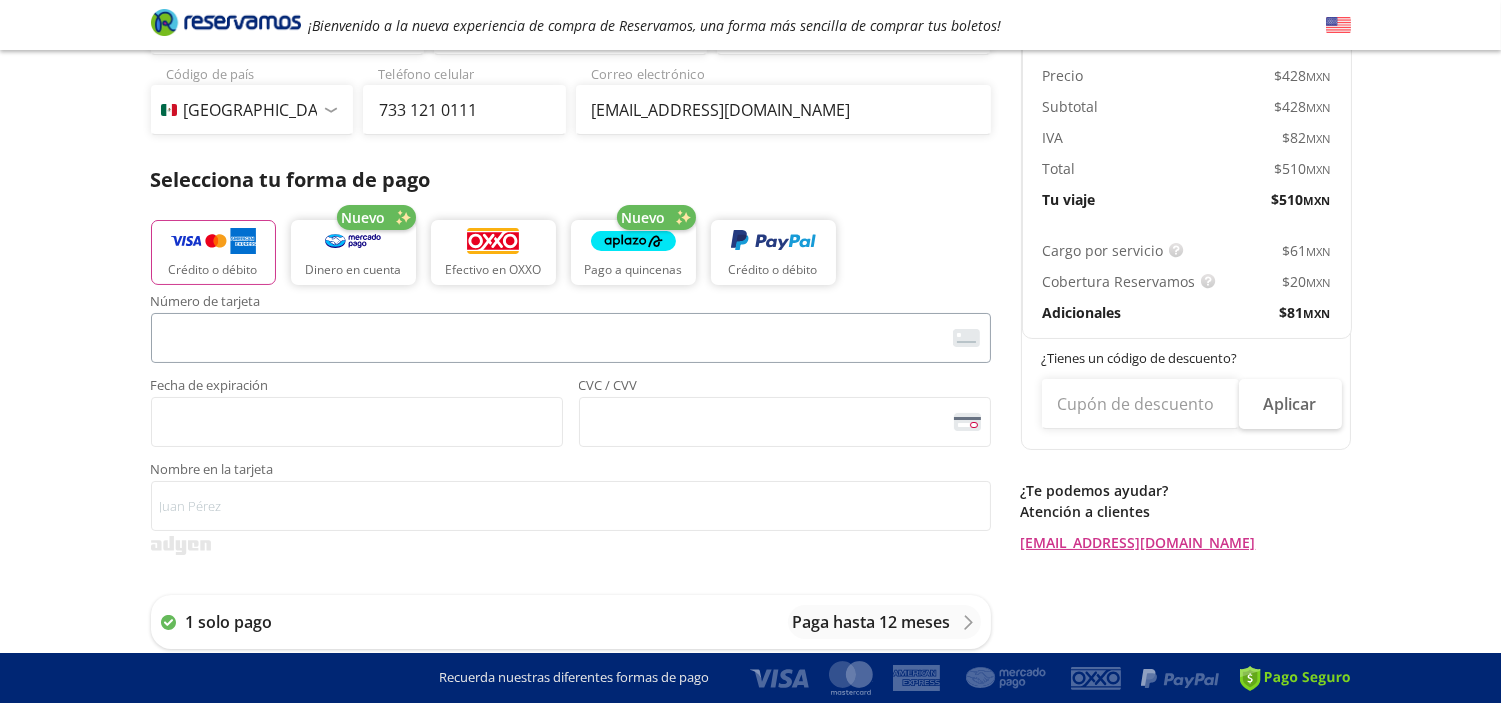 scroll, scrollTop: 303, scrollLeft: 0, axis: vertical 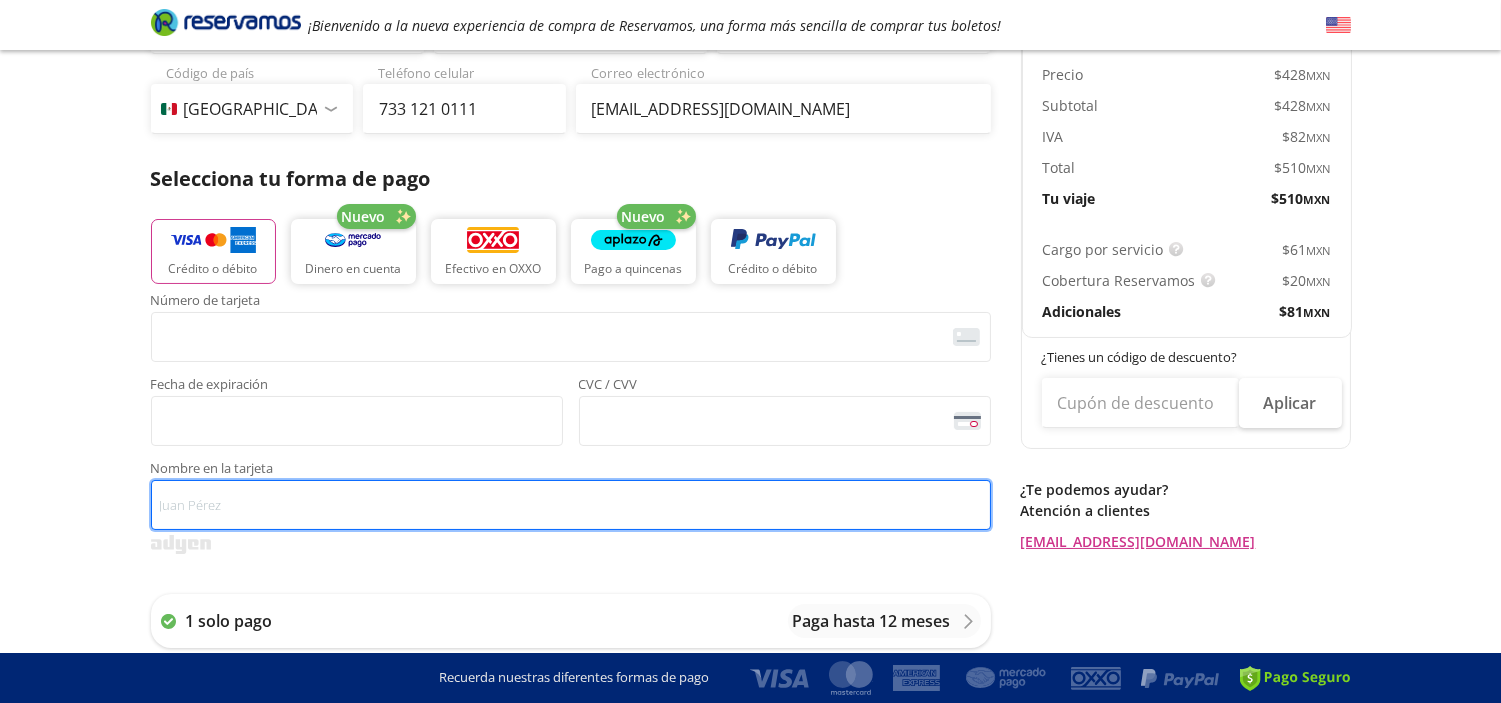 type on "[PERSON_NAME] [PERSON_NAME]" 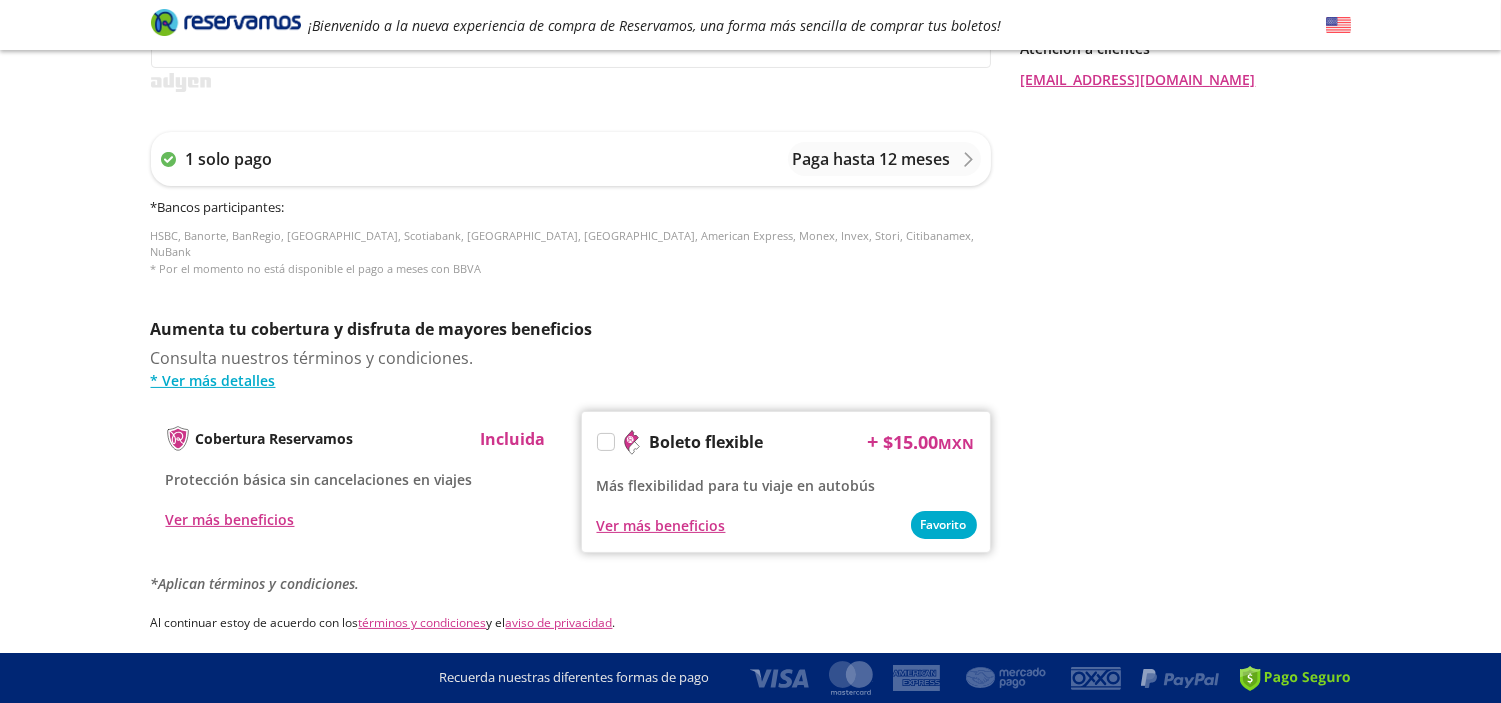 scroll, scrollTop: 898, scrollLeft: 0, axis: vertical 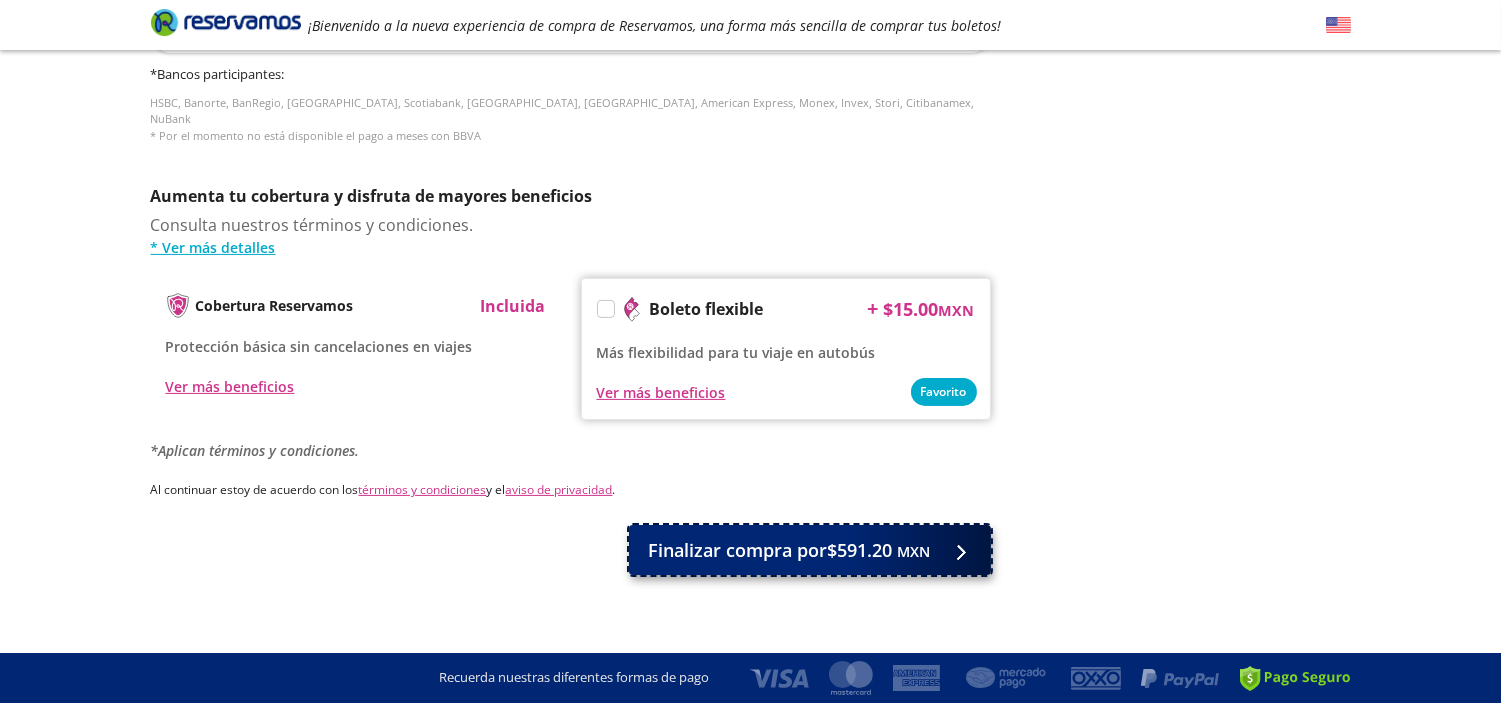 click on "Finalizar compra por  $591.20   MXN" at bounding box center [810, 550] 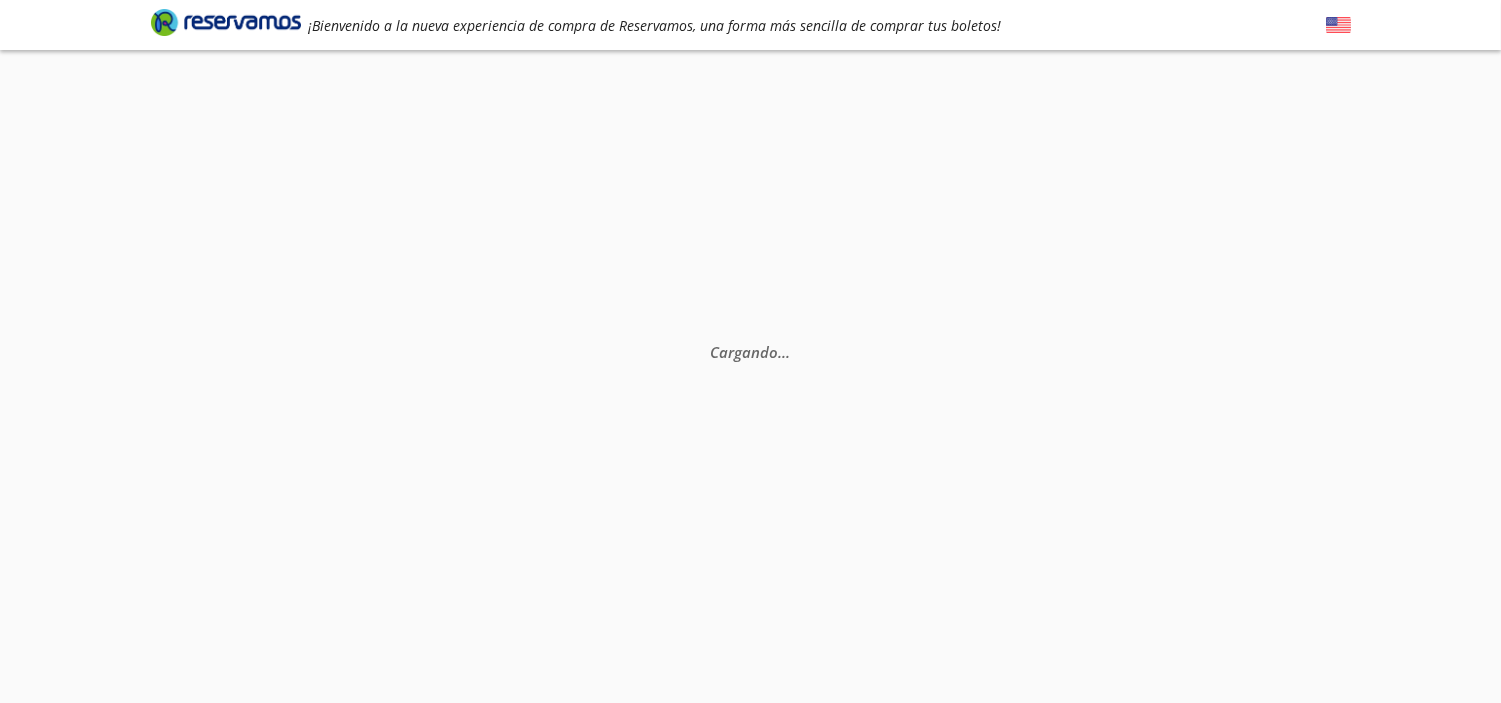 scroll, scrollTop: 0, scrollLeft: 0, axis: both 